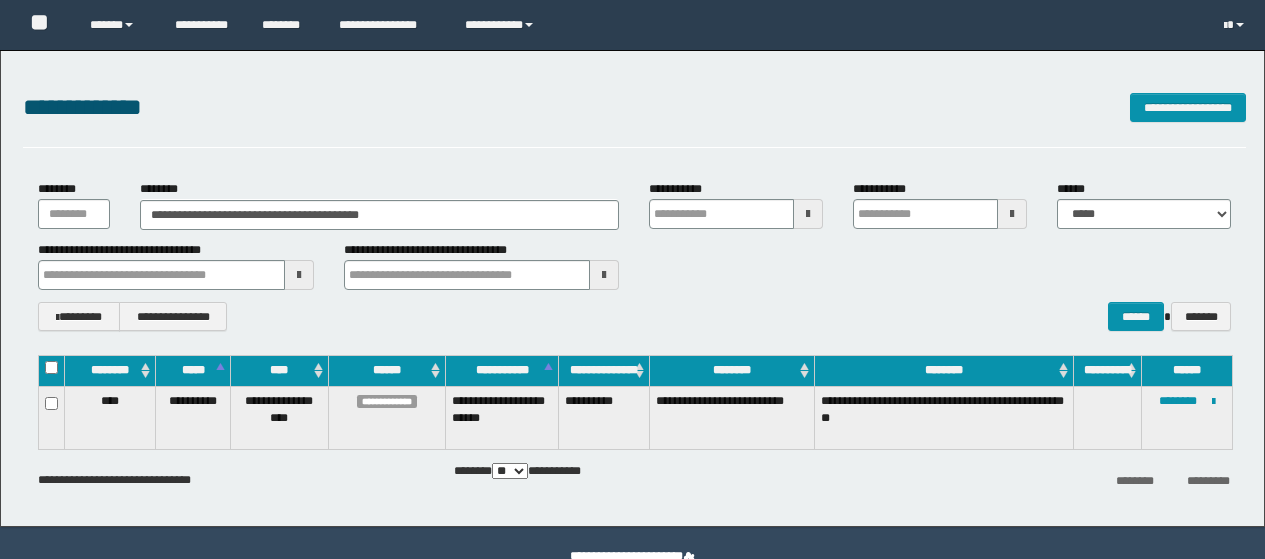 scroll, scrollTop: 46, scrollLeft: 0, axis: vertical 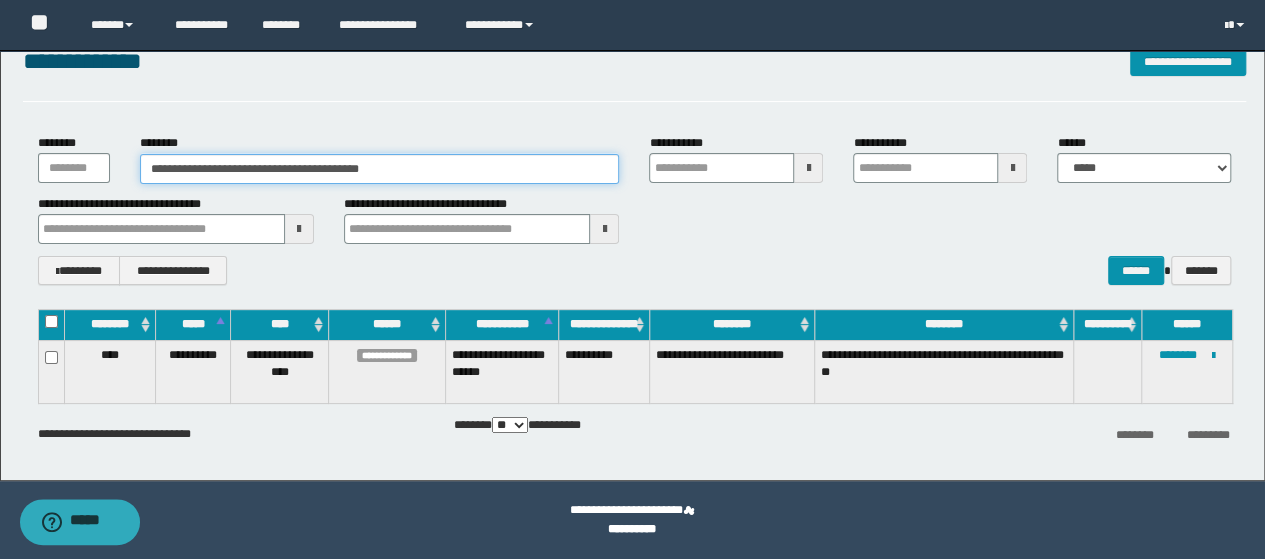 drag, startPoint x: 414, startPoint y: 175, endPoint x: 114, endPoint y: 175, distance: 300 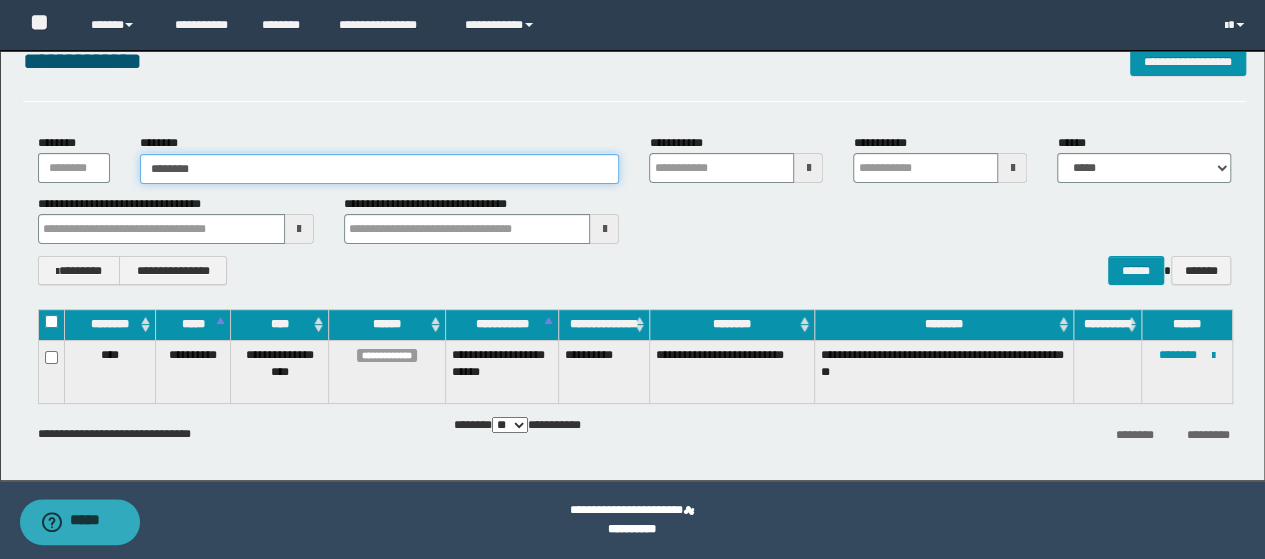 type on "********" 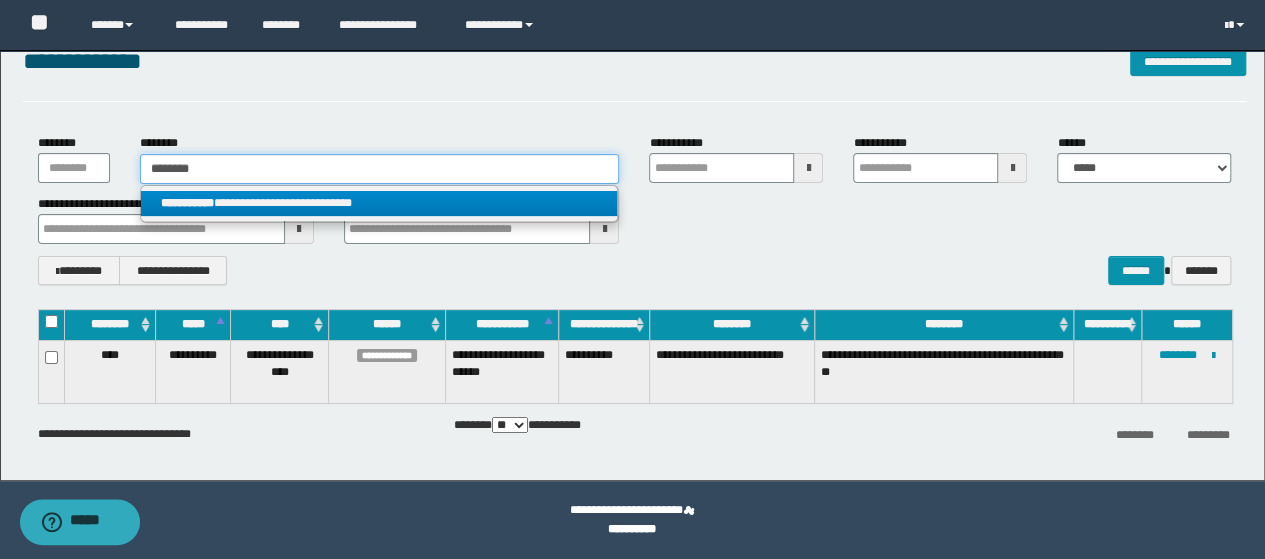 type on "********" 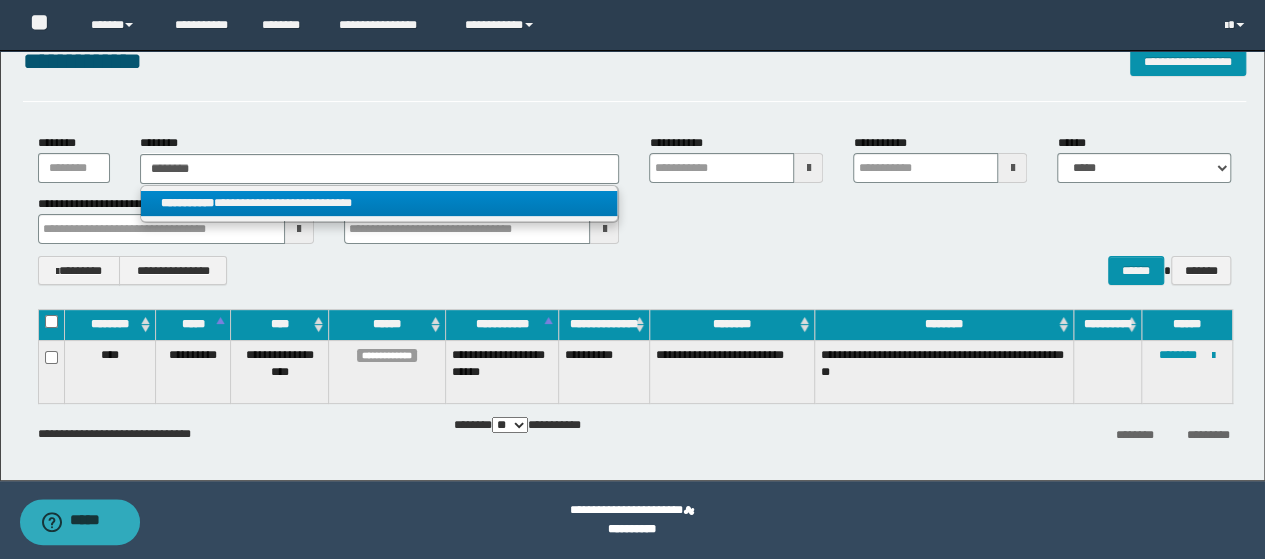 click on "**********" at bounding box center [379, 203] 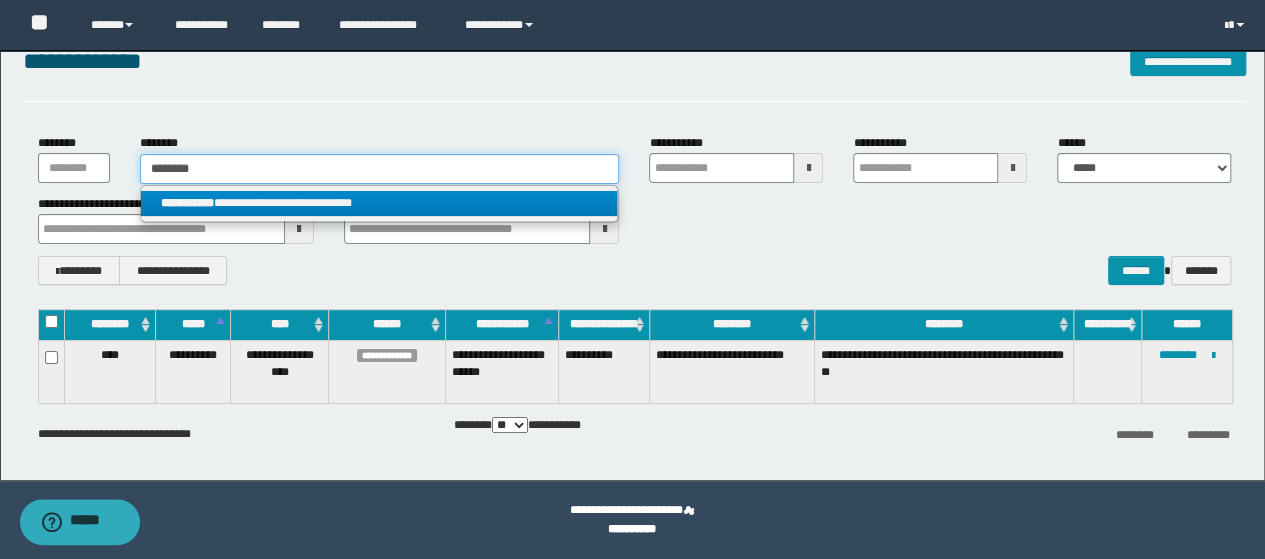 type 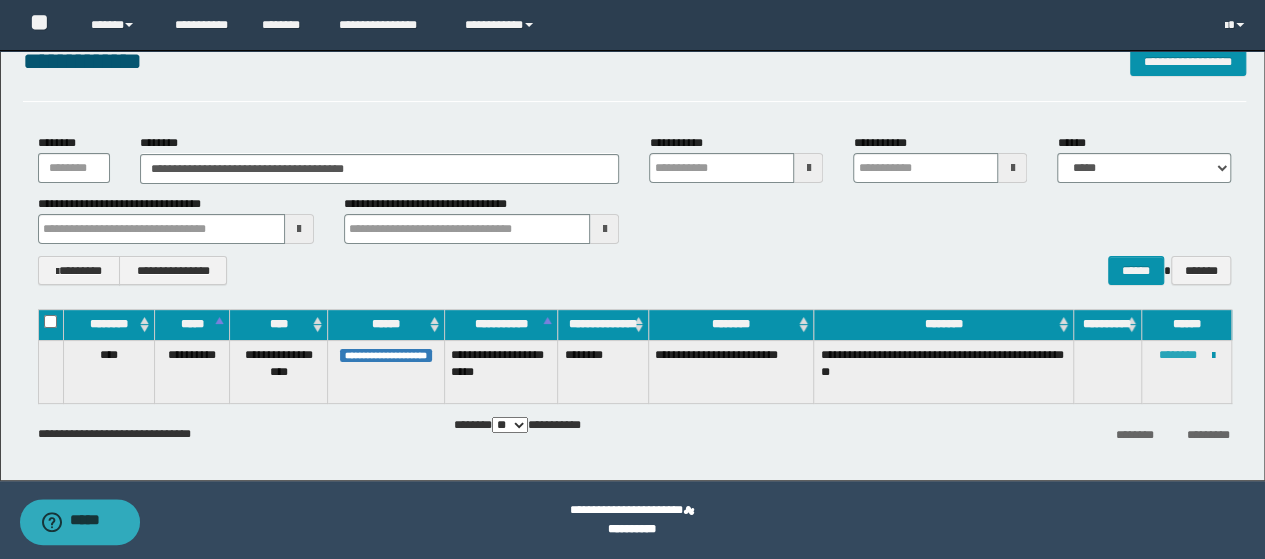 click on "********" at bounding box center [1177, 355] 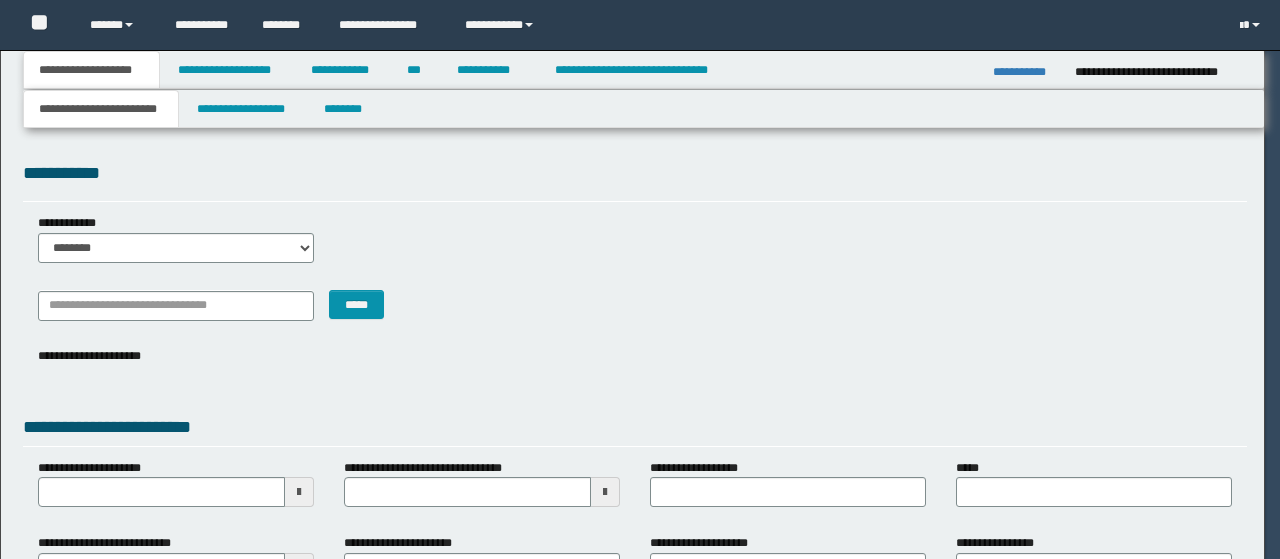 scroll, scrollTop: 0, scrollLeft: 0, axis: both 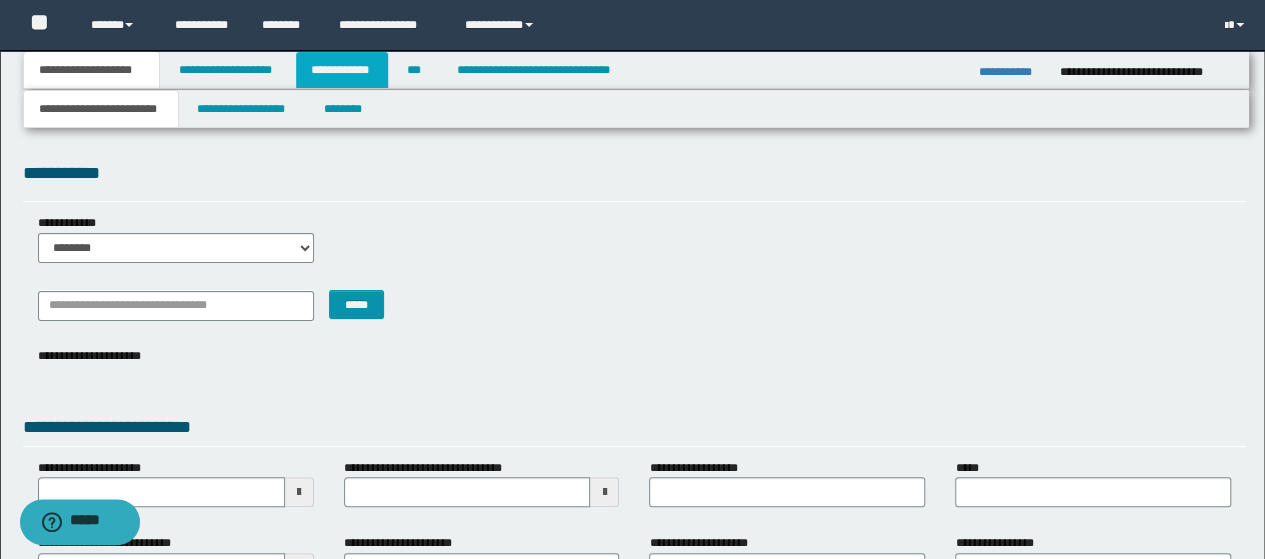 click on "**********" at bounding box center (342, 70) 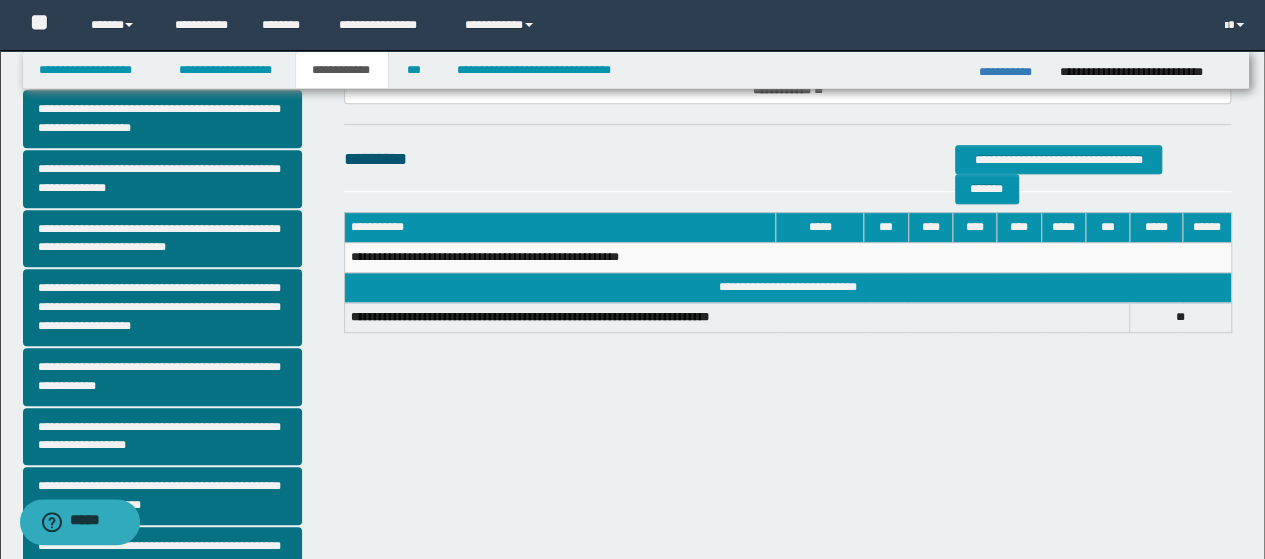 scroll, scrollTop: 500, scrollLeft: 0, axis: vertical 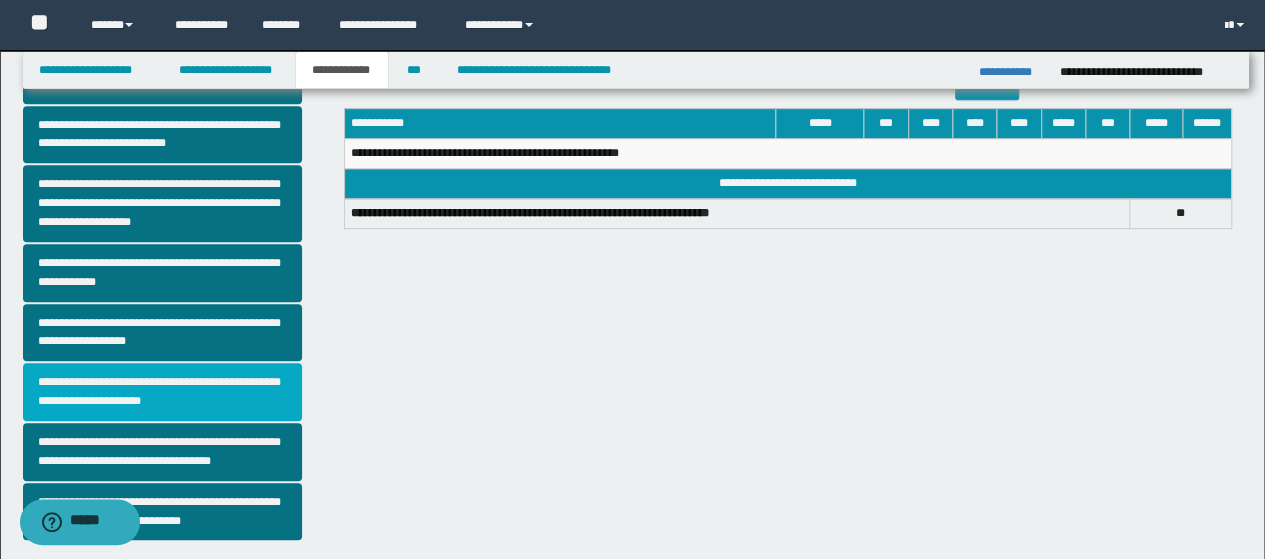 click on "**********" at bounding box center [162, 392] 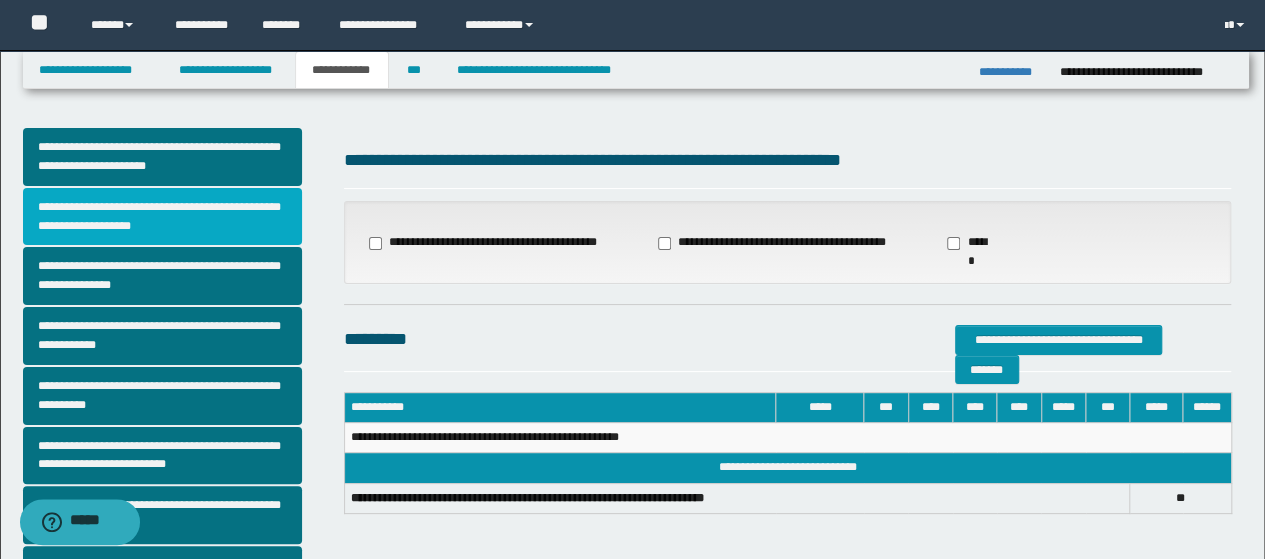click on "**********" at bounding box center [162, 217] 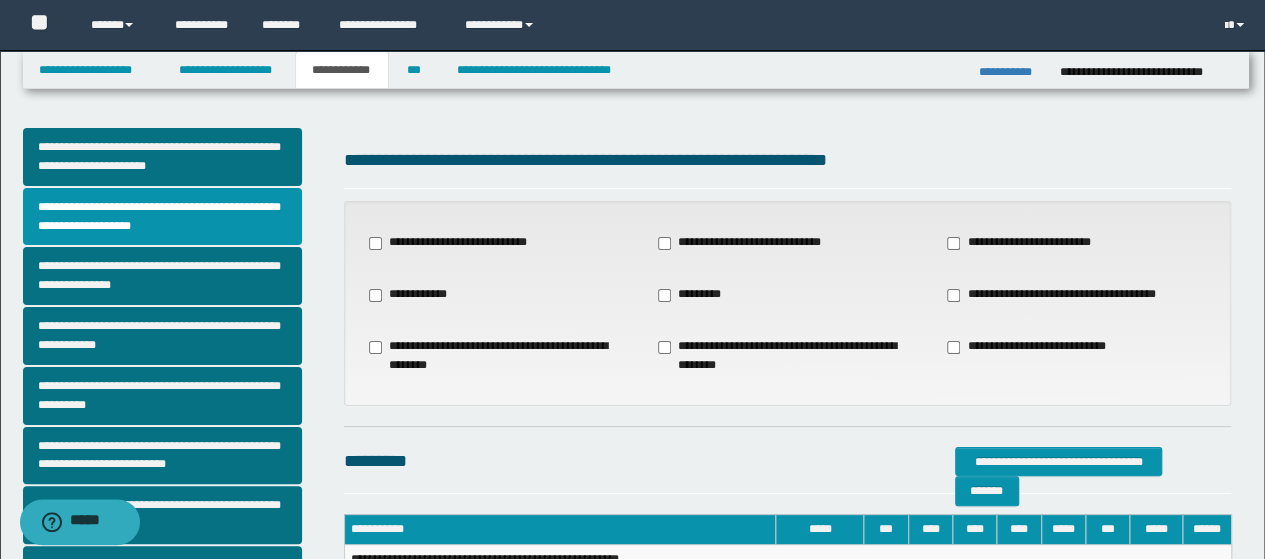 click on "**********" at bounding box center (1062, 295) 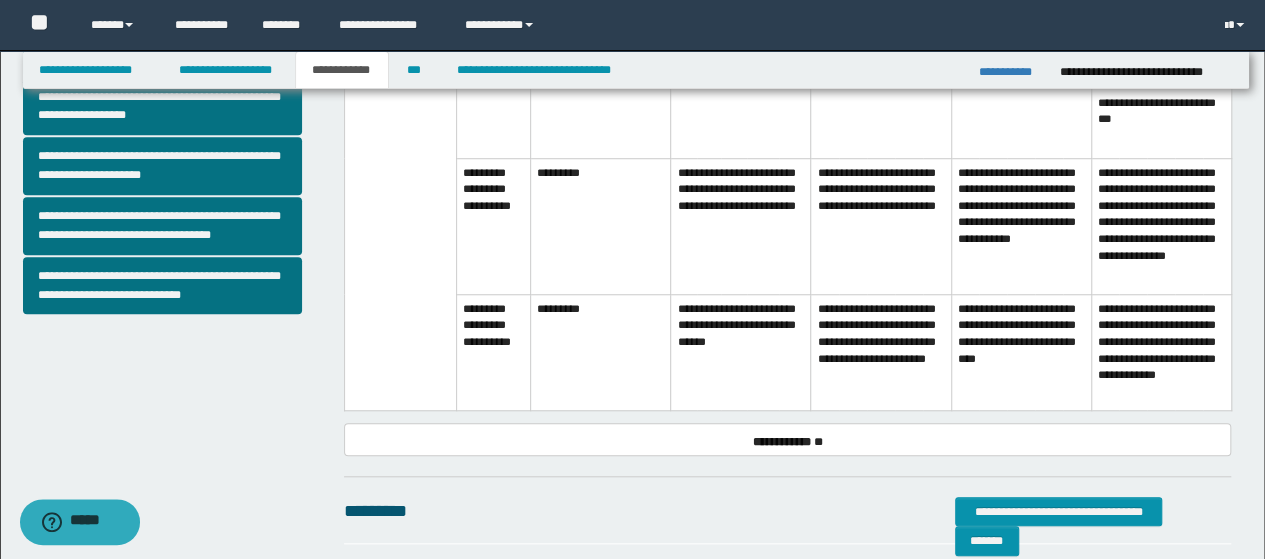 scroll, scrollTop: 600, scrollLeft: 0, axis: vertical 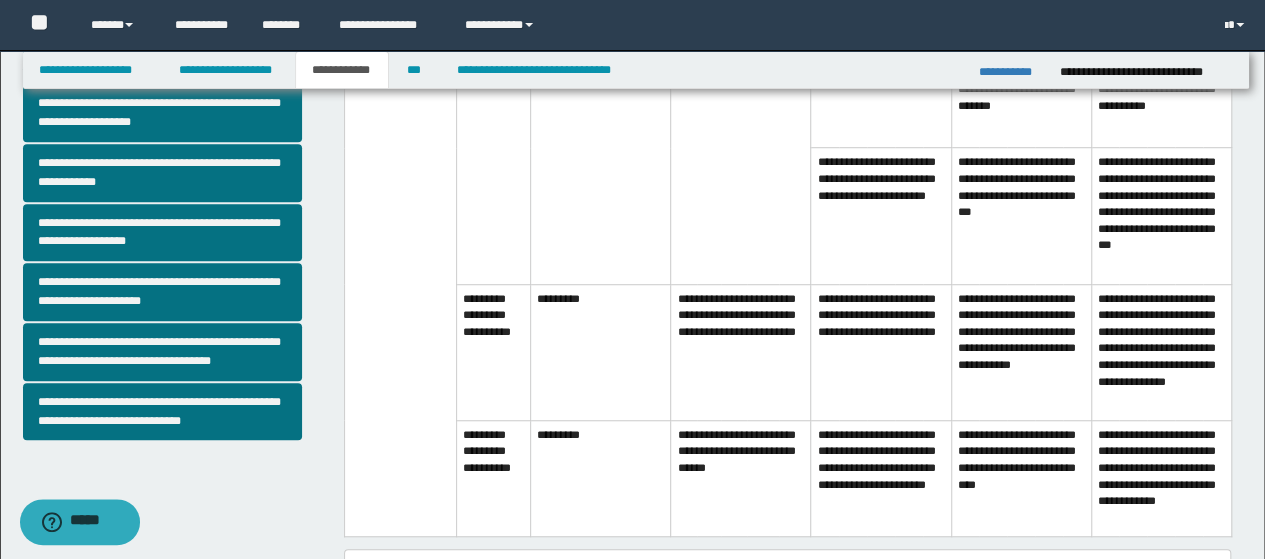 click on "**********" at bounding box center (741, 478) 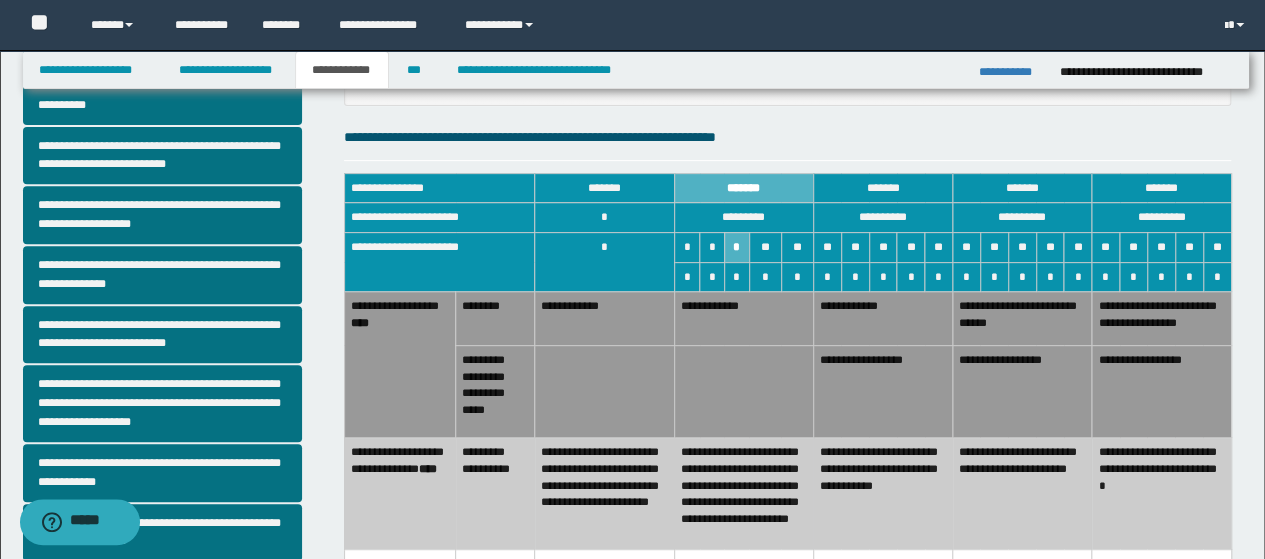 scroll, scrollTop: 400, scrollLeft: 0, axis: vertical 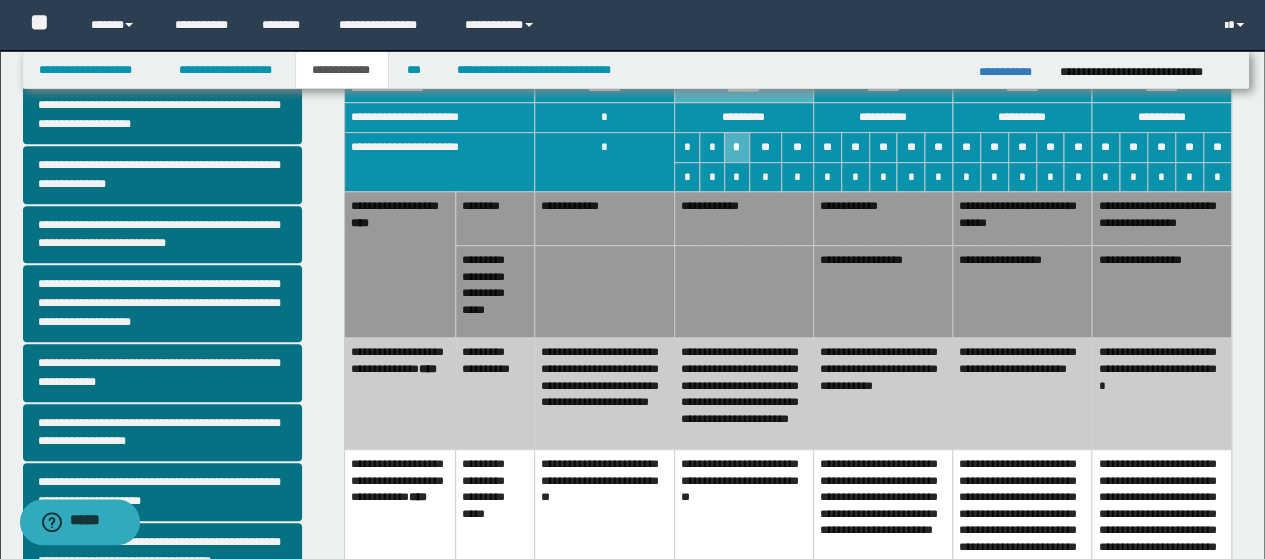 click on "**********" at bounding box center [882, 394] 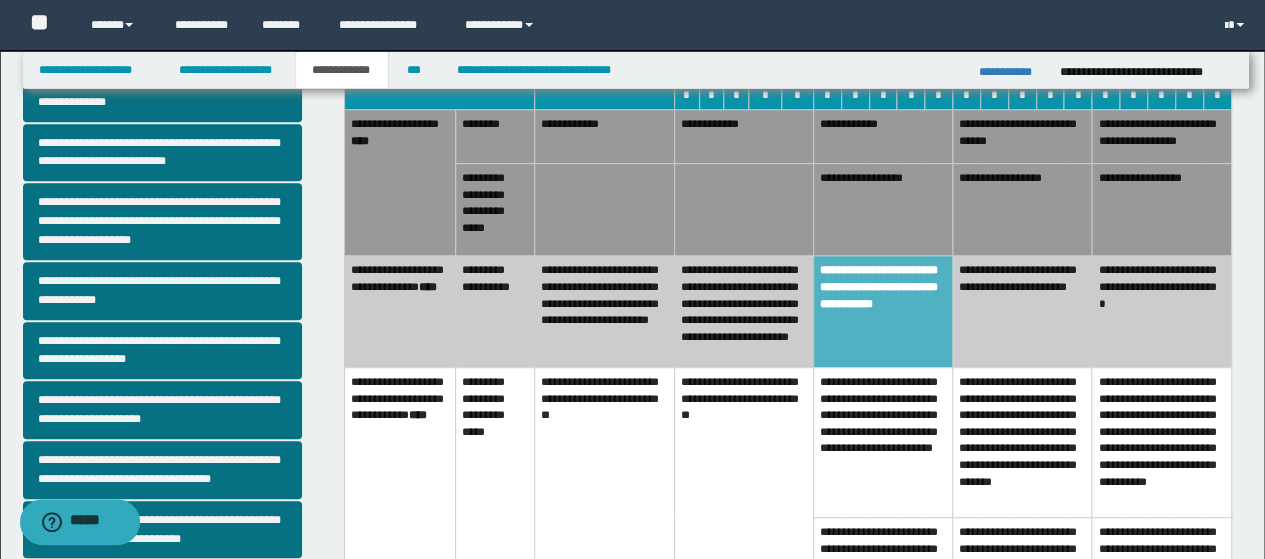 scroll, scrollTop: 600, scrollLeft: 0, axis: vertical 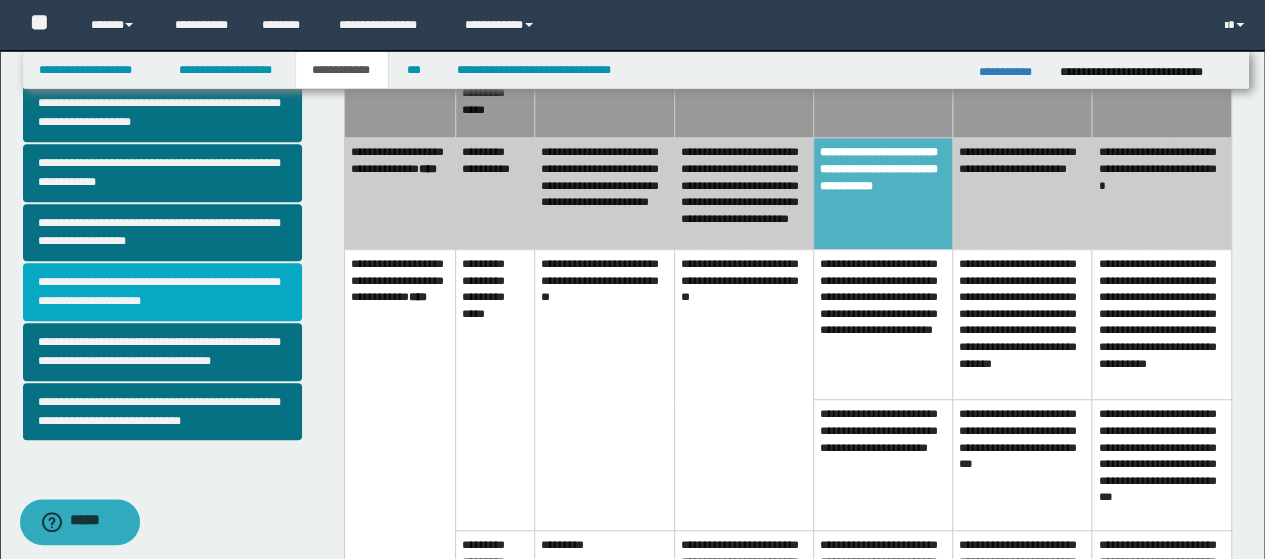 click on "**********" at bounding box center [162, 292] 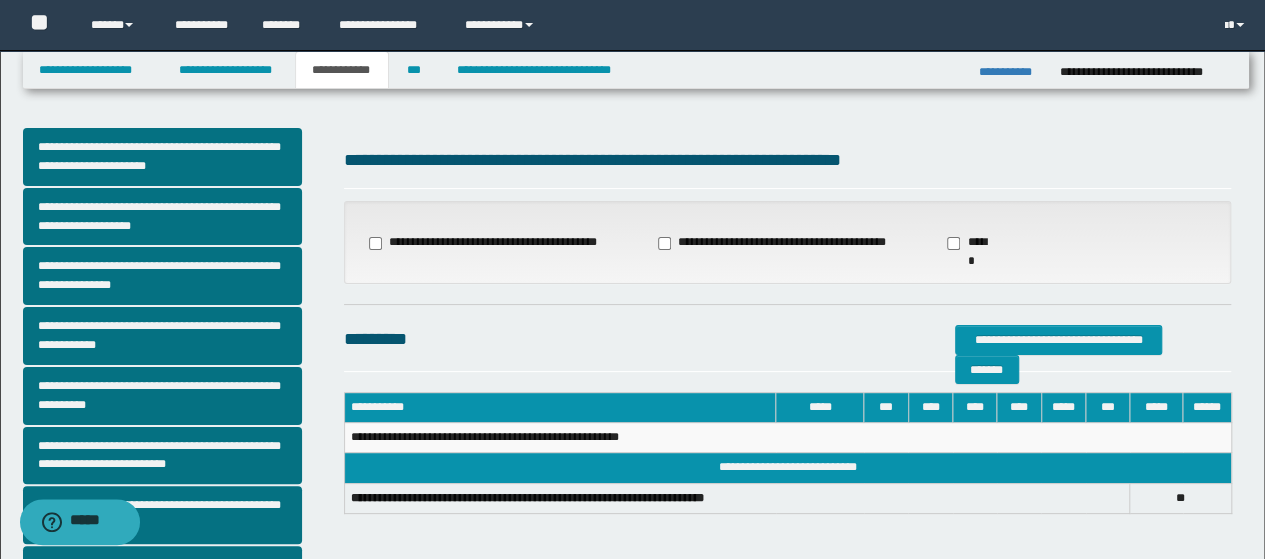 click on "**********" at bounding box center [774, 243] 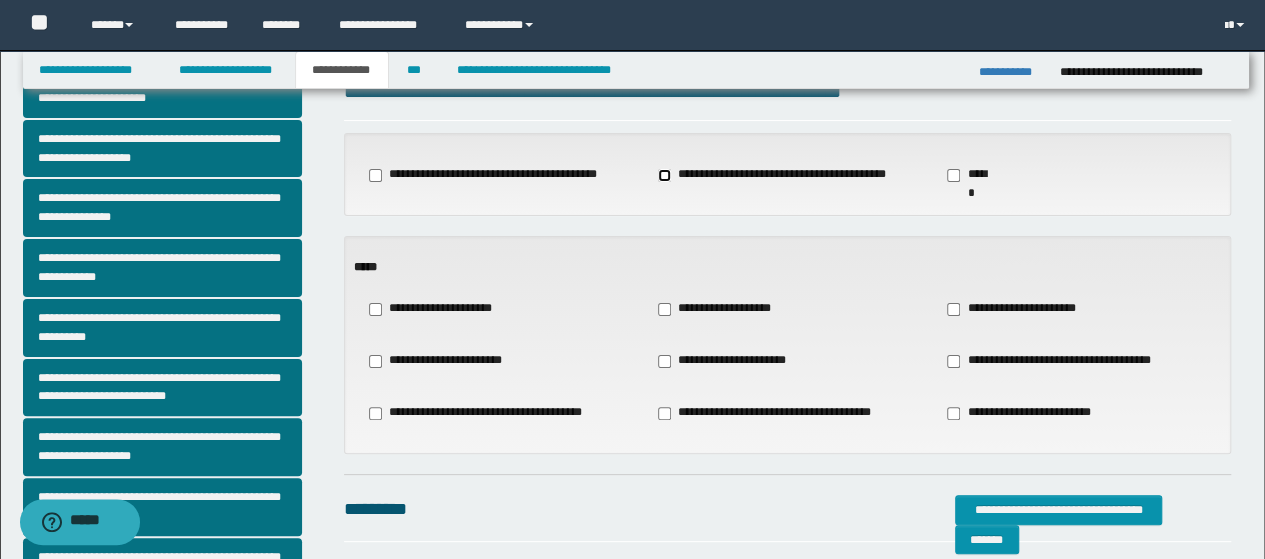 scroll, scrollTop: 100, scrollLeft: 0, axis: vertical 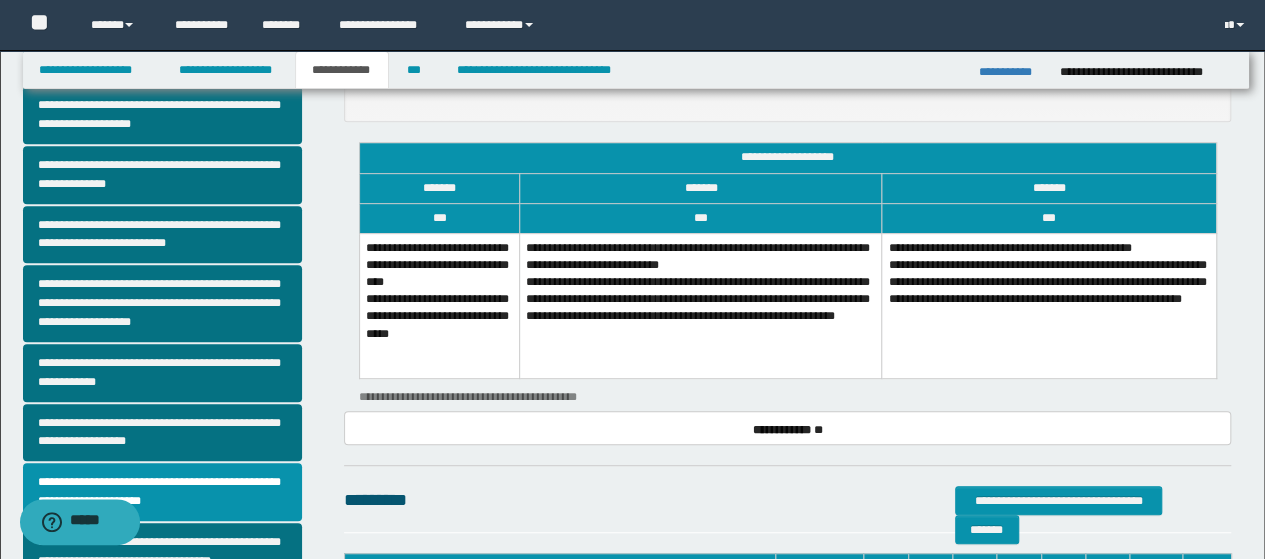 click on "**********" at bounding box center (439, 306) 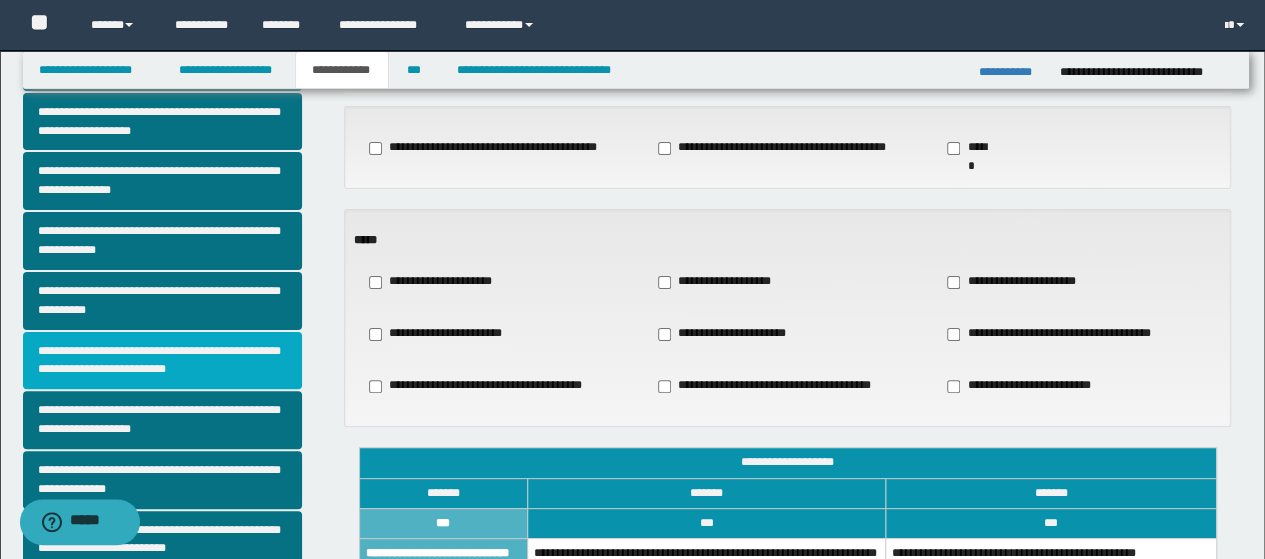 scroll, scrollTop: 0, scrollLeft: 0, axis: both 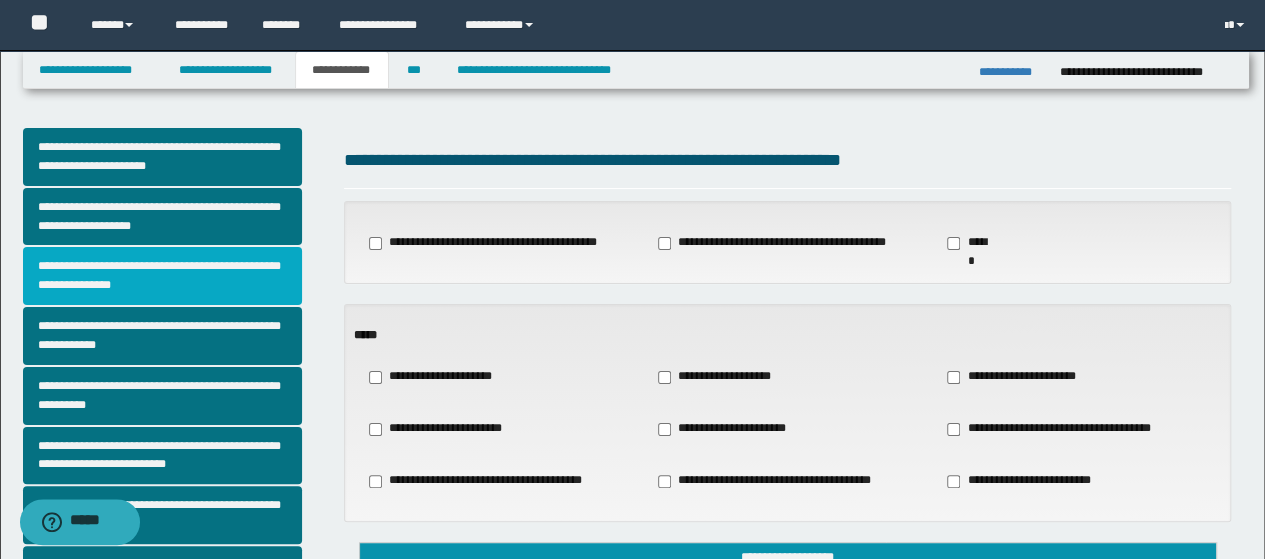 click on "**********" at bounding box center [162, 276] 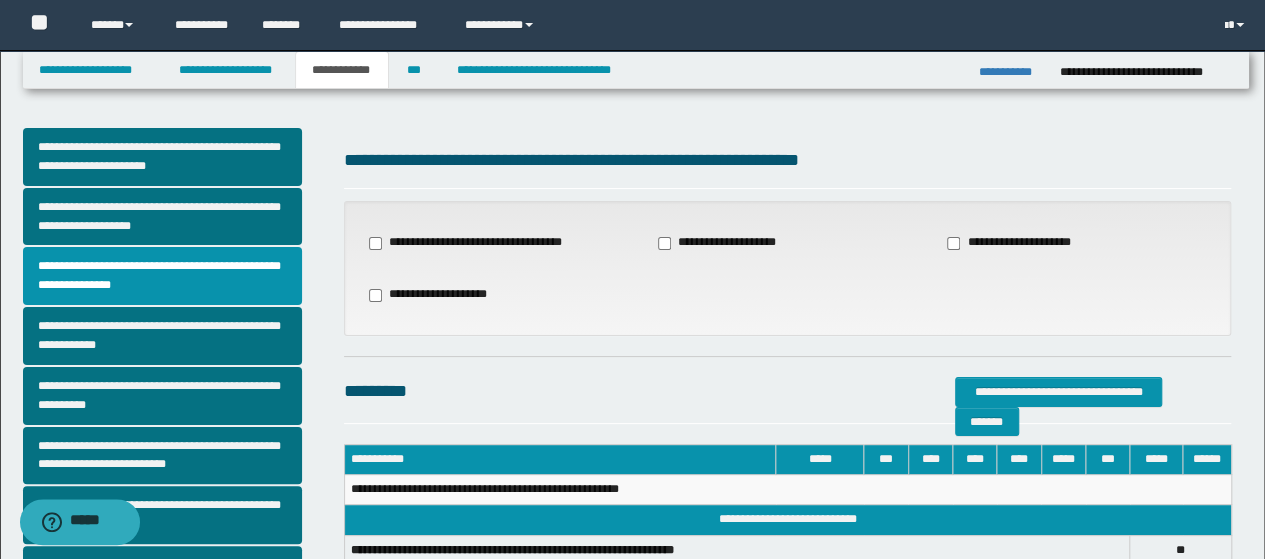 click on "**********" at bounding box center [1017, 243] 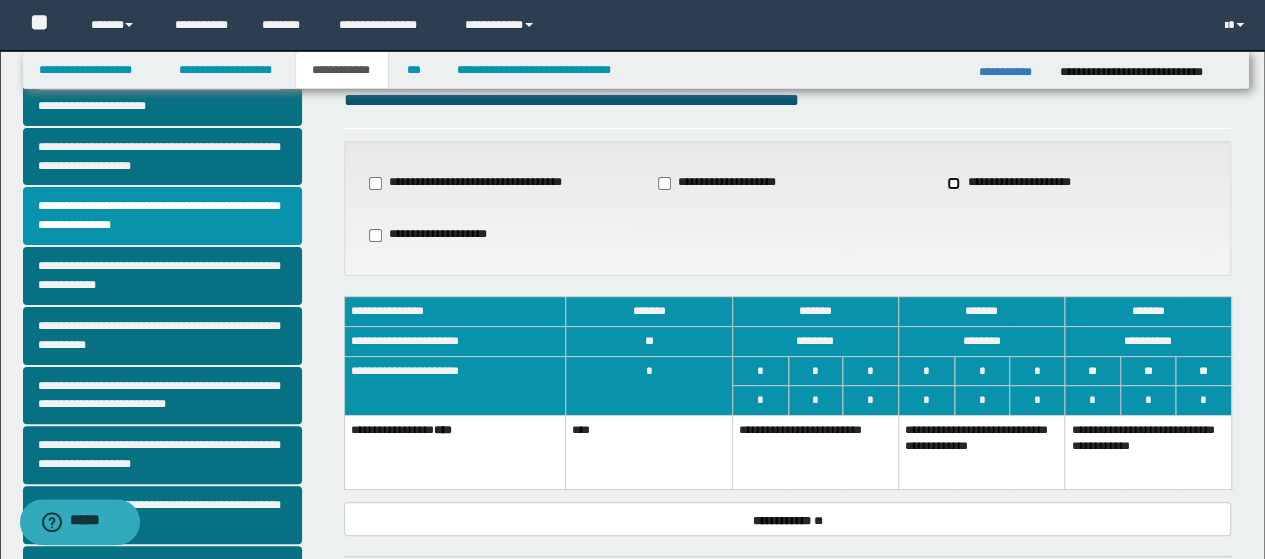 scroll, scrollTop: 100, scrollLeft: 0, axis: vertical 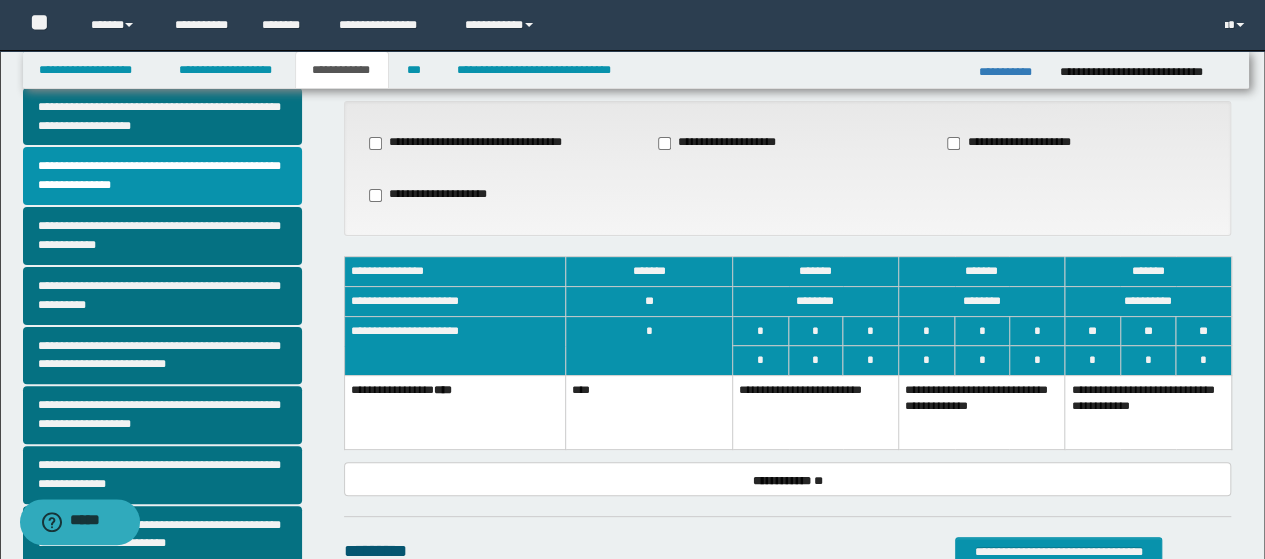 click on "**********" at bounding box center (981, 412) 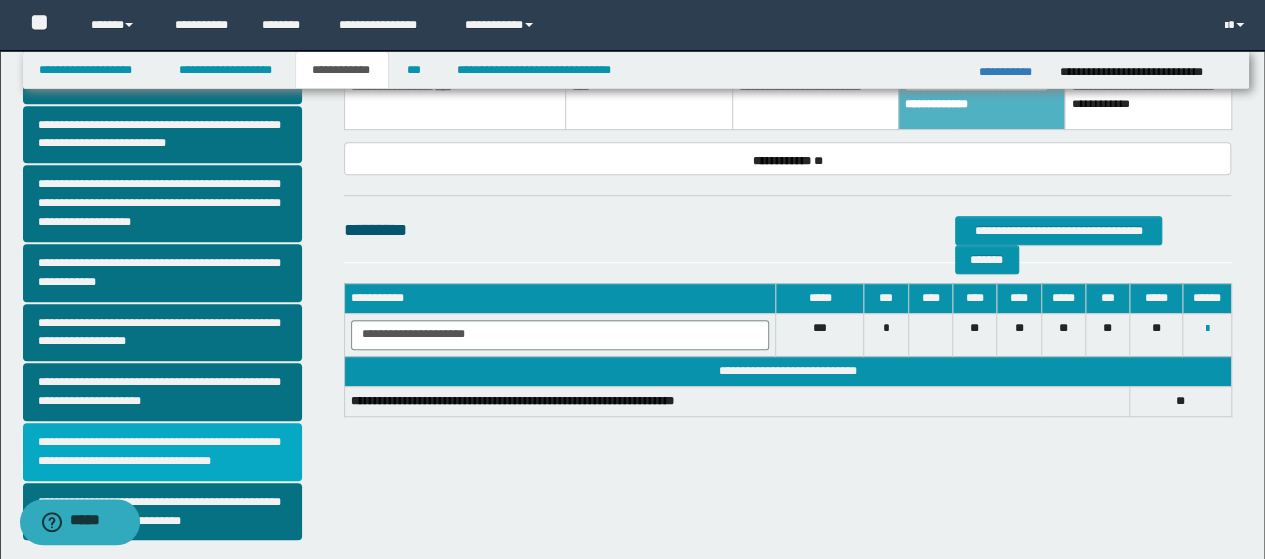 scroll, scrollTop: 589, scrollLeft: 0, axis: vertical 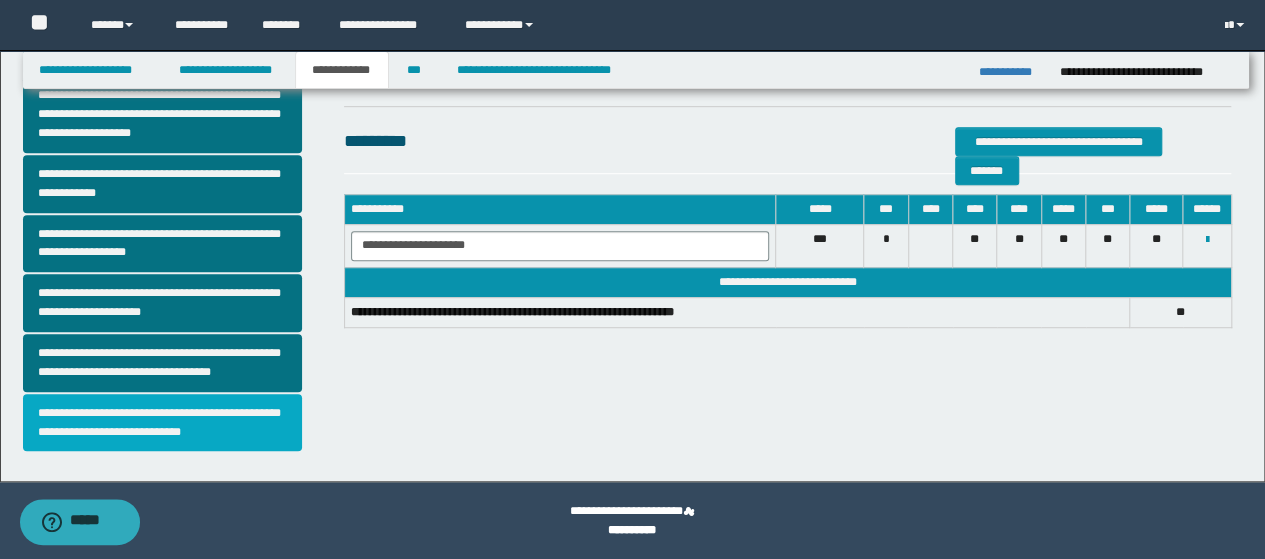 click on "**********" at bounding box center (162, 423) 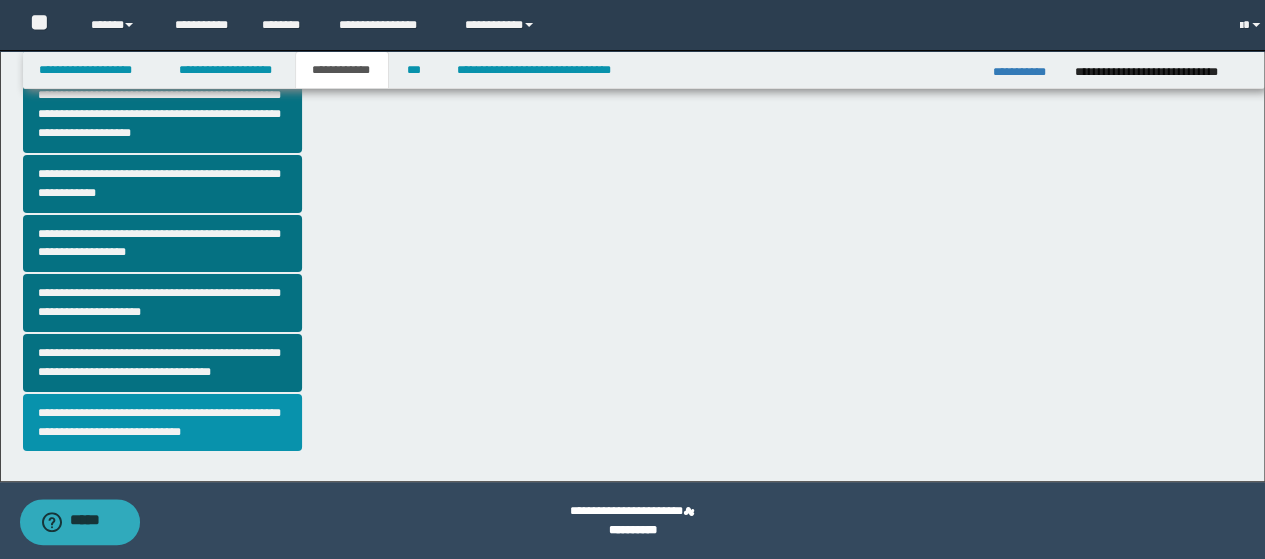 scroll, scrollTop: 0, scrollLeft: 0, axis: both 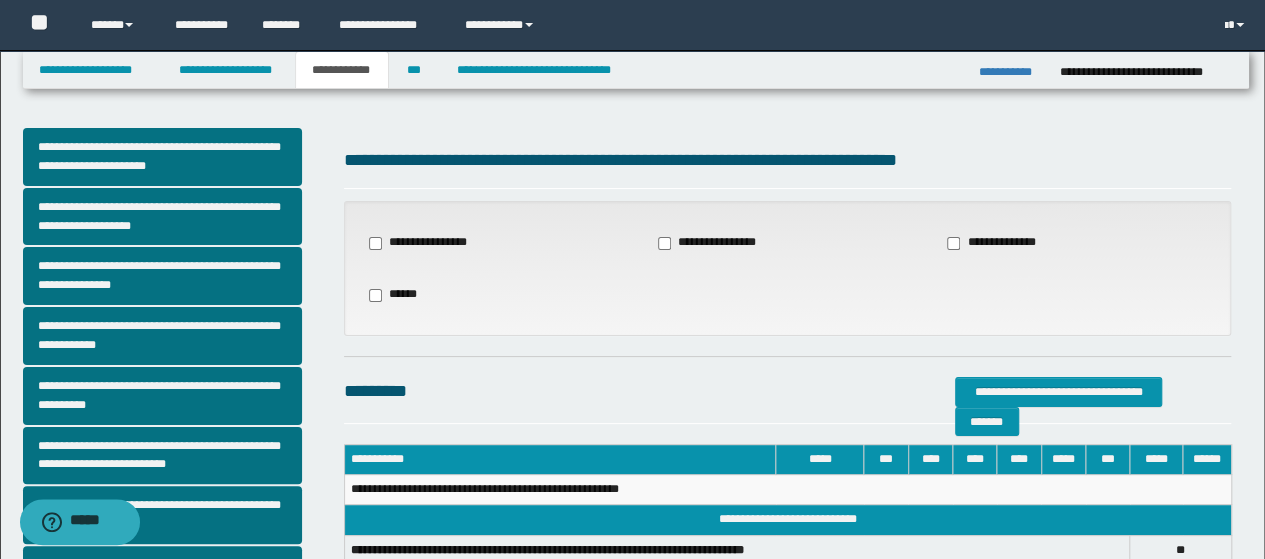 click on "**********" at bounding box center [1001, 243] 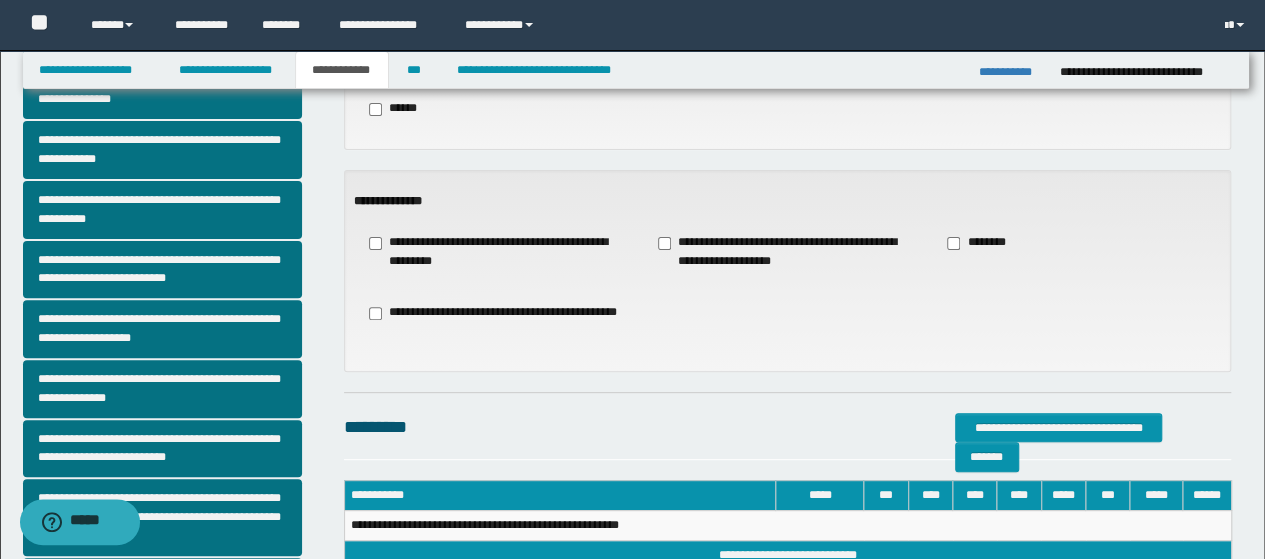 scroll, scrollTop: 200, scrollLeft: 0, axis: vertical 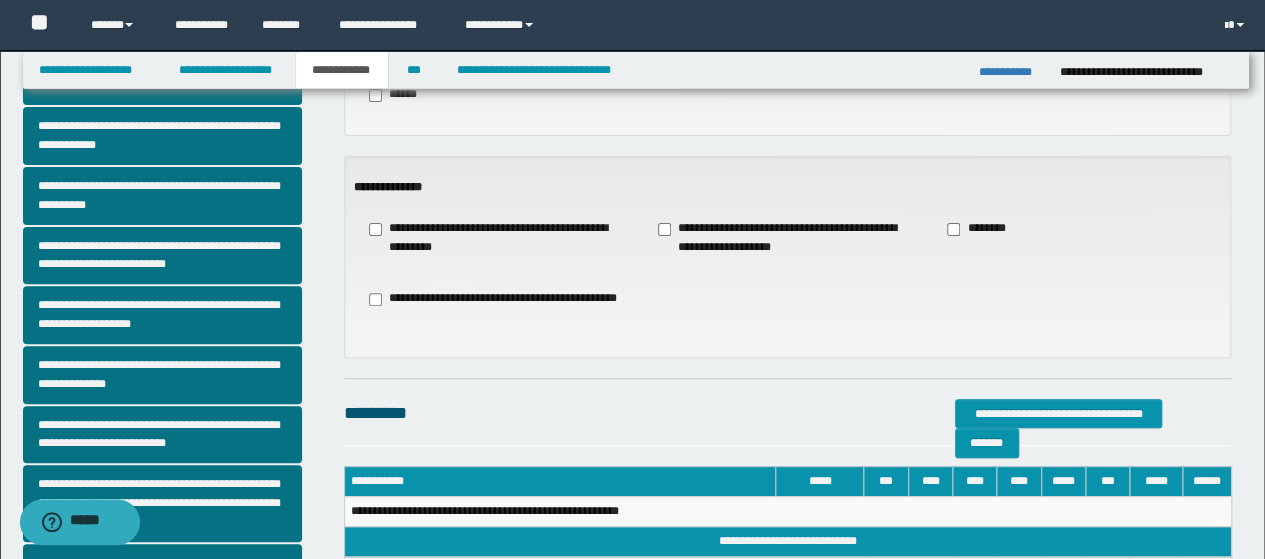 click on "**********" at bounding box center (787, 238) 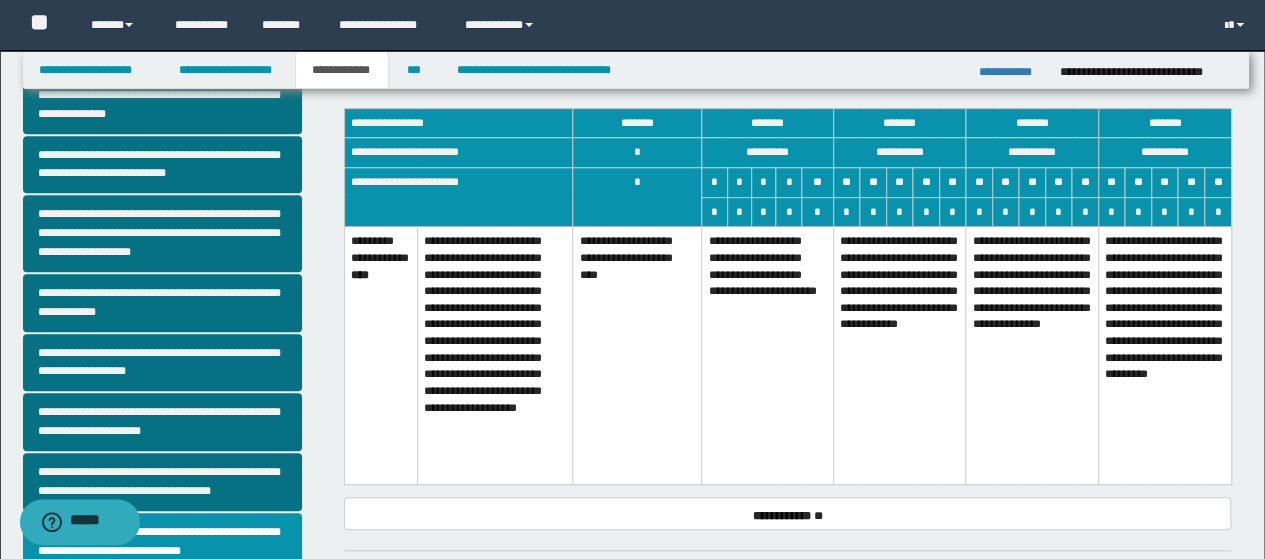 scroll, scrollTop: 500, scrollLeft: 0, axis: vertical 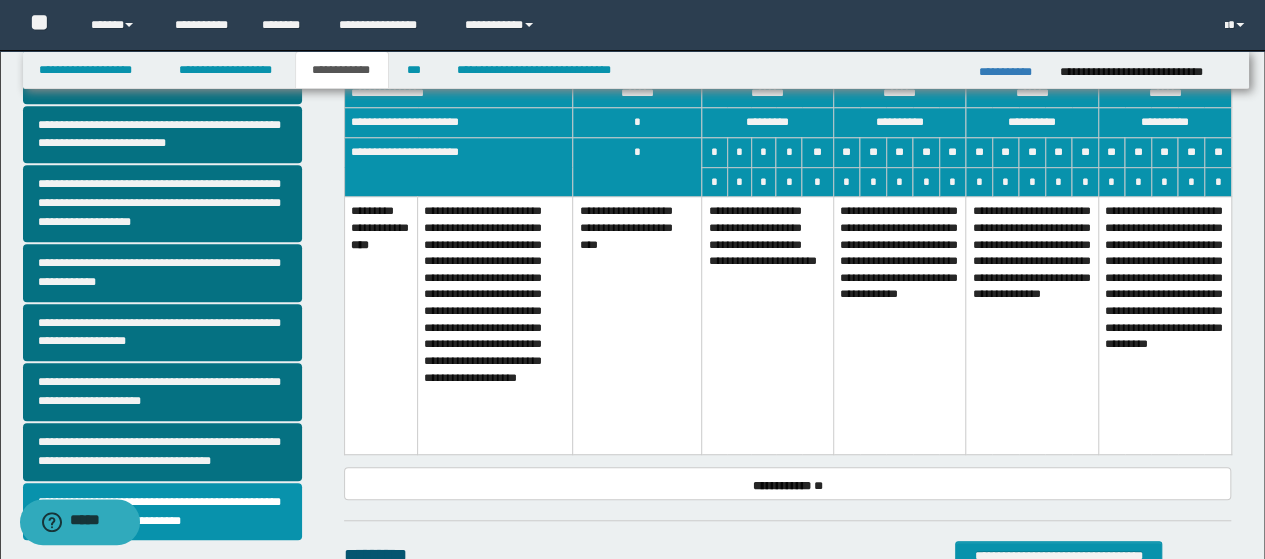 click on "**********" at bounding box center (767, 325) 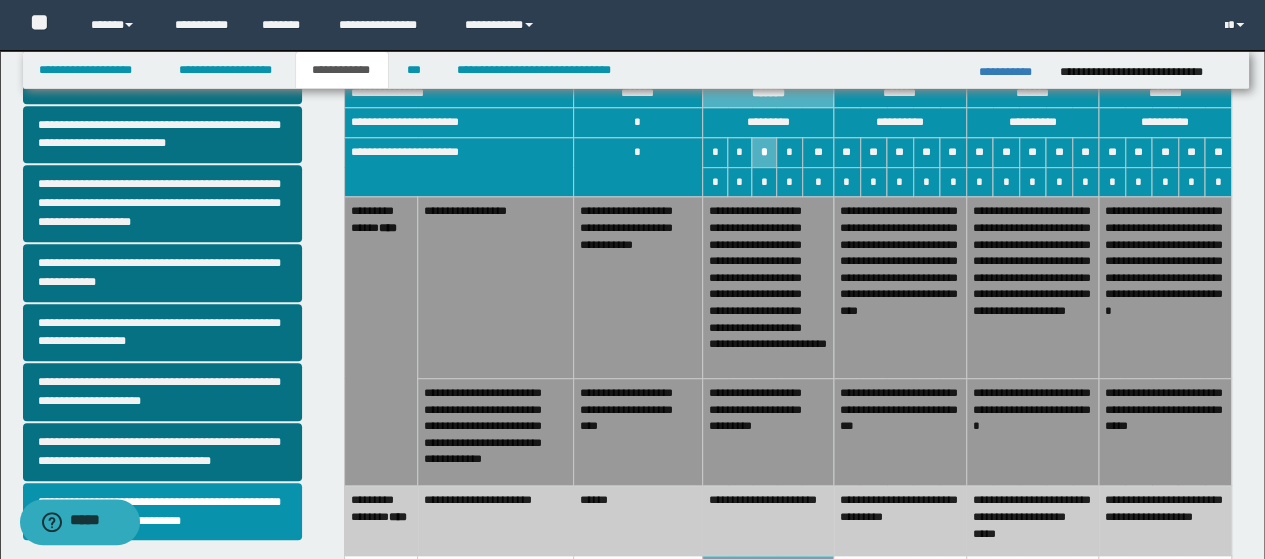 click on "**********" at bounding box center (767, 431) 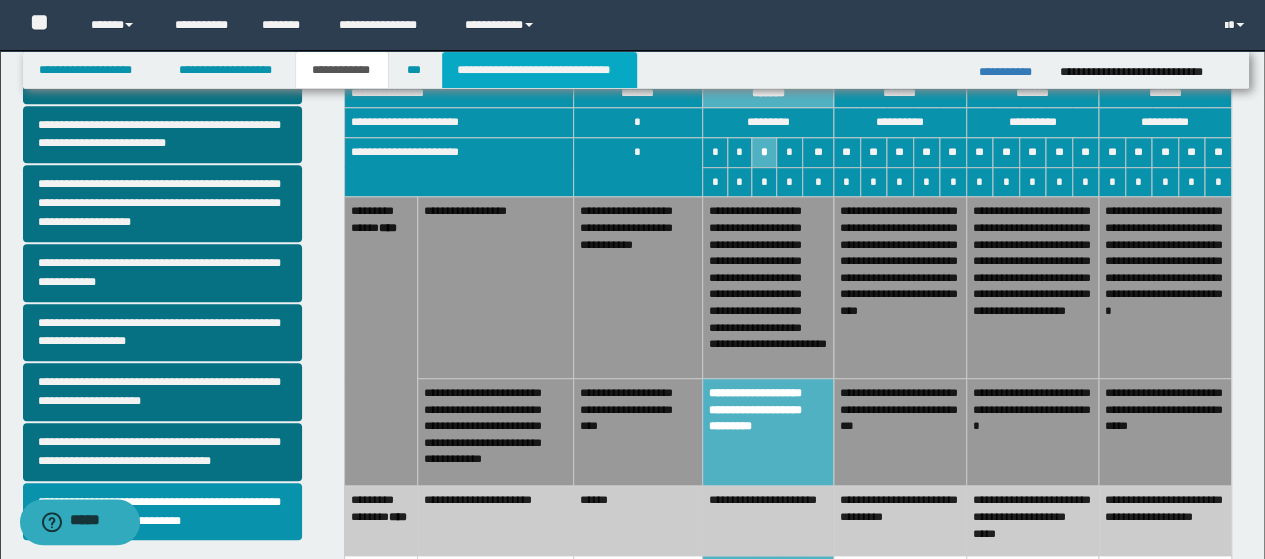 click on "**********" at bounding box center [539, 70] 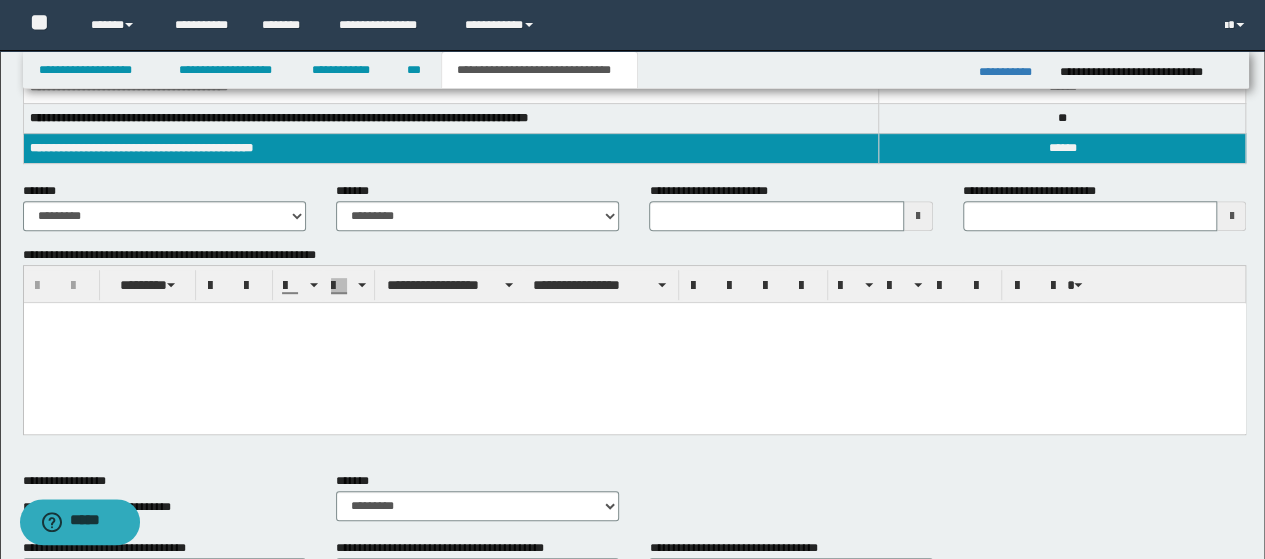 scroll, scrollTop: 400, scrollLeft: 0, axis: vertical 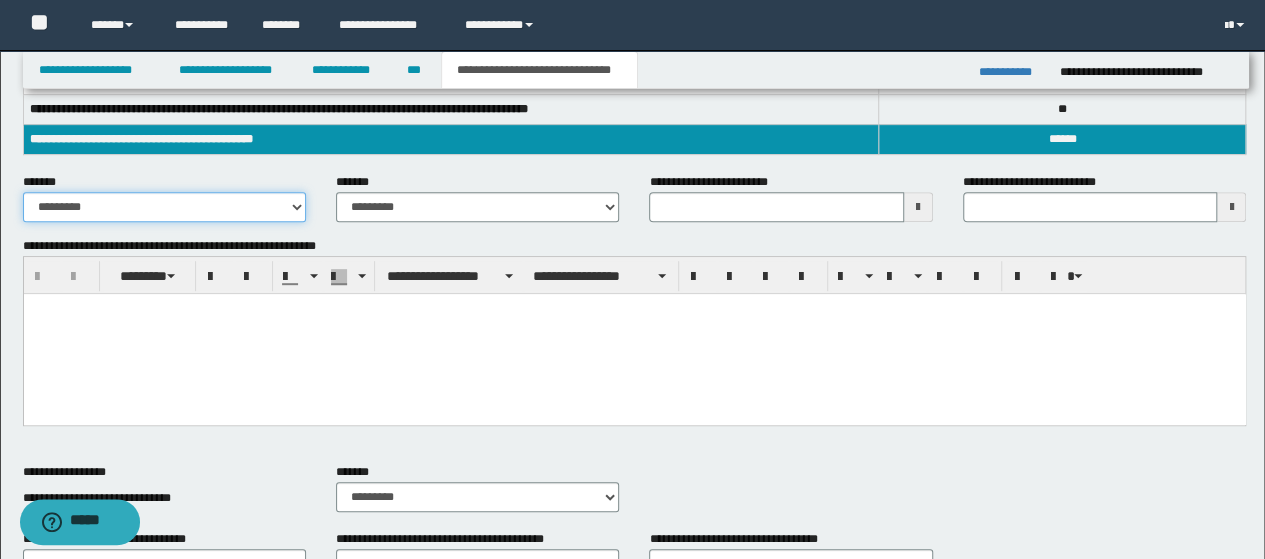 click on "**********" at bounding box center [164, 207] 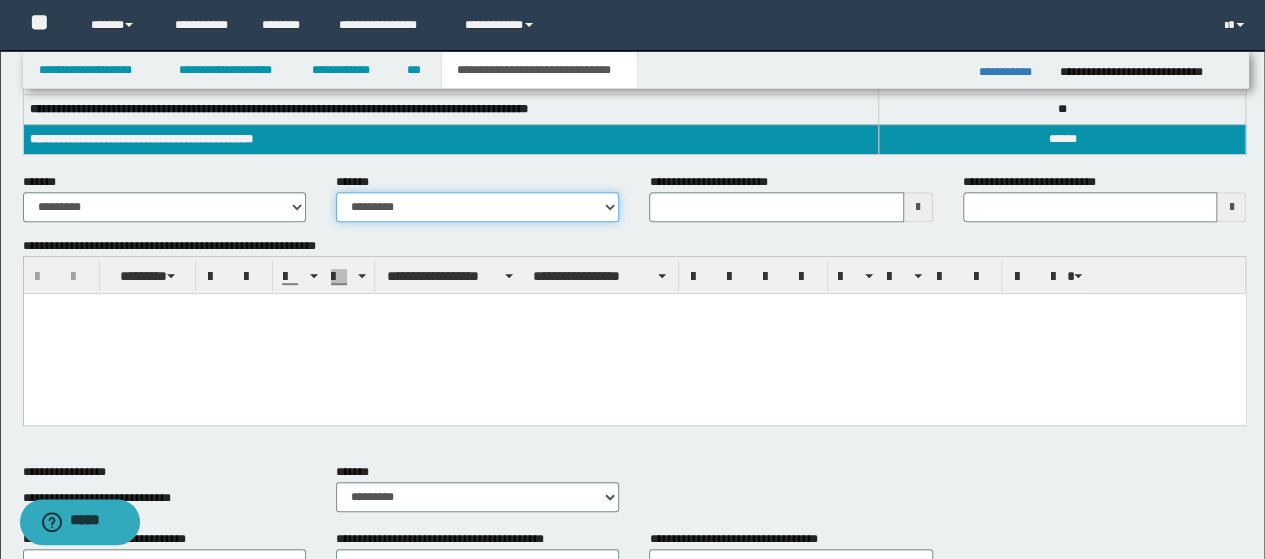 drag, startPoint x: 368, startPoint y: 199, endPoint x: 366, endPoint y: 214, distance: 15.132746 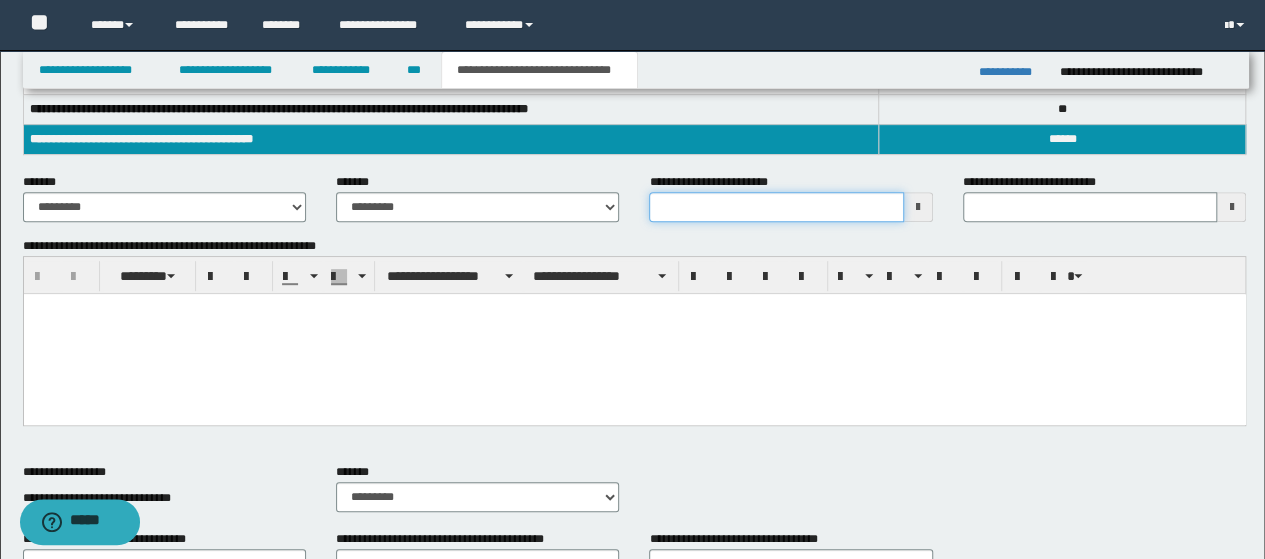 click on "**********" at bounding box center (776, 207) 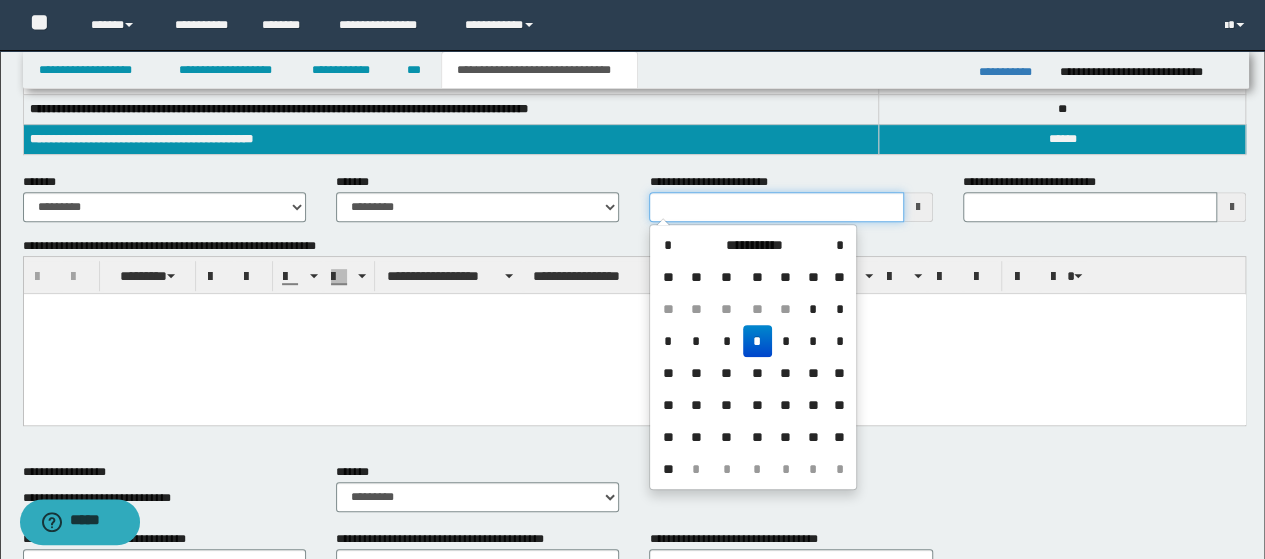 type on "**********" 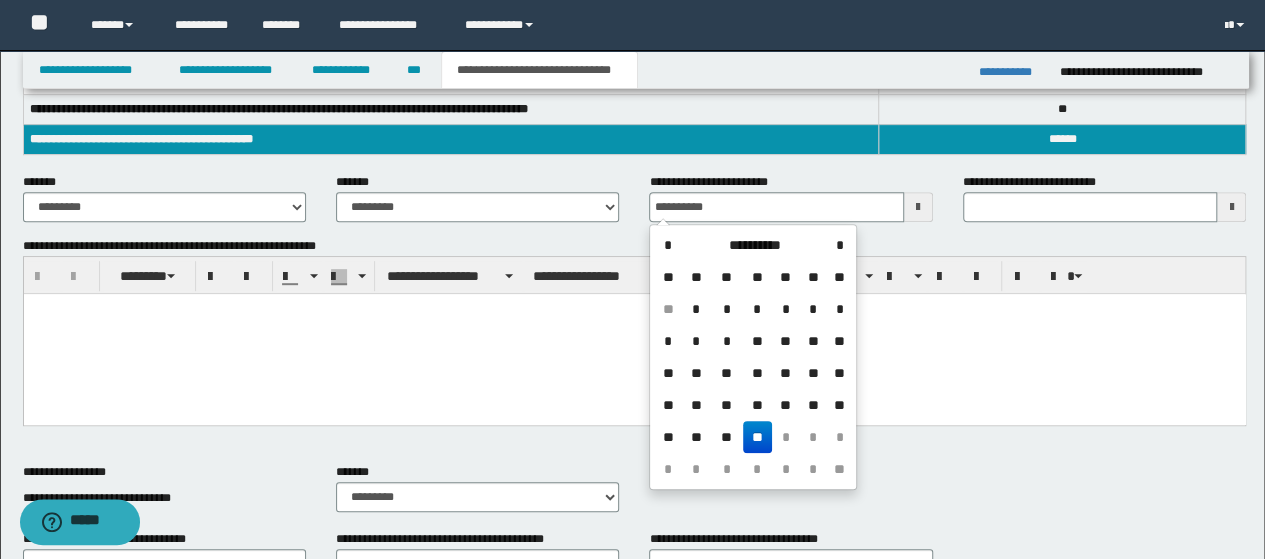 click at bounding box center (634, 334) 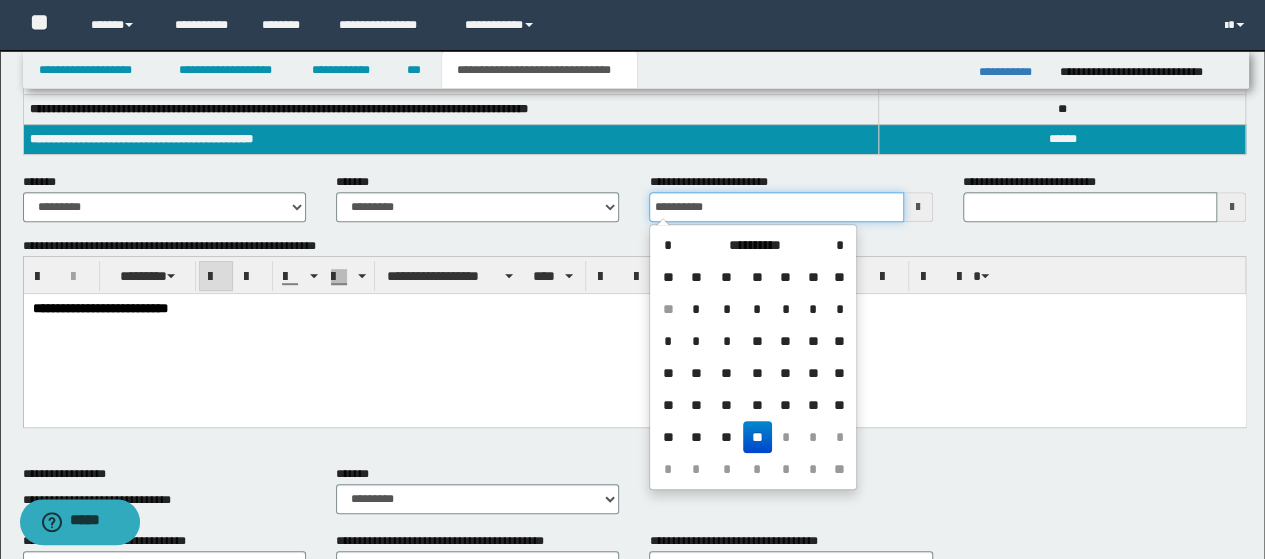 click on "**********" at bounding box center (776, 207) 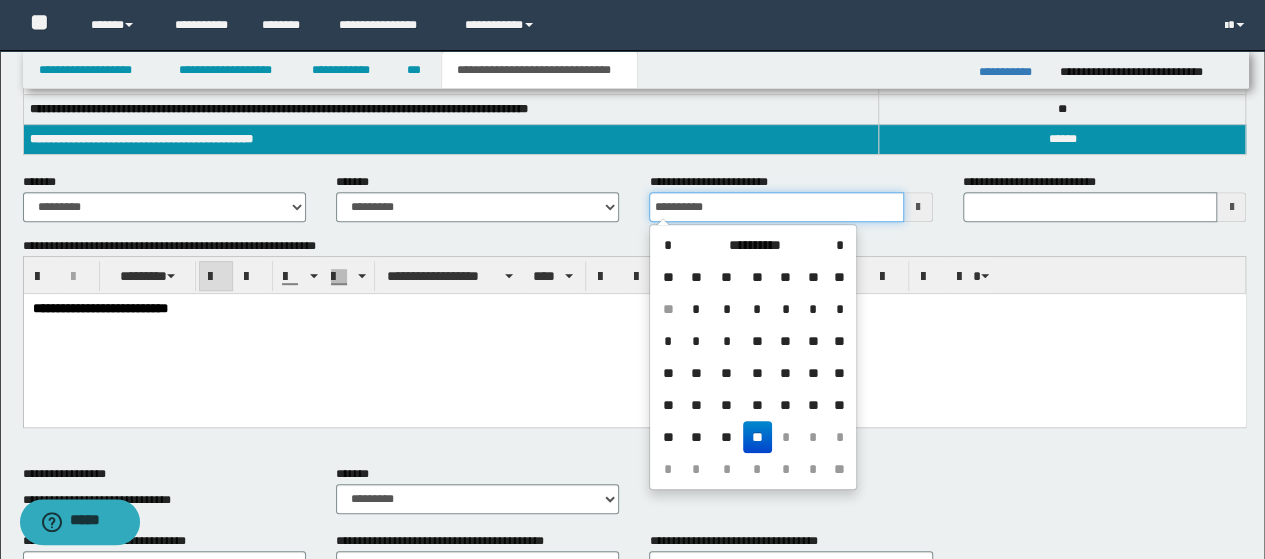 click on "**********" at bounding box center (776, 207) 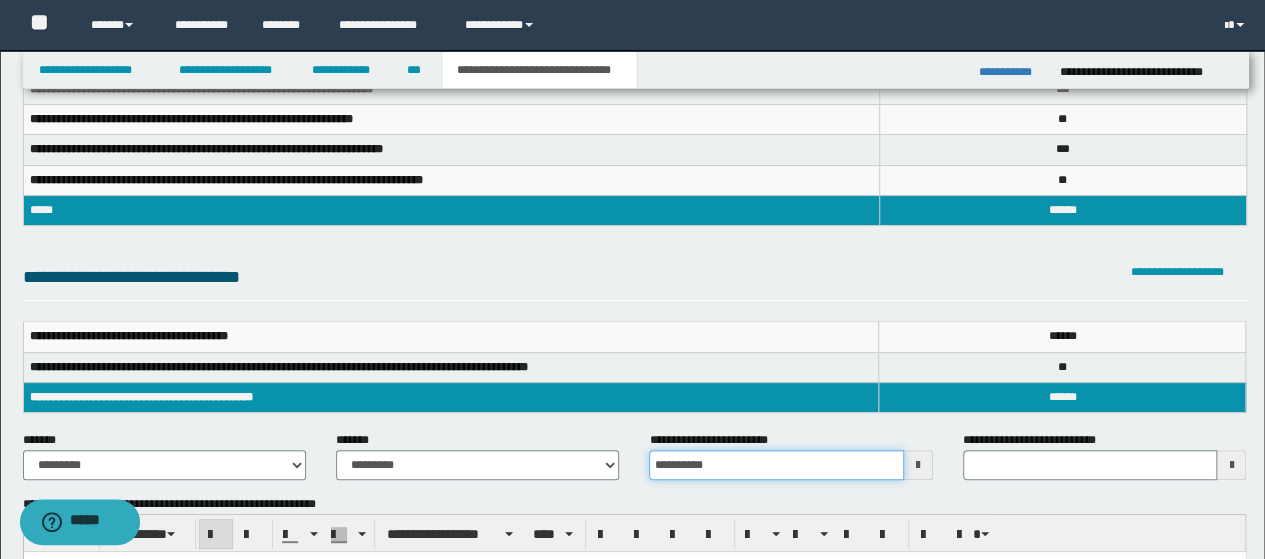 scroll, scrollTop: 100, scrollLeft: 0, axis: vertical 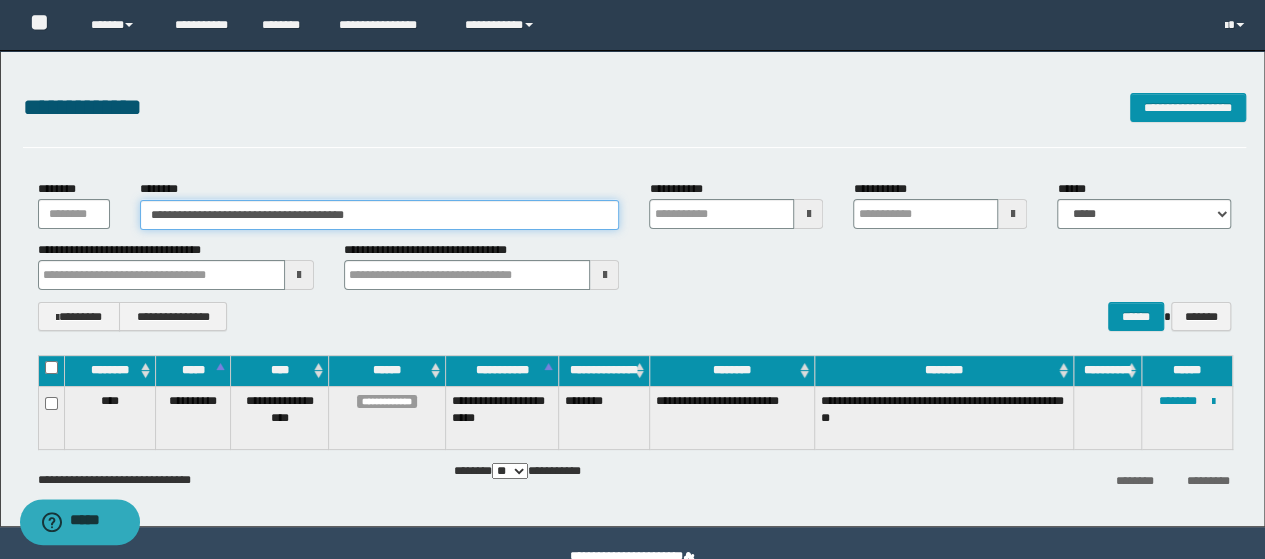 drag, startPoint x: 392, startPoint y: 215, endPoint x: 57, endPoint y: 151, distance: 341.05865 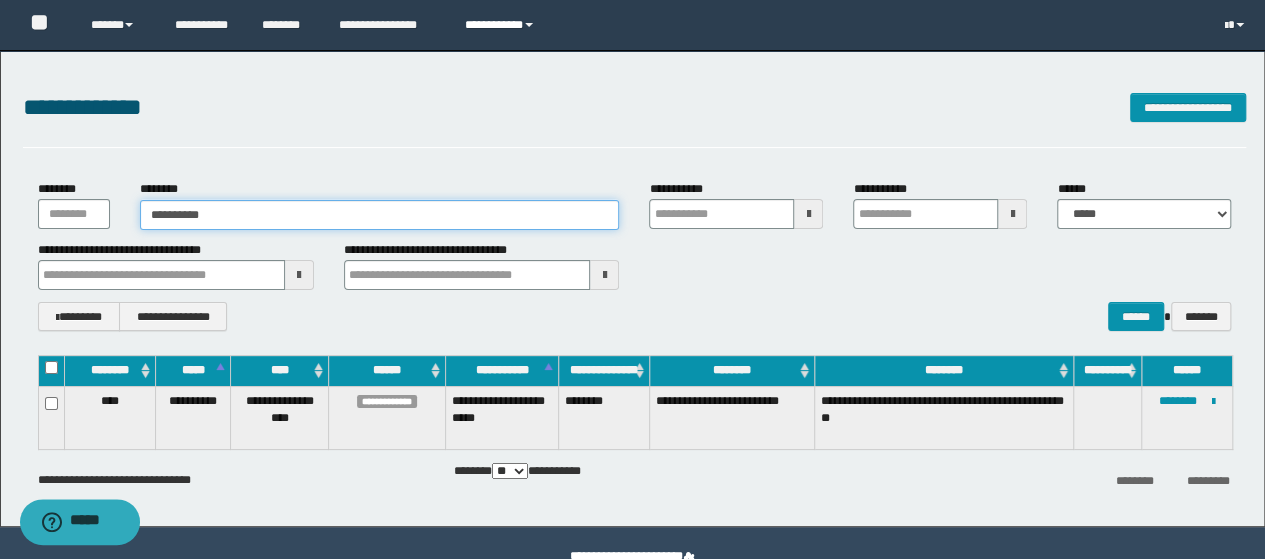 type on "**********" 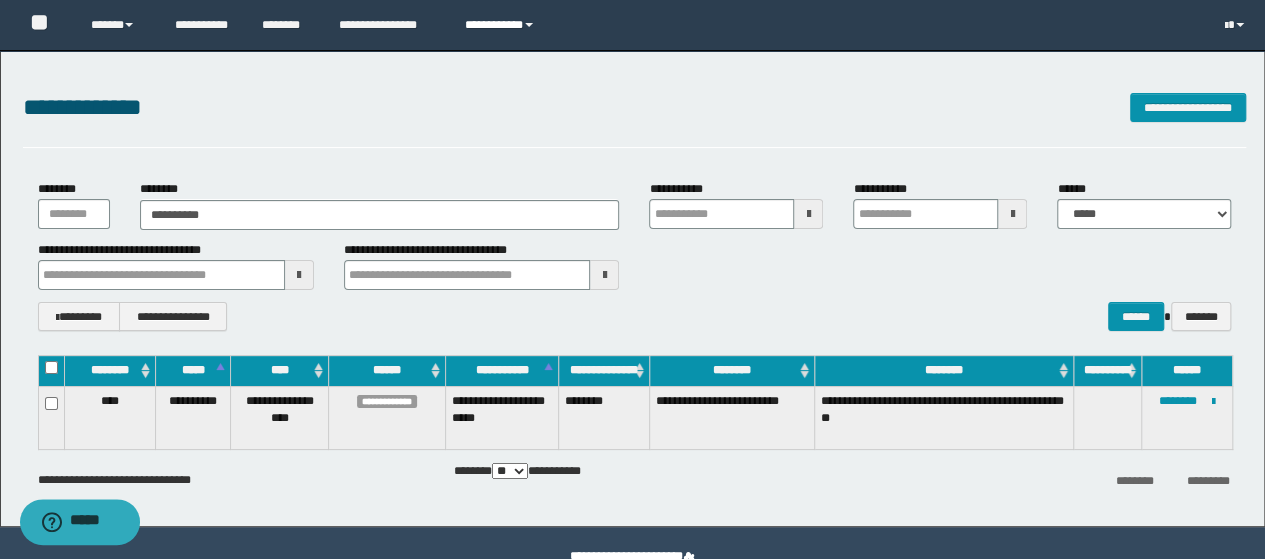 click on "**********" at bounding box center (502, 25) 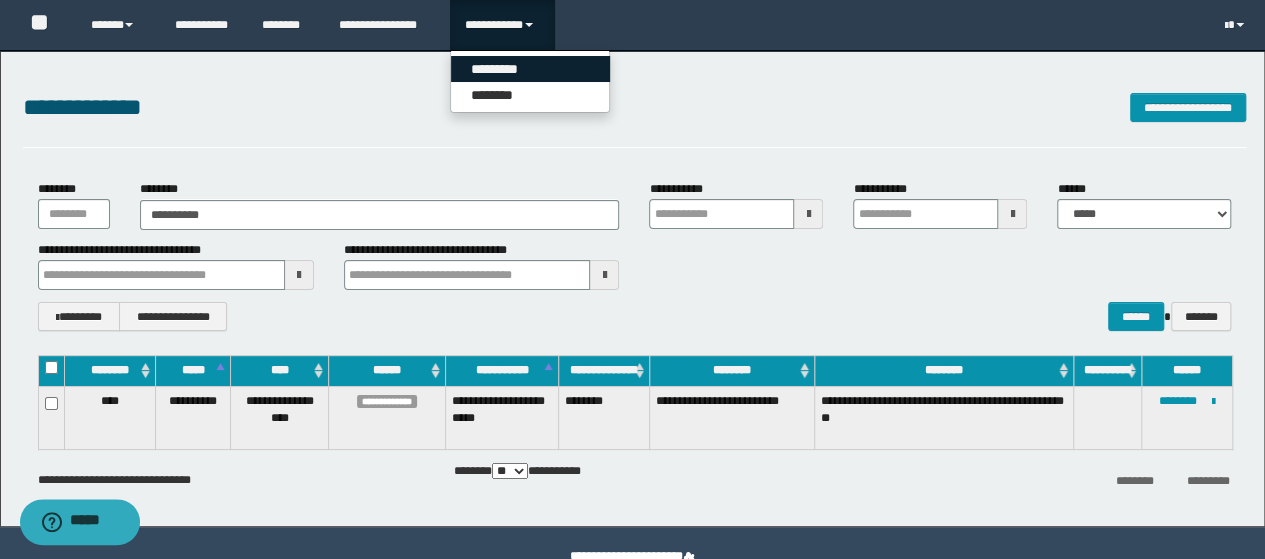 click on "*********" at bounding box center [530, 69] 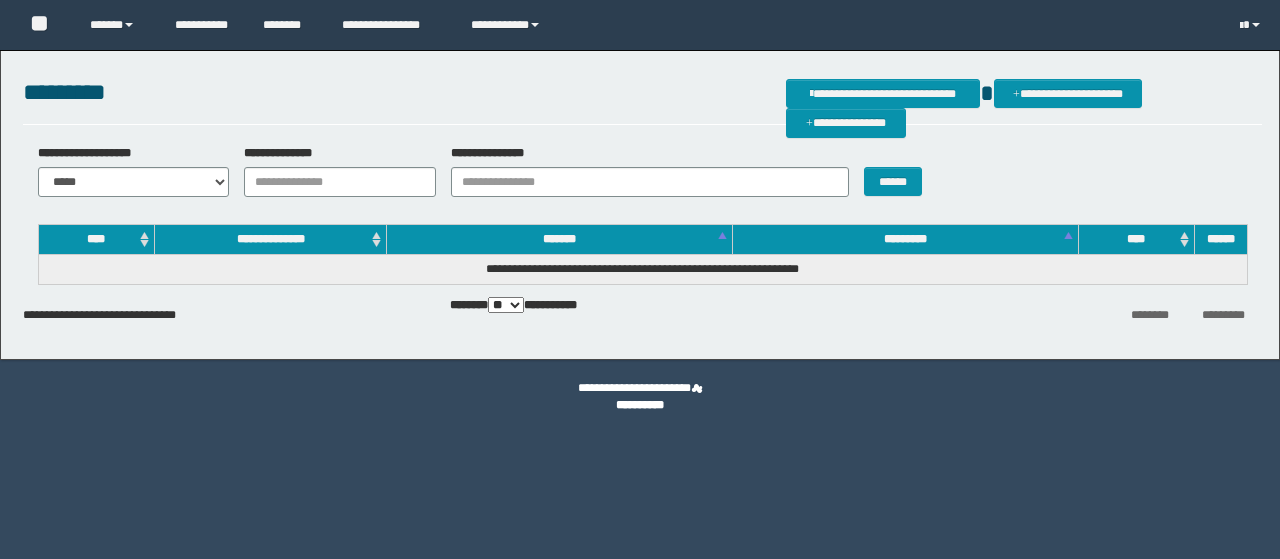 scroll, scrollTop: 0, scrollLeft: 0, axis: both 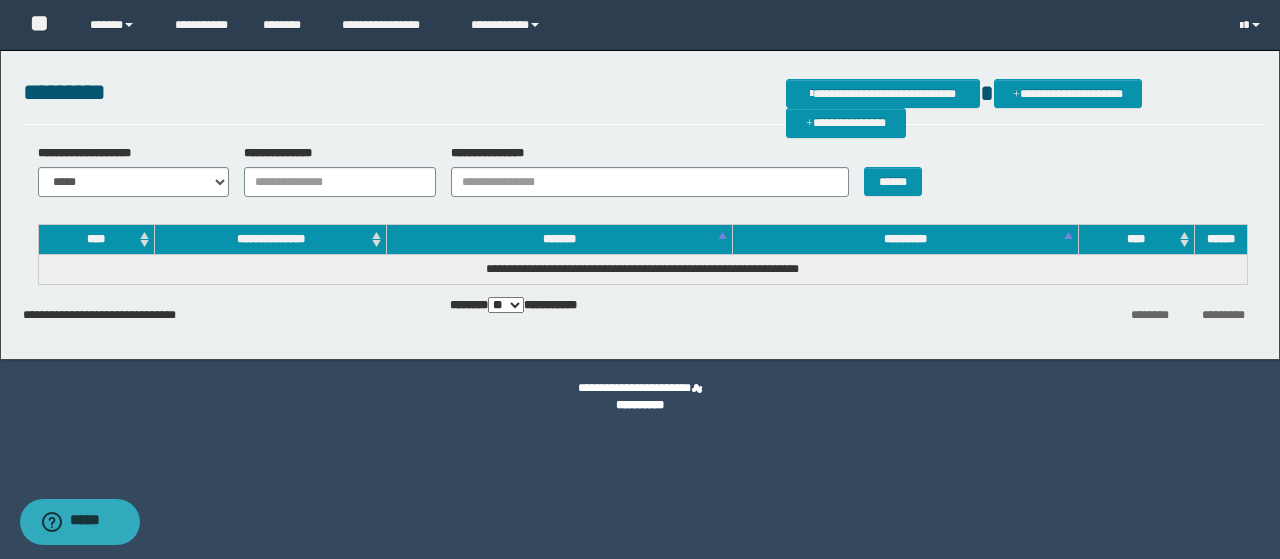 click on "**********" at bounding box center (642, 102) 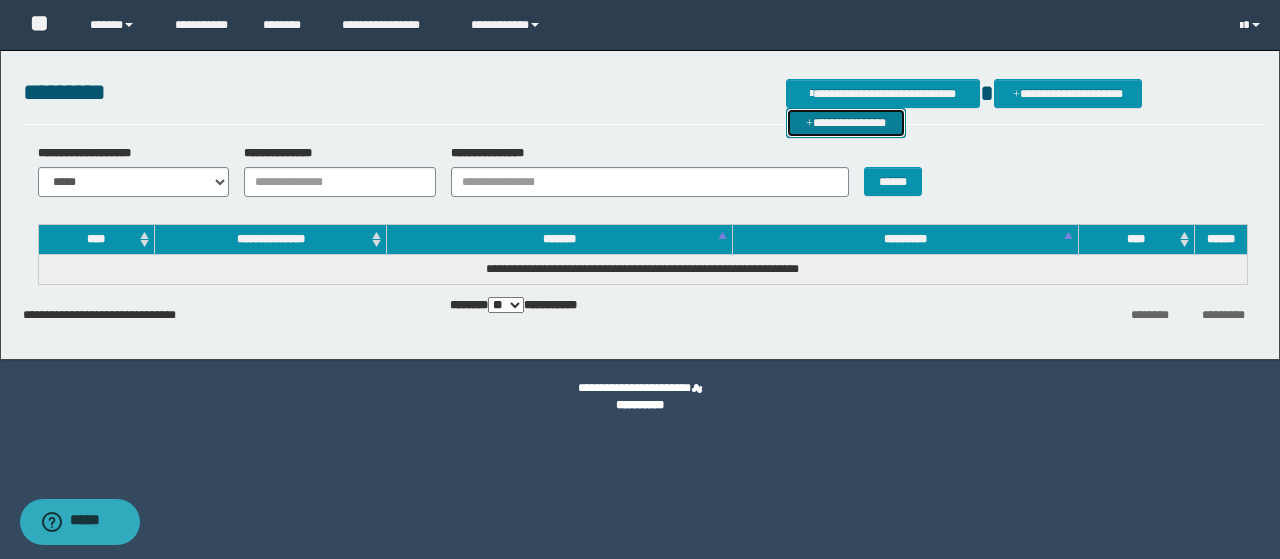 click on "**********" at bounding box center (846, 122) 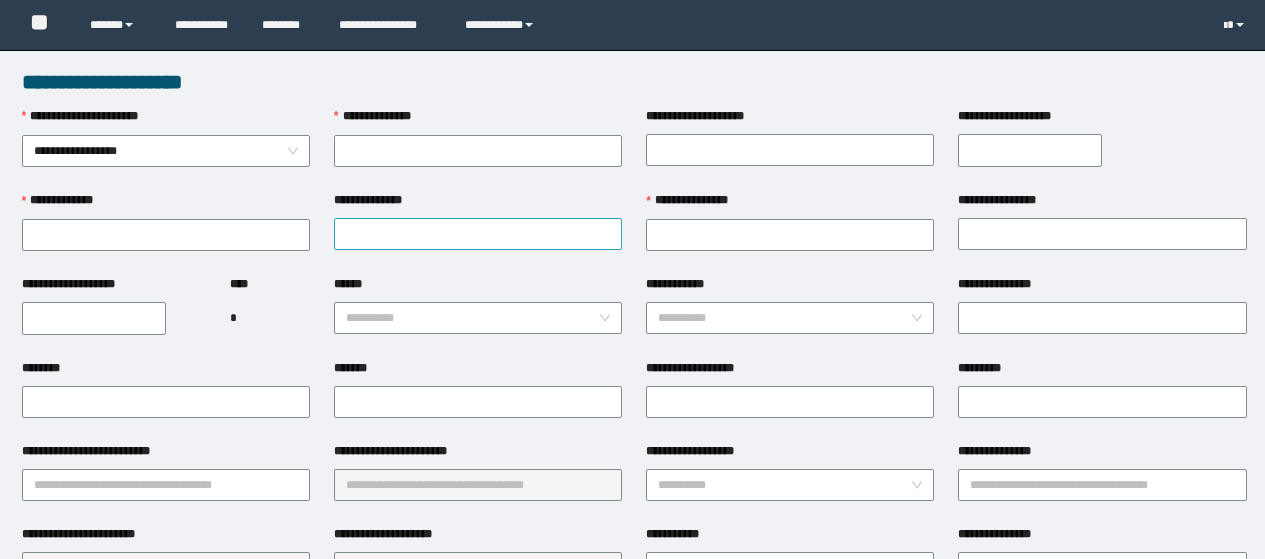 scroll, scrollTop: 0, scrollLeft: 0, axis: both 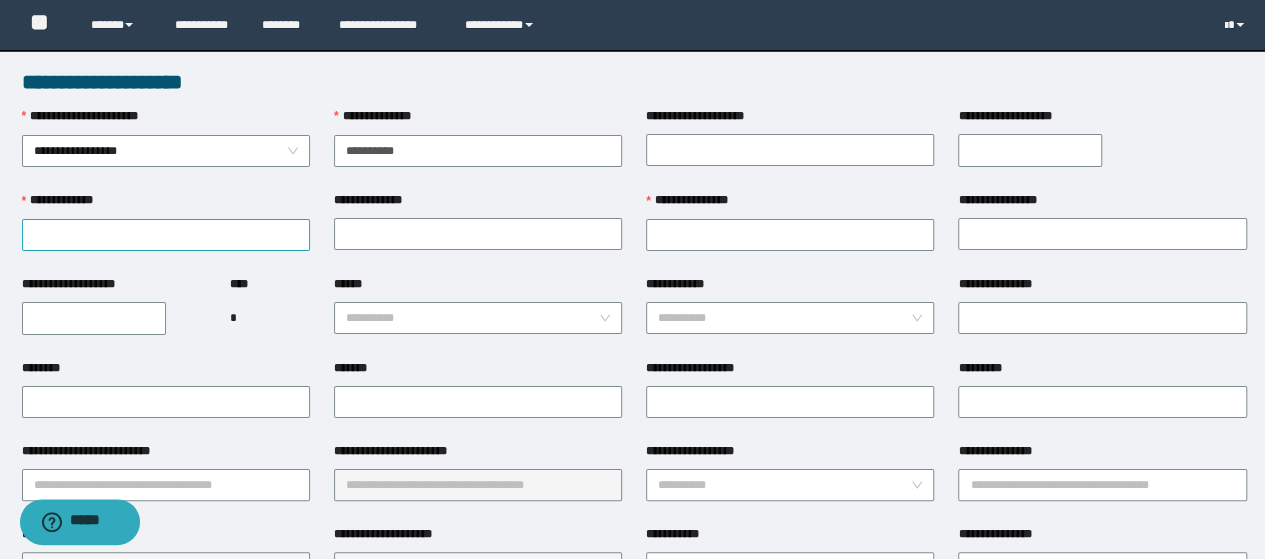 type on "**********" 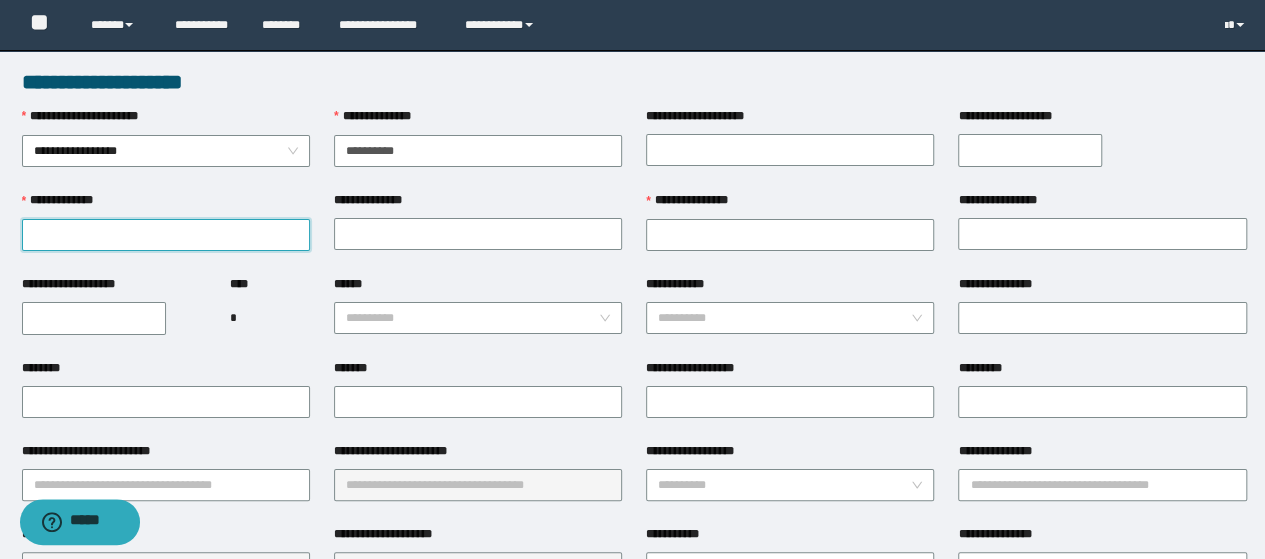 click on "**********" at bounding box center [166, 235] 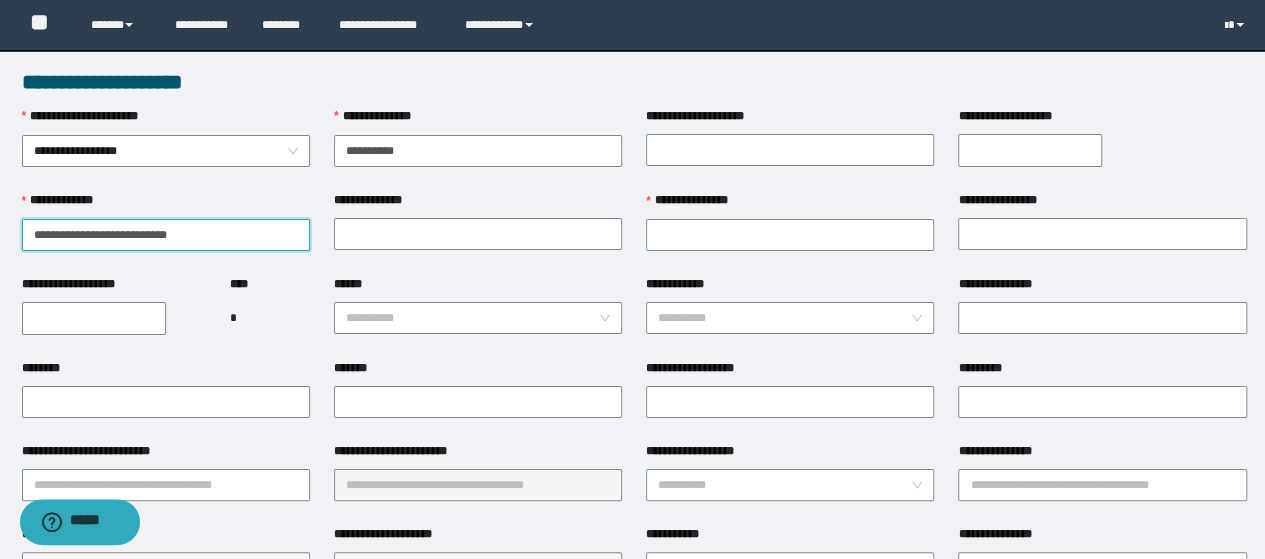 click on "**********" at bounding box center (166, 235) 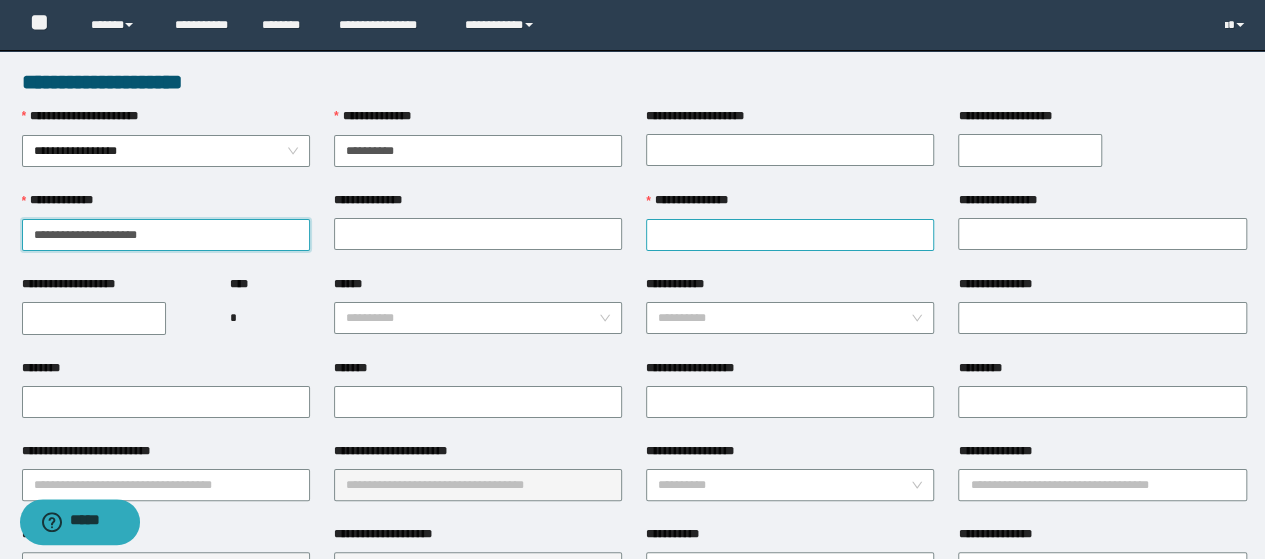 type on "**********" 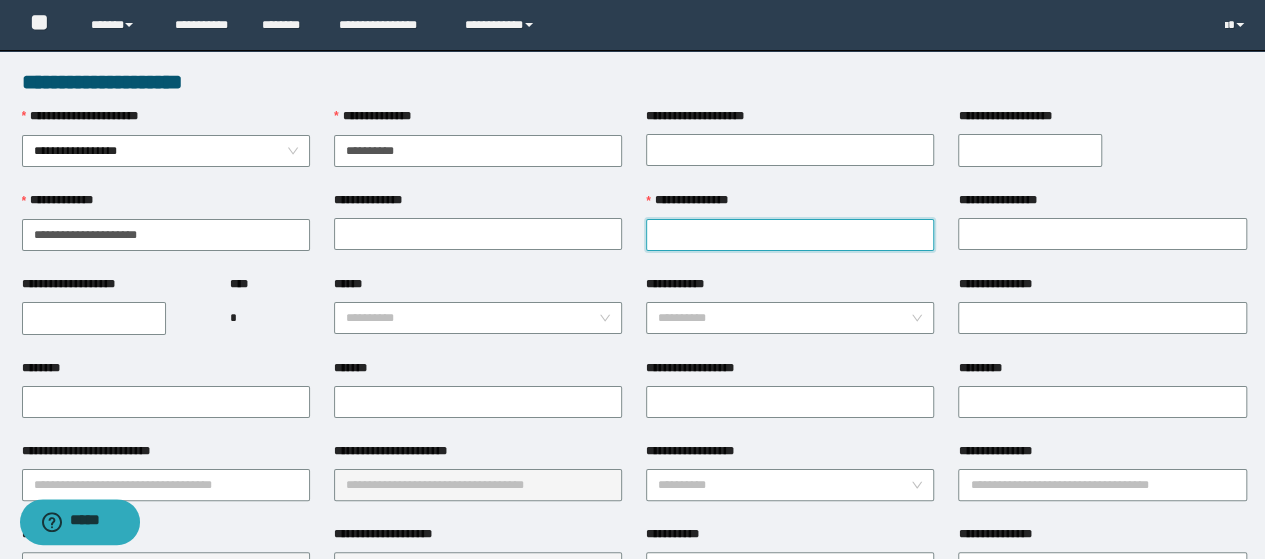 click on "**********" at bounding box center [790, 235] 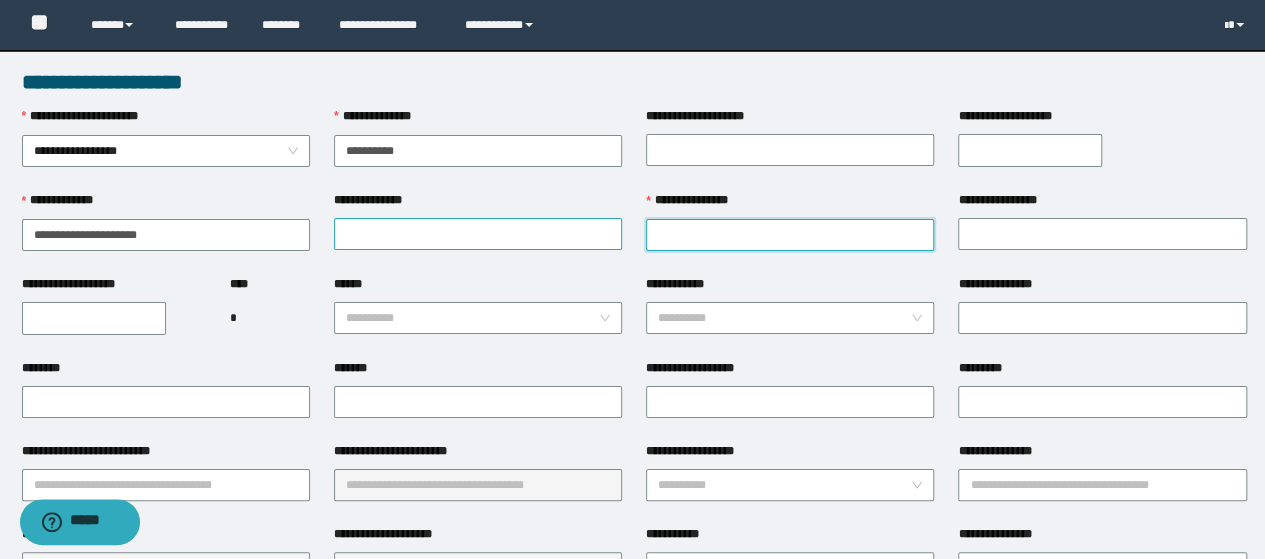 paste on "*****" 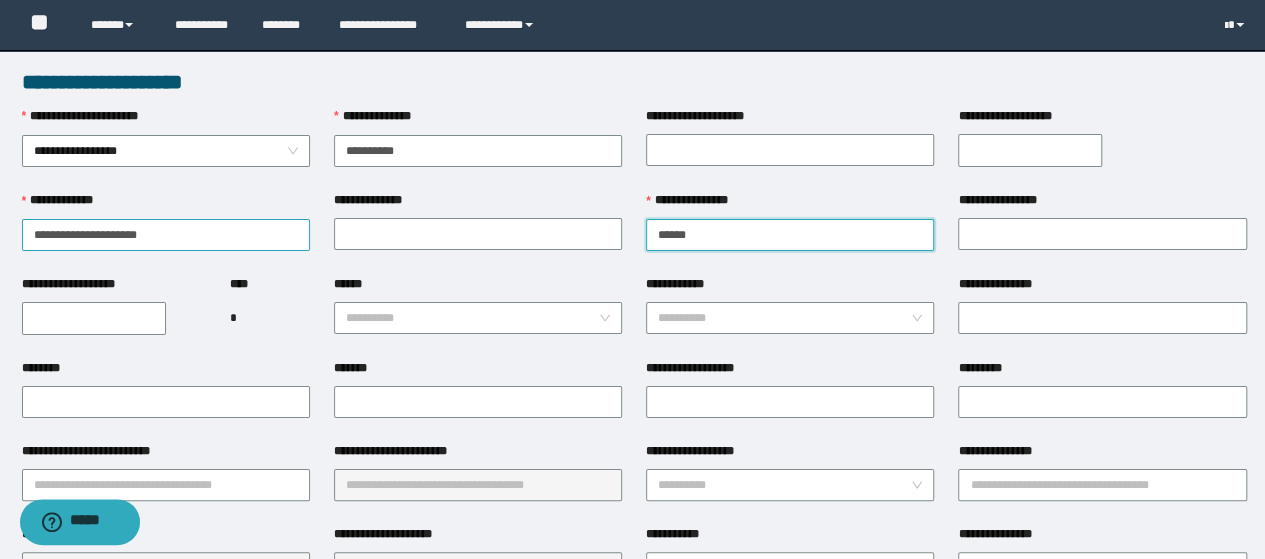 type on "*****" 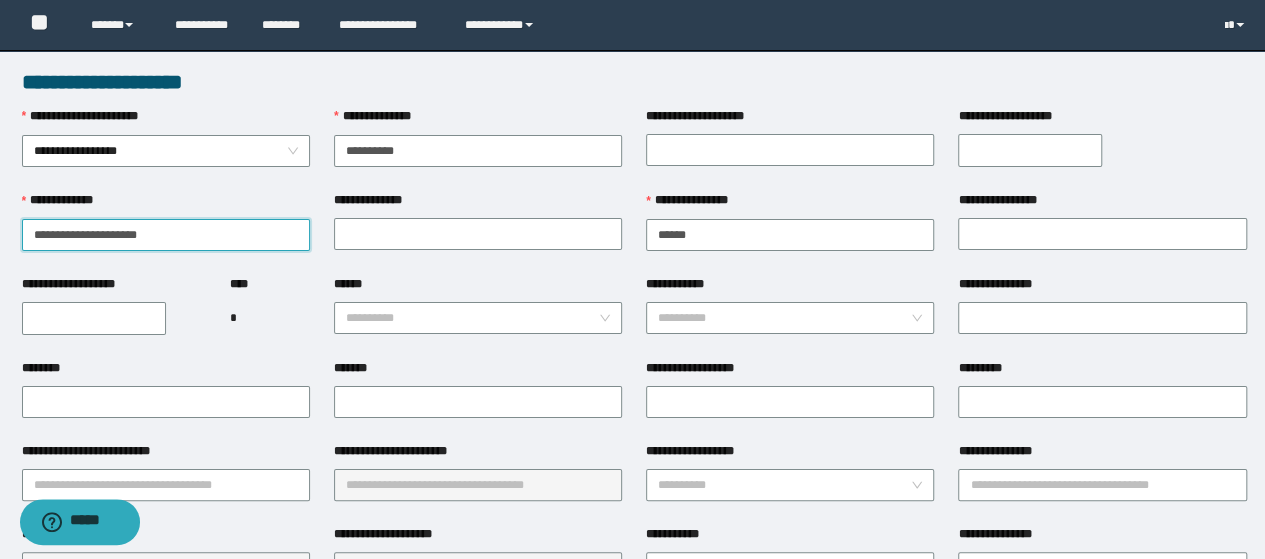 click on "**********" at bounding box center [166, 235] 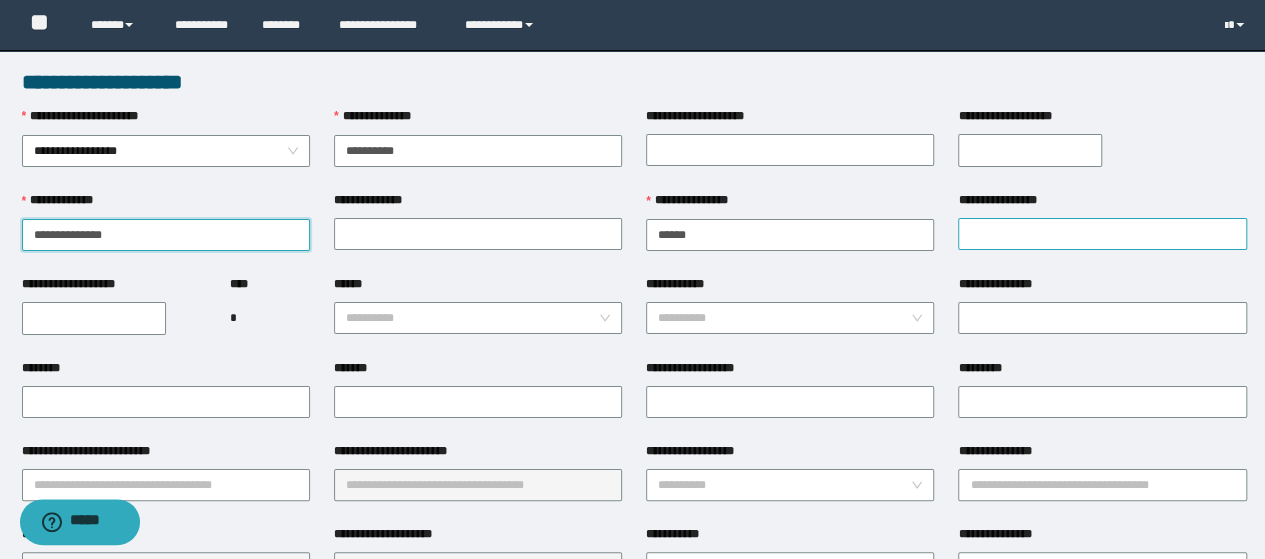 type on "**********" 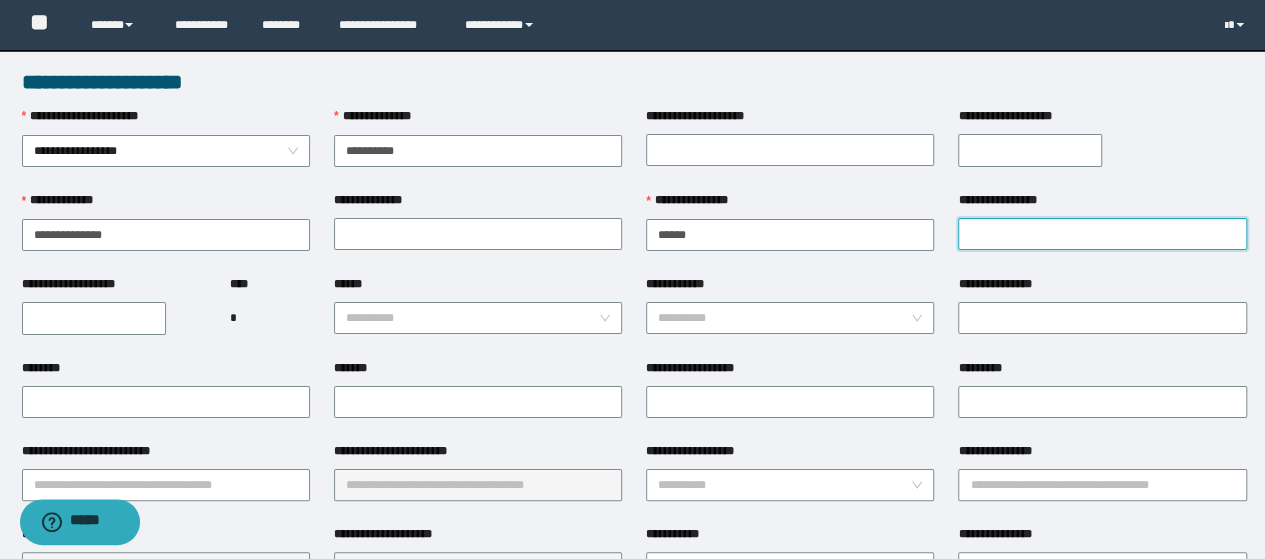 click on "**********" at bounding box center (1102, 234) 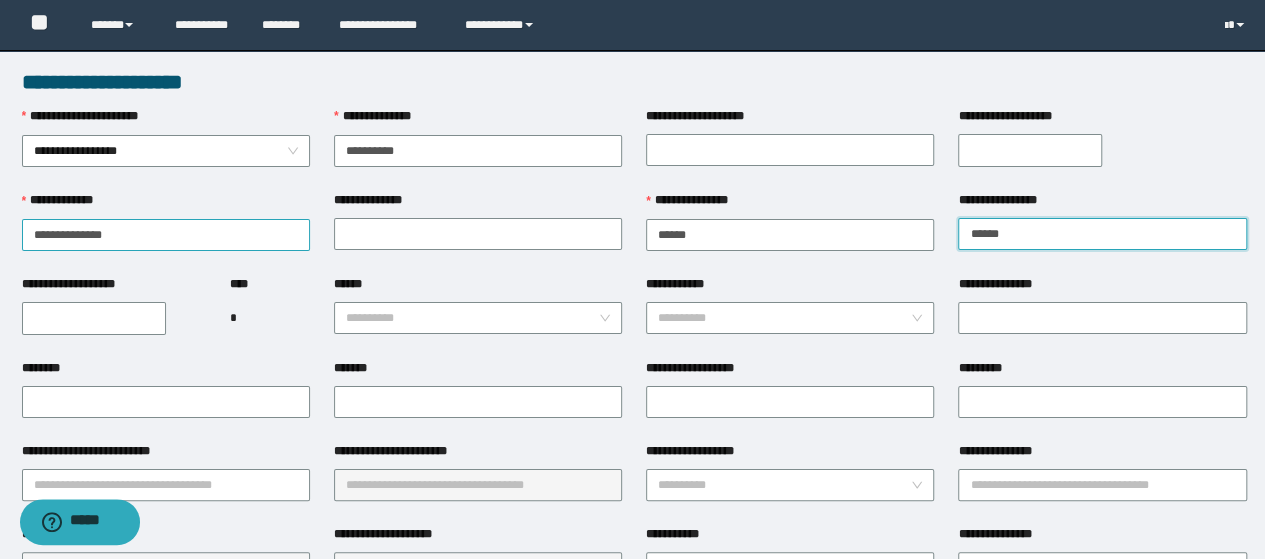 type on "******" 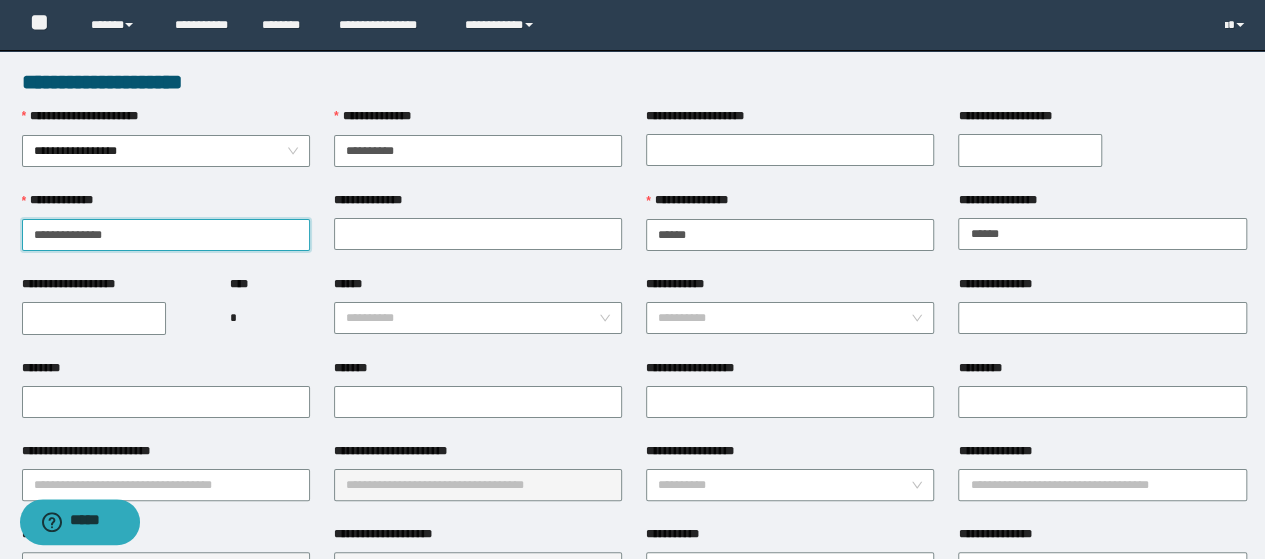 click on "**********" at bounding box center (166, 235) 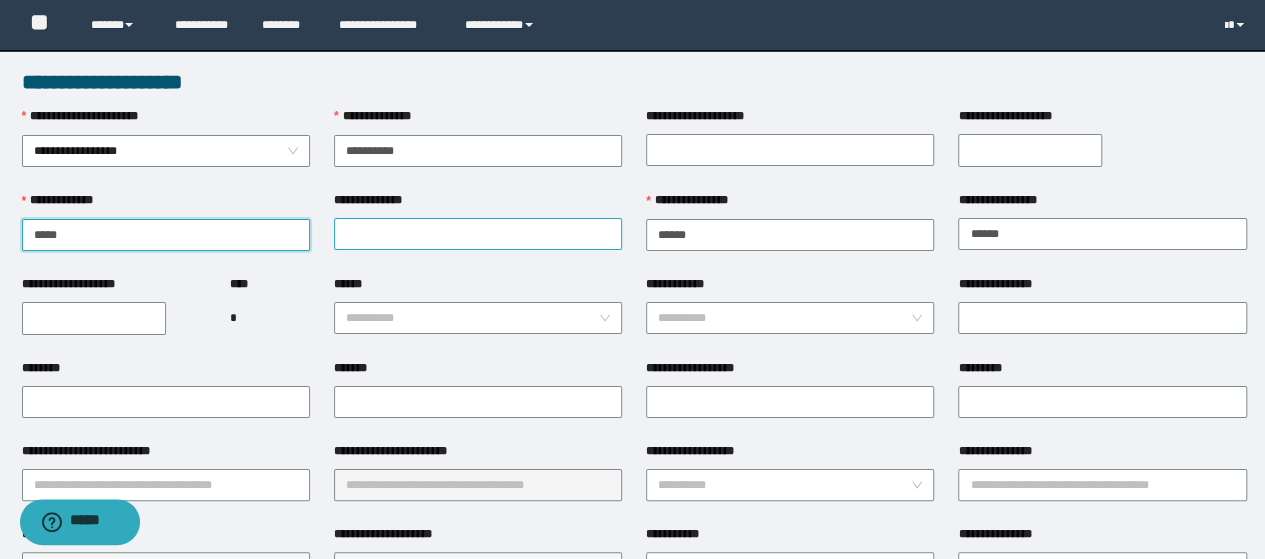 type on "****" 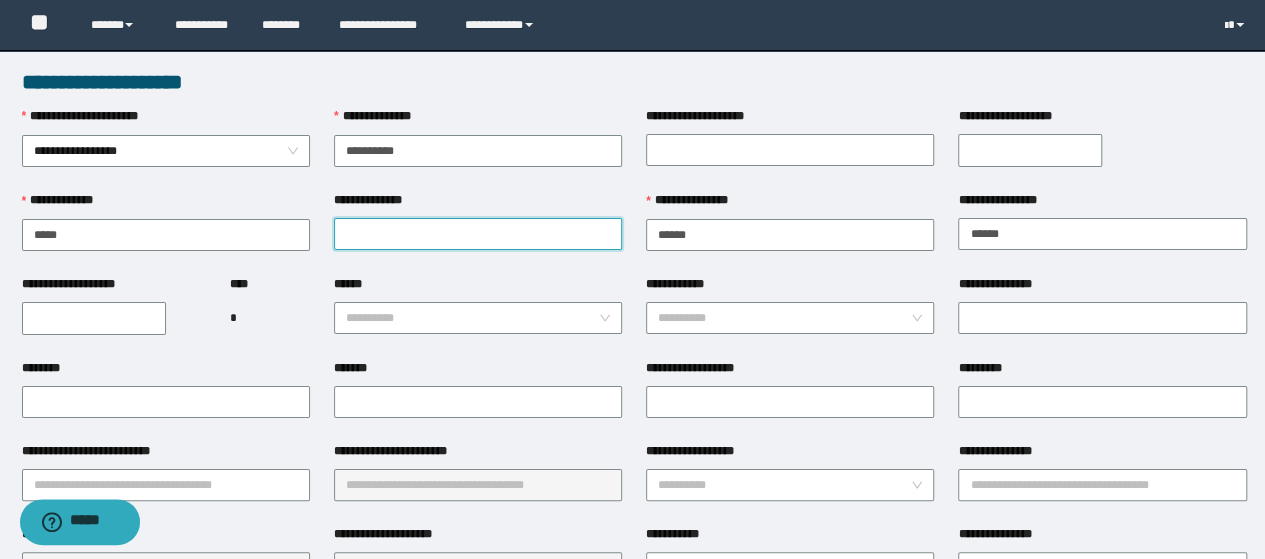 click on "**********" at bounding box center (478, 234) 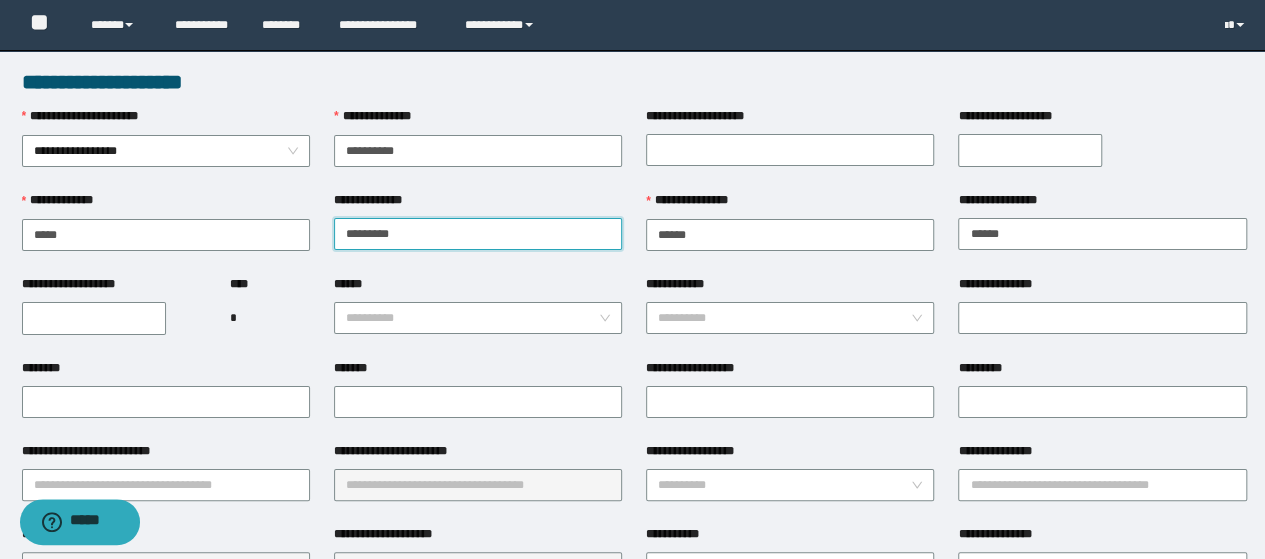 type on "*********" 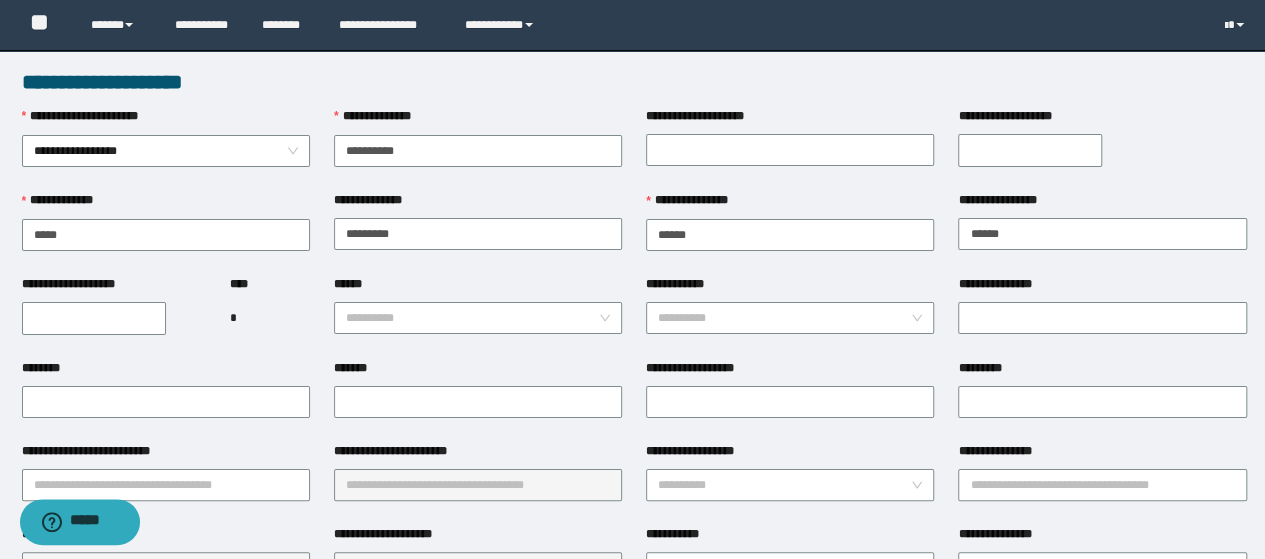 click on "**********" at bounding box center [166, 233] 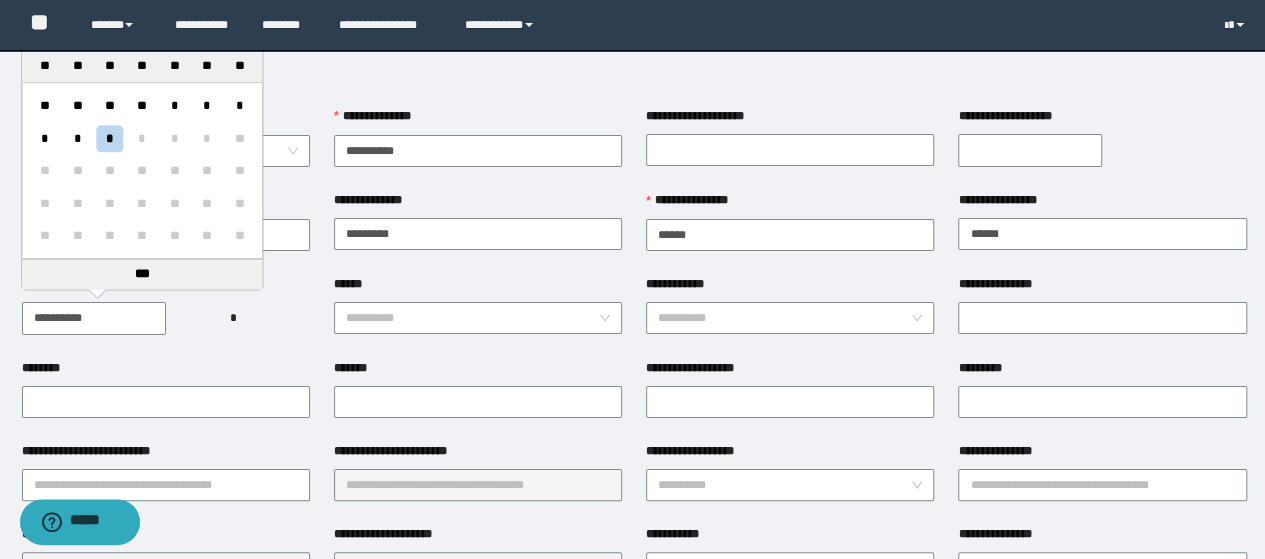 paste 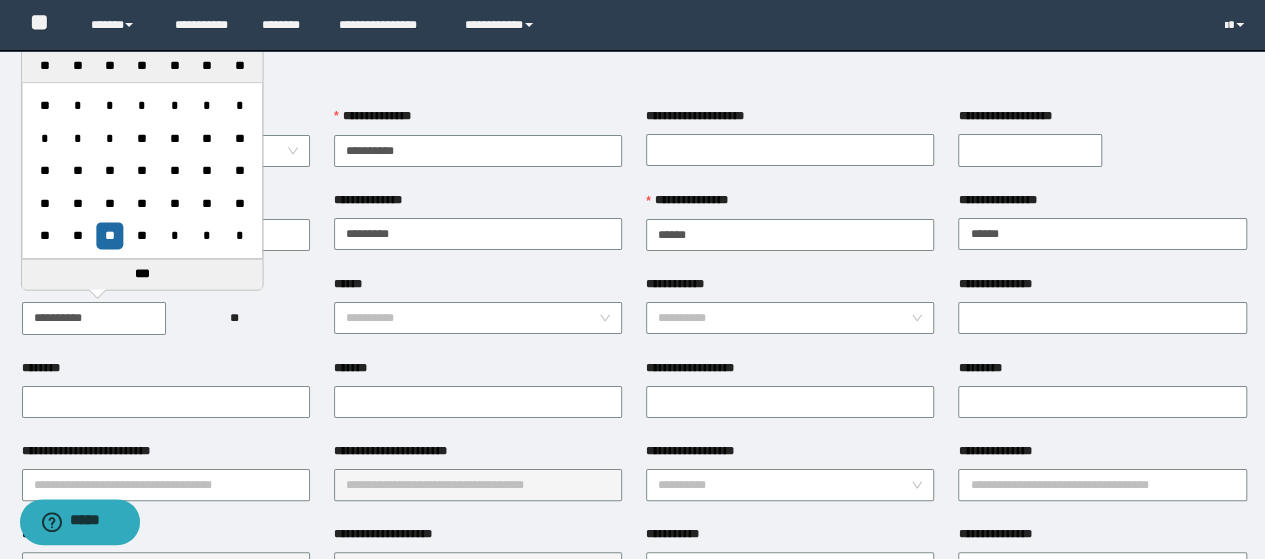 type on "**********" 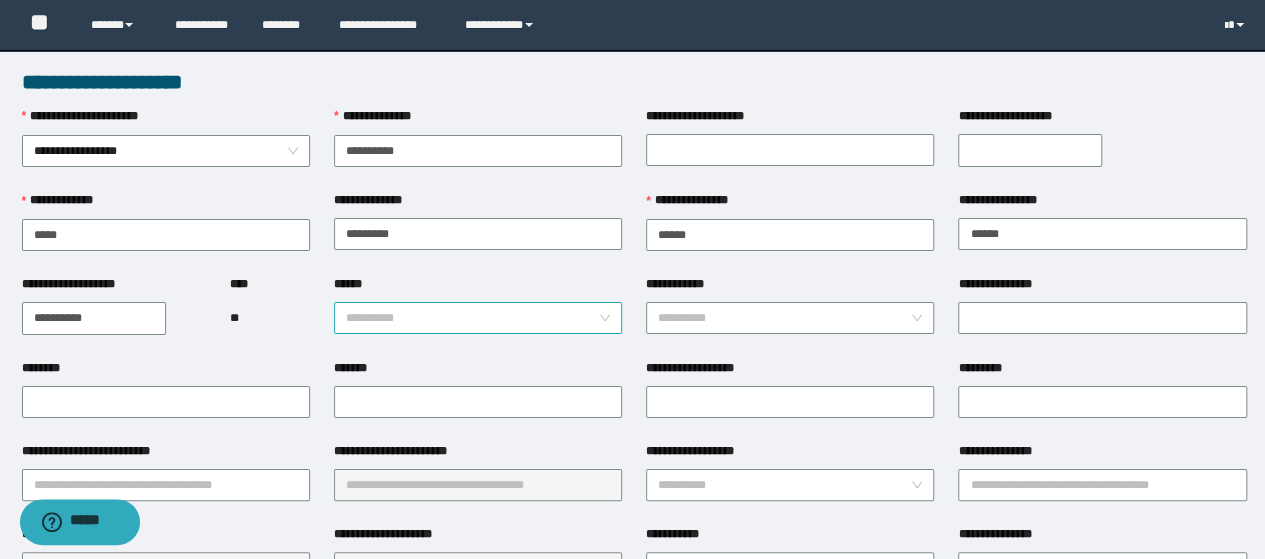 click on "******" at bounding box center [472, 318] 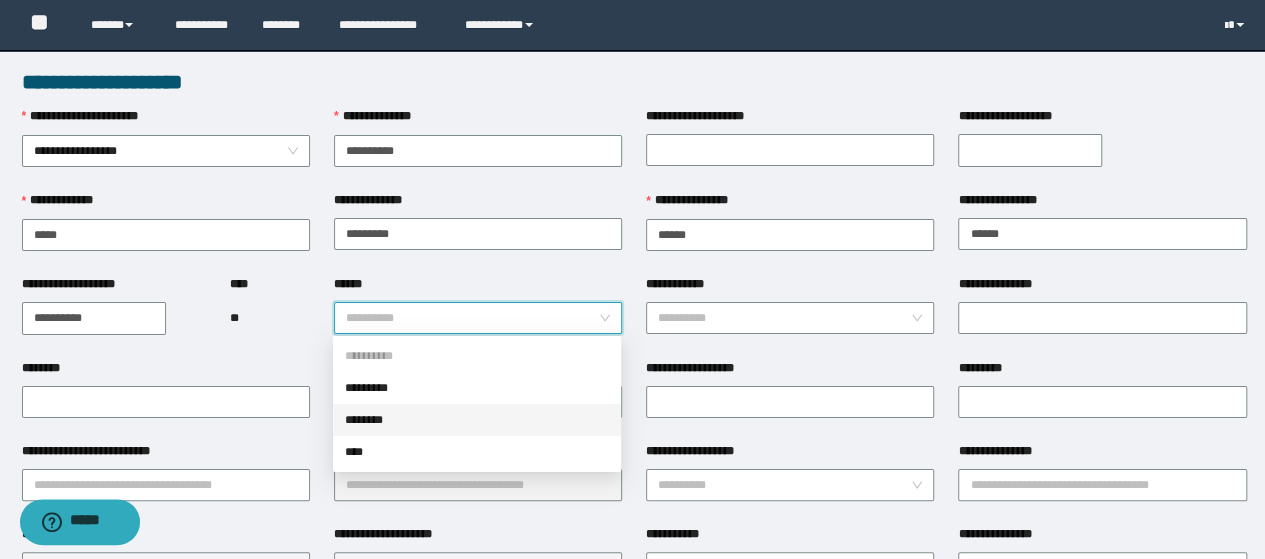 click on "********" at bounding box center [477, 420] 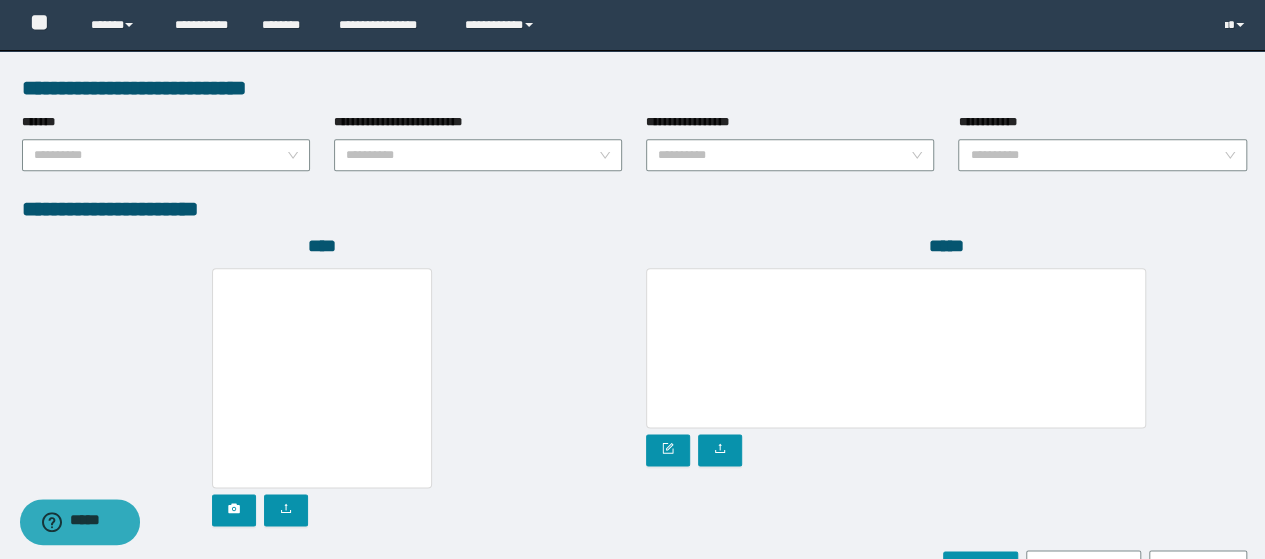 scroll, scrollTop: 1142, scrollLeft: 0, axis: vertical 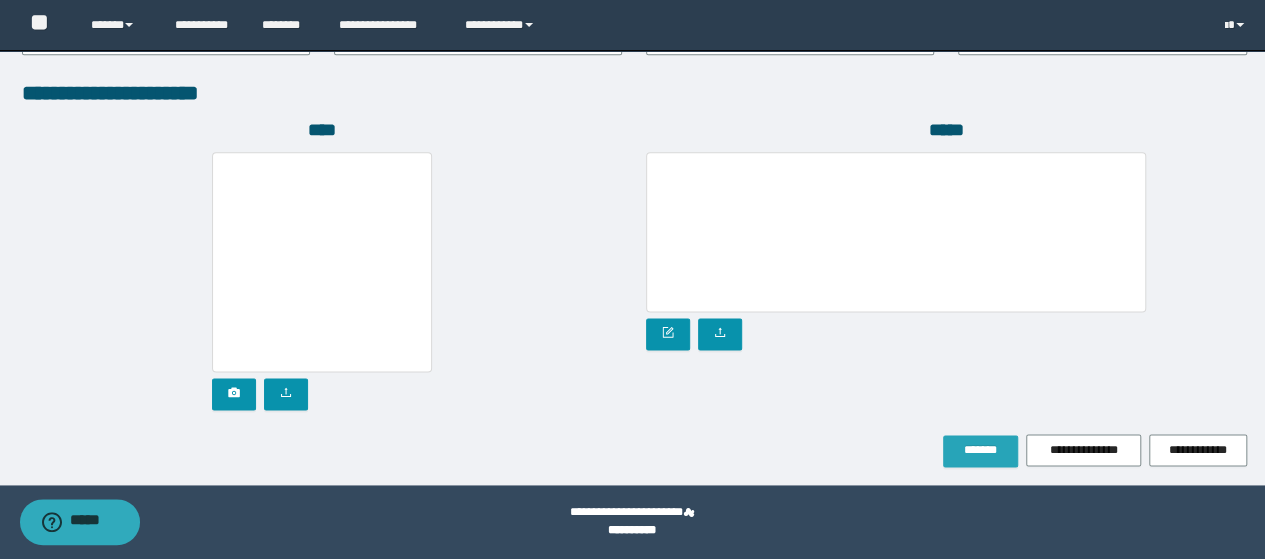 click on "*******" at bounding box center [980, 450] 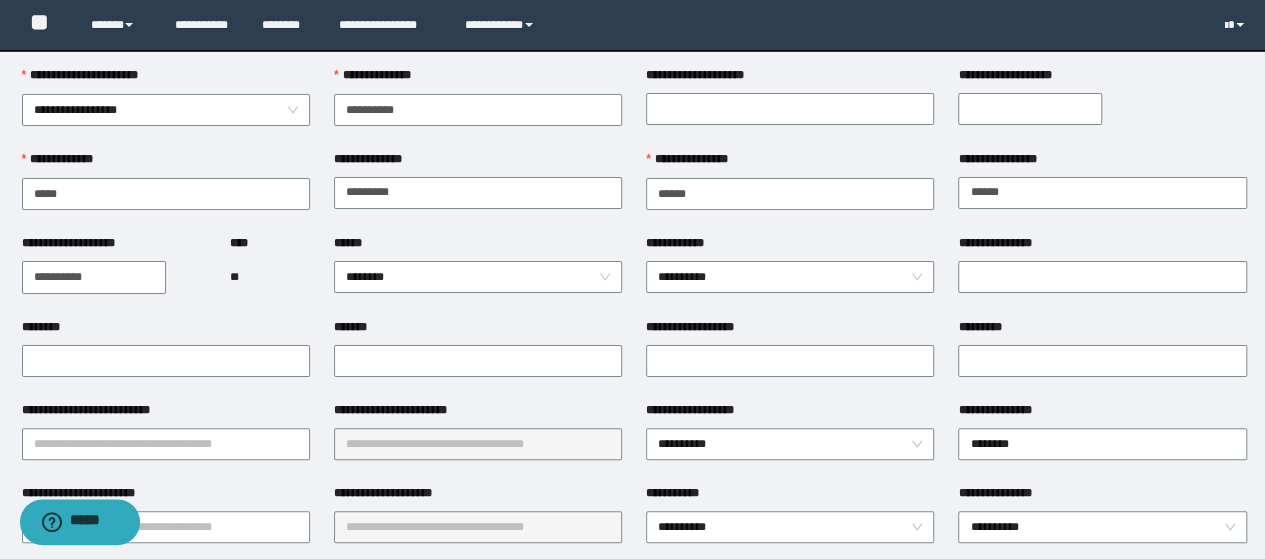 scroll, scrollTop: 0, scrollLeft: 0, axis: both 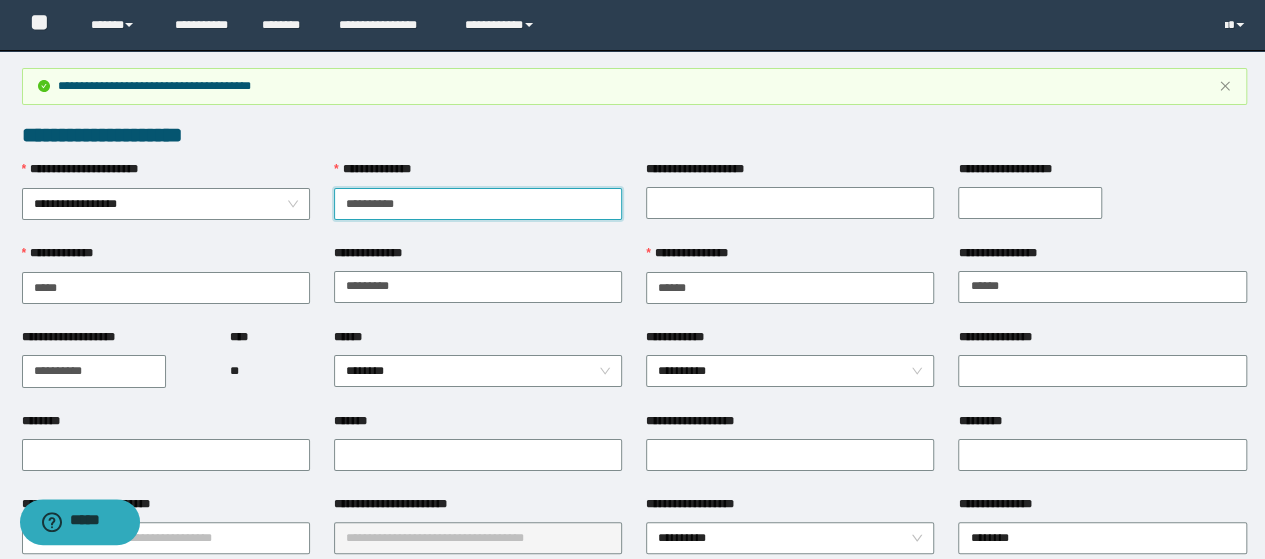 click on "**********" at bounding box center (478, 204) 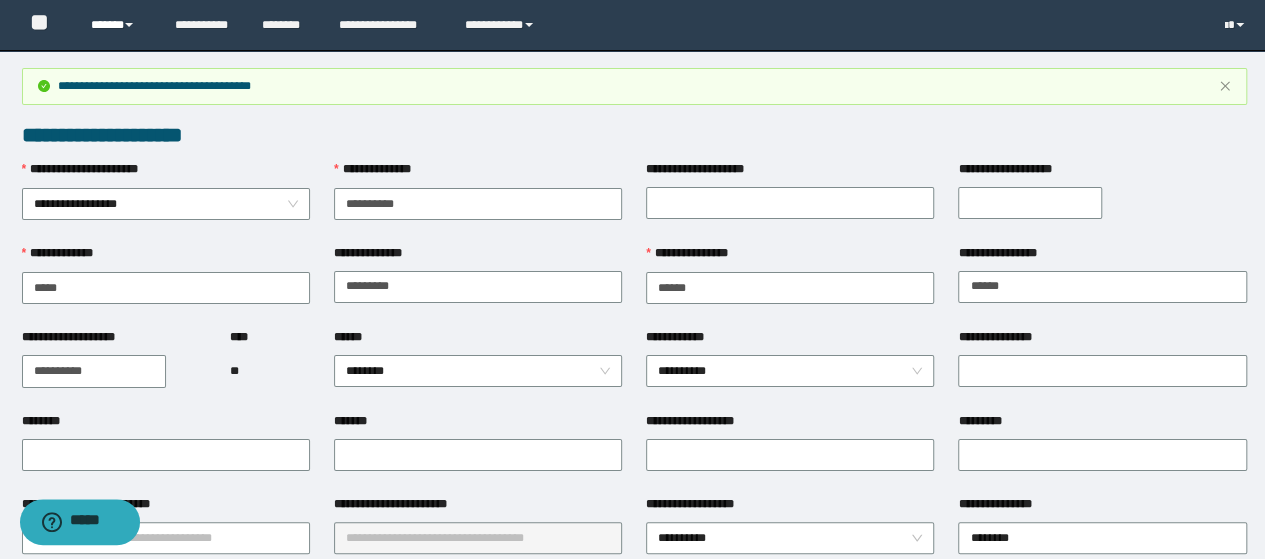 click on "******" at bounding box center (117, 25) 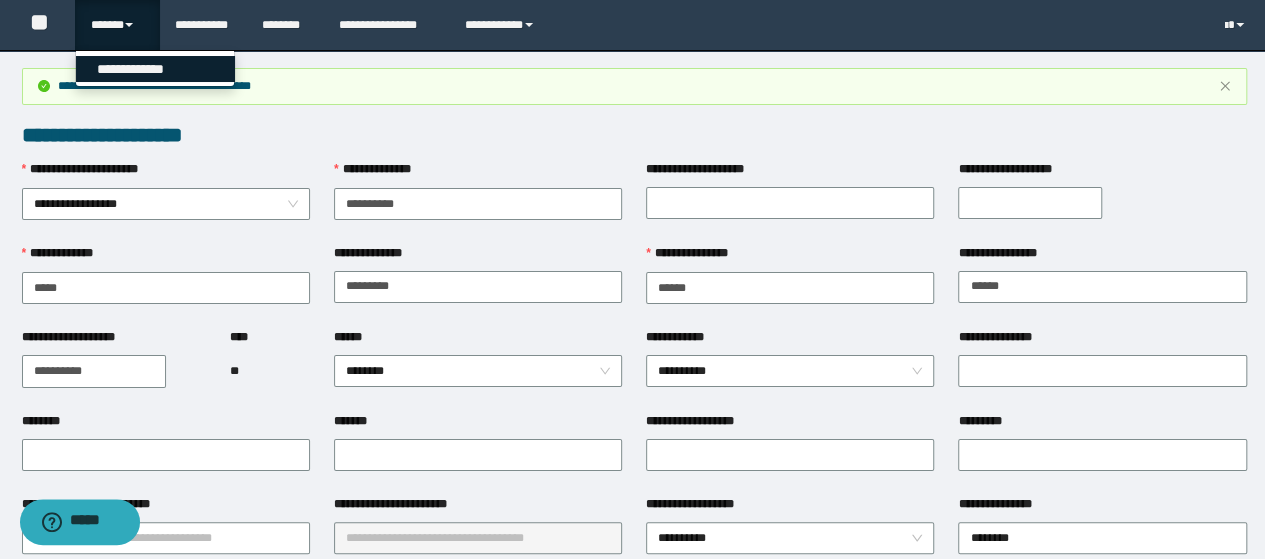 click on "**********" at bounding box center [155, 69] 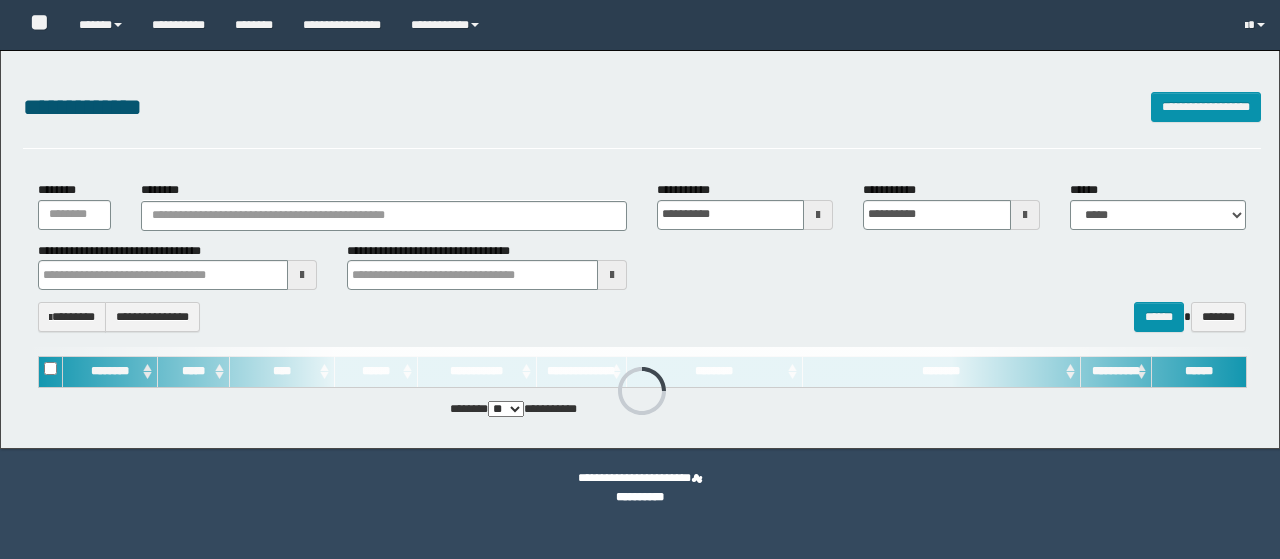 drag, startPoint x: 0, startPoint y: 0, endPoint x: 334, endPoint y: 231, distance: 406.09973 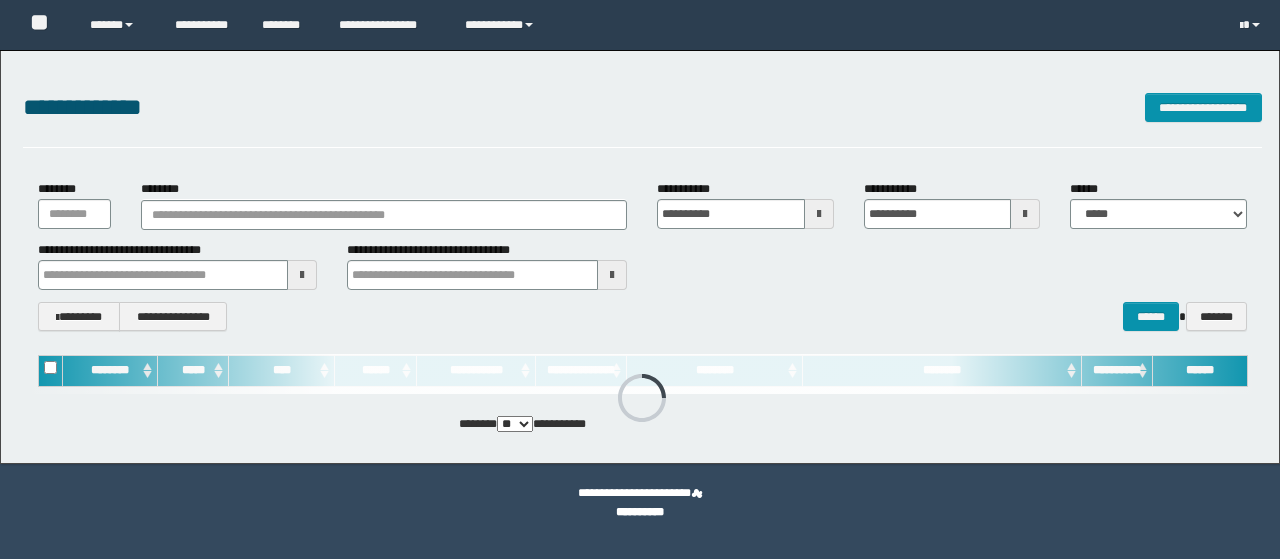 scroll, scrollTop: 0, scrollLeft: 0, axis: both 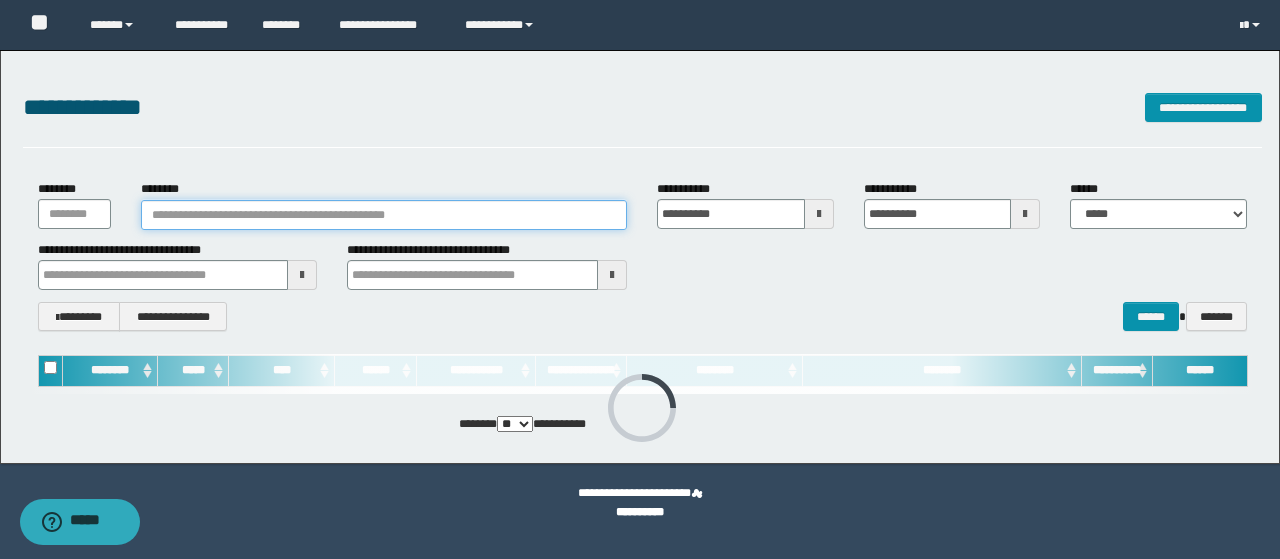 click on "********" at bounding box center [384, 215] 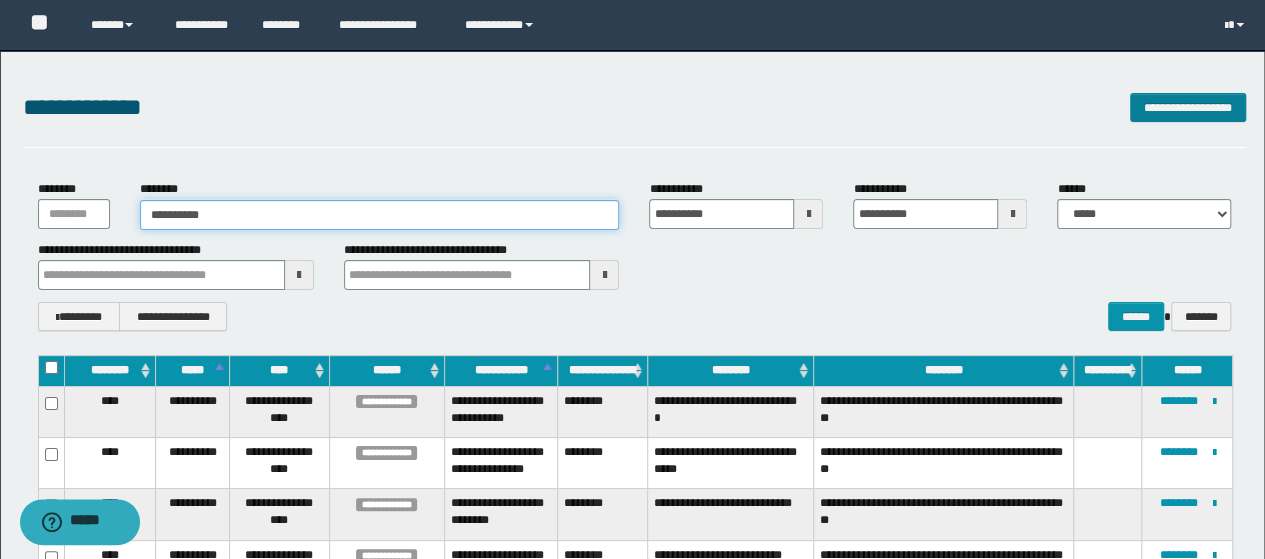 type on "**********" 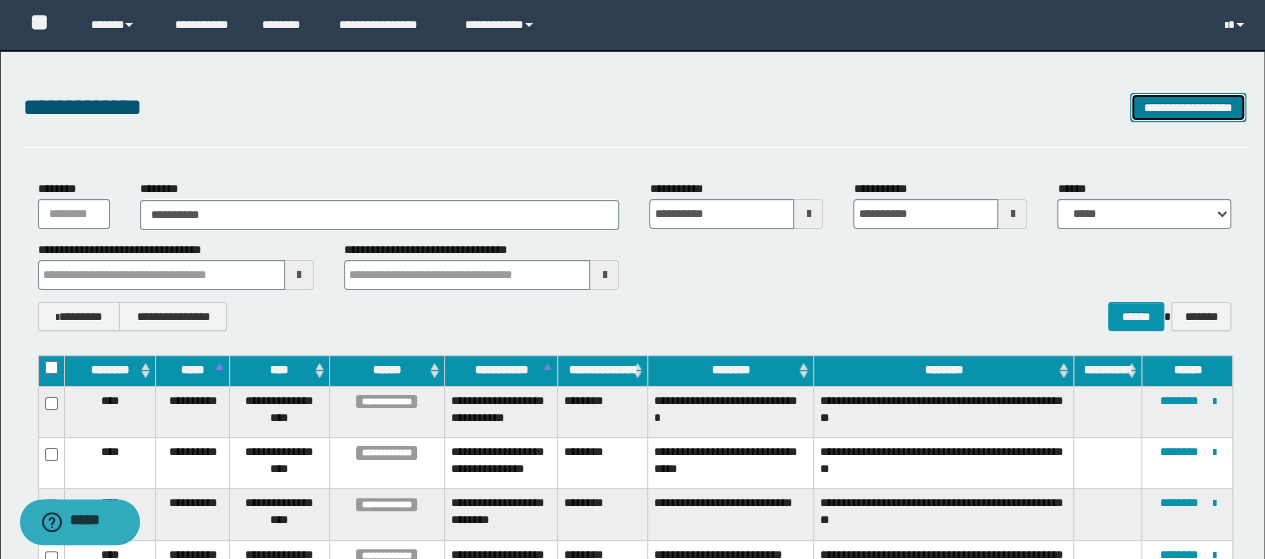 click on "**********" at bounding box center (1188, 107) 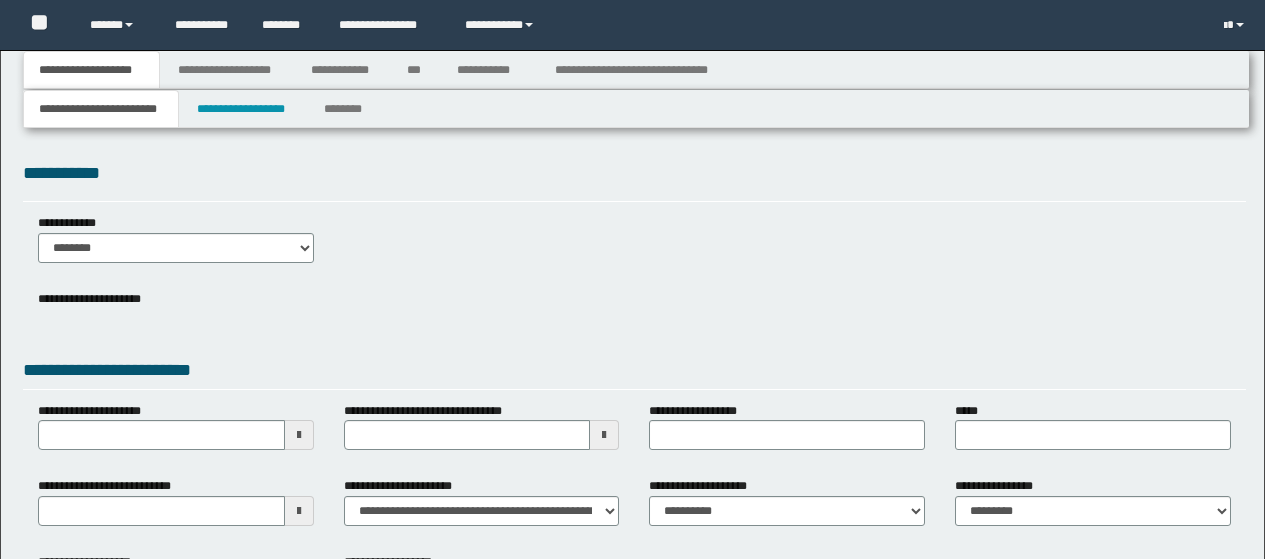 type 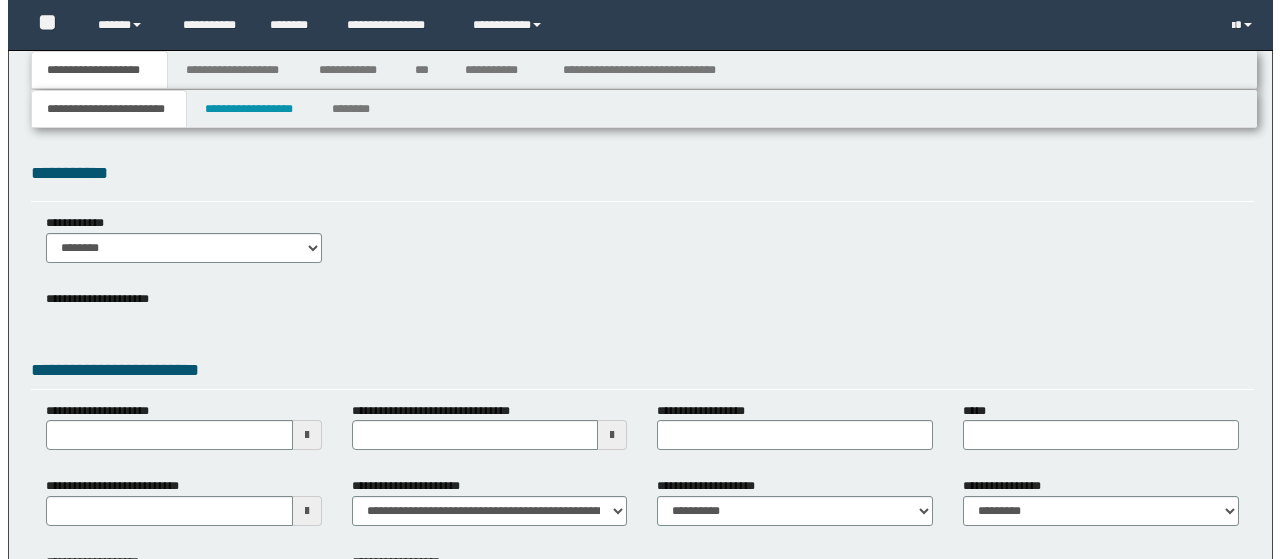 scroll, scrollTop: 0, scrollLeft: 0, axis: both 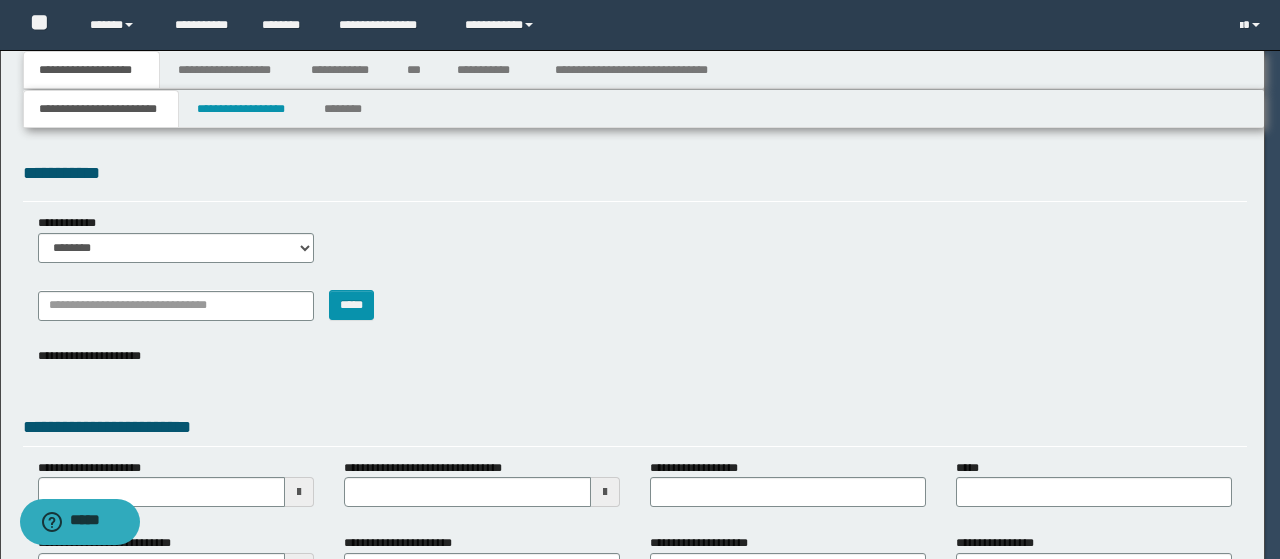 click at bounding box center [640, 279] 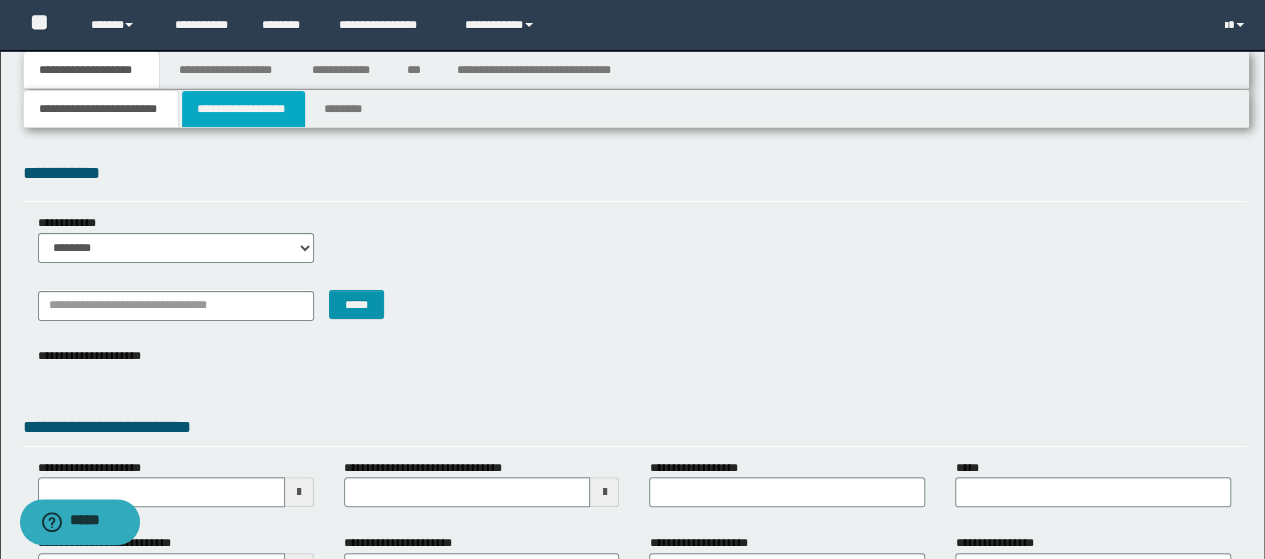drag, startPoint x: 234, startPoint y: 133, endPoint x: 255, endPoint y: 110, distance: 31.144823 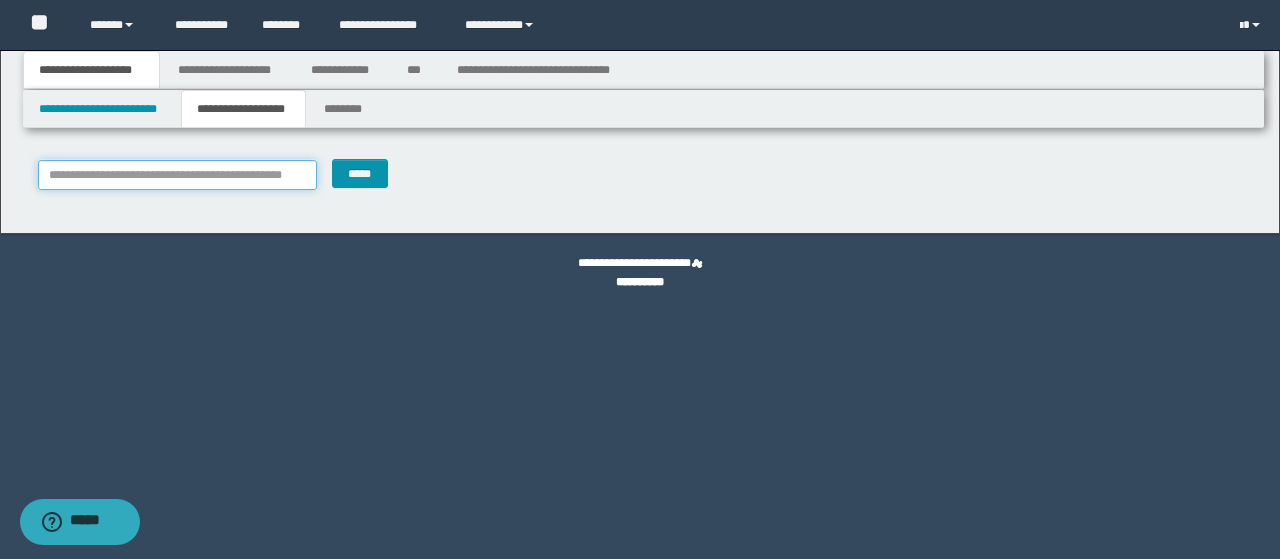 click on "**********" at bounding box center [178, 175] 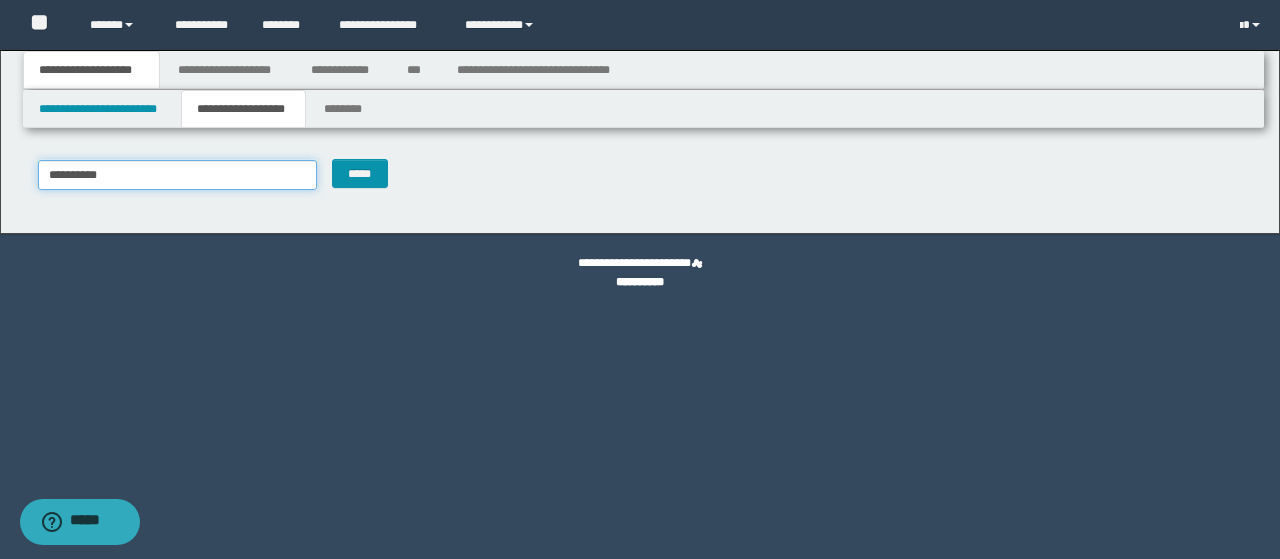 type on "**********" 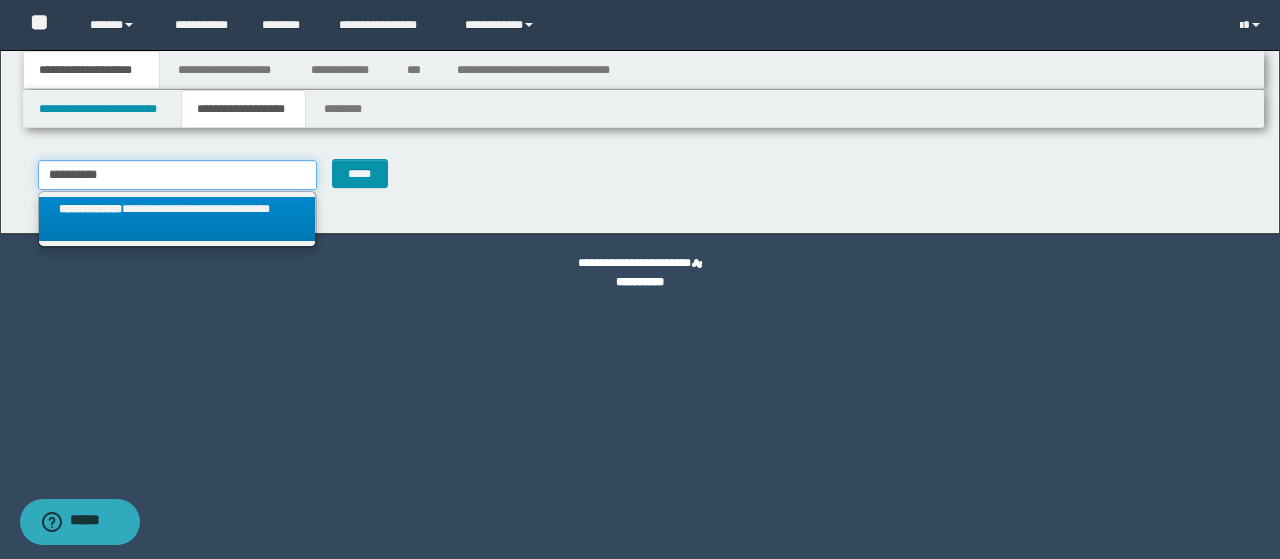 type on "**********" 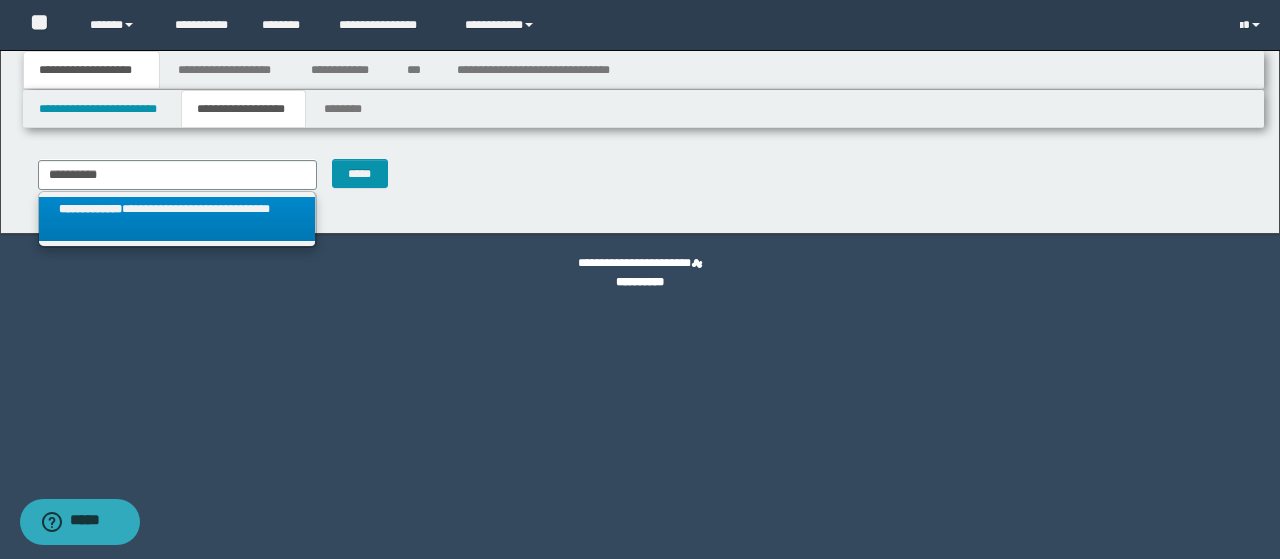 click on "**********" at bounding box center [177, 219] 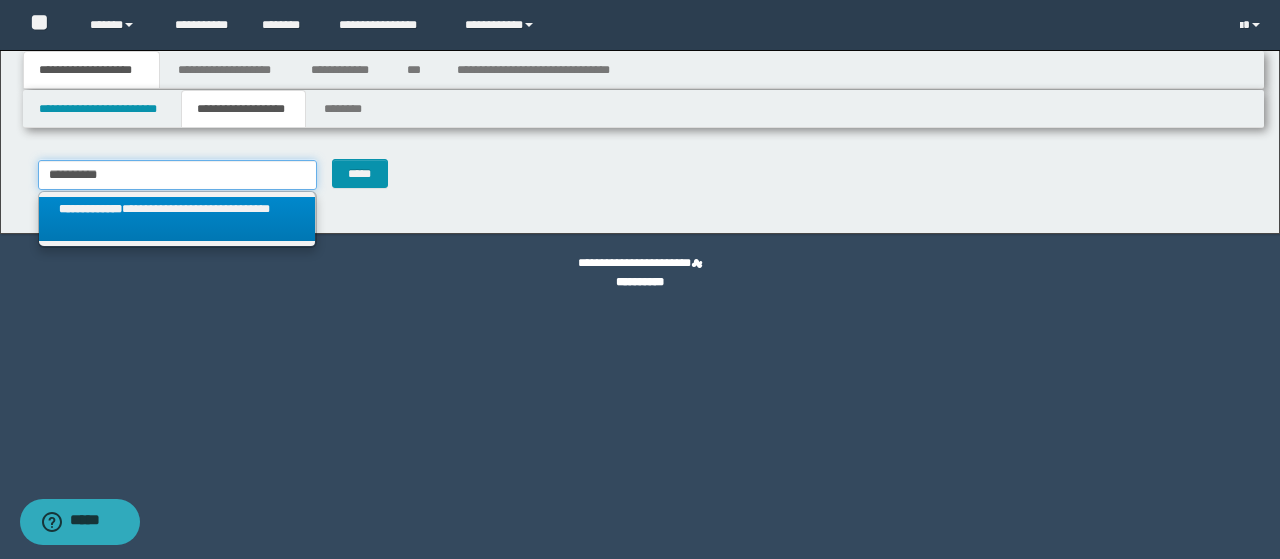 type 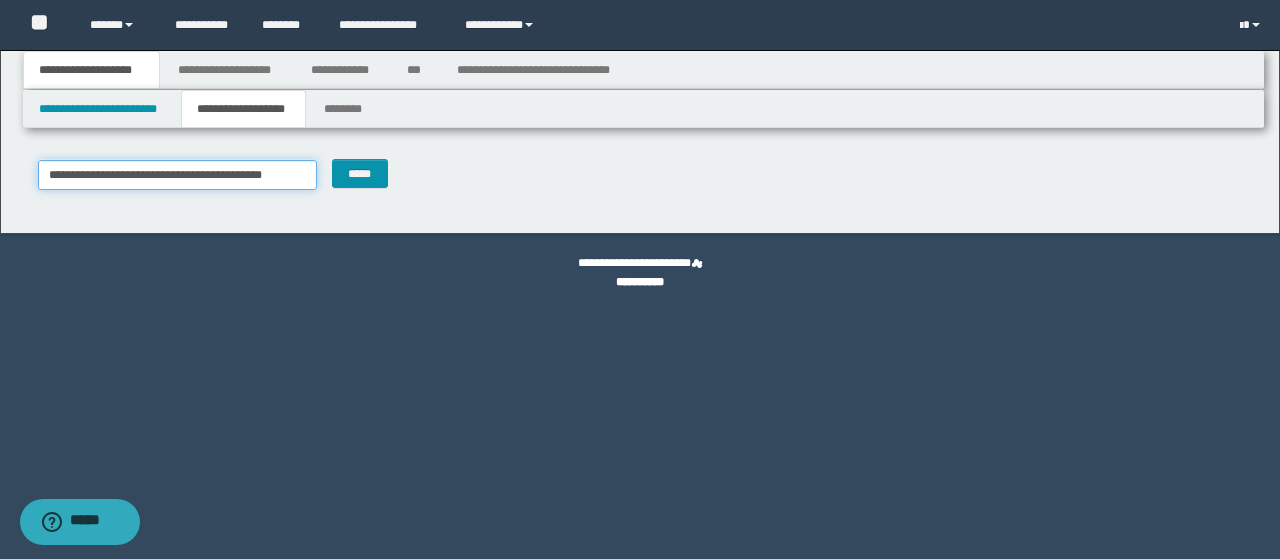 type on "**********" 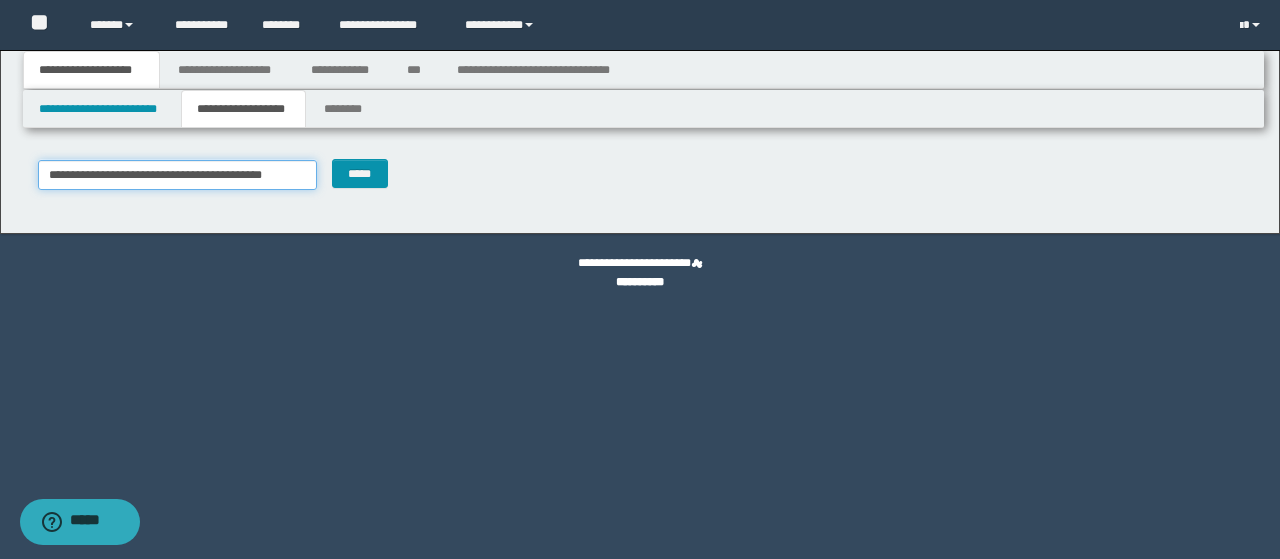 type 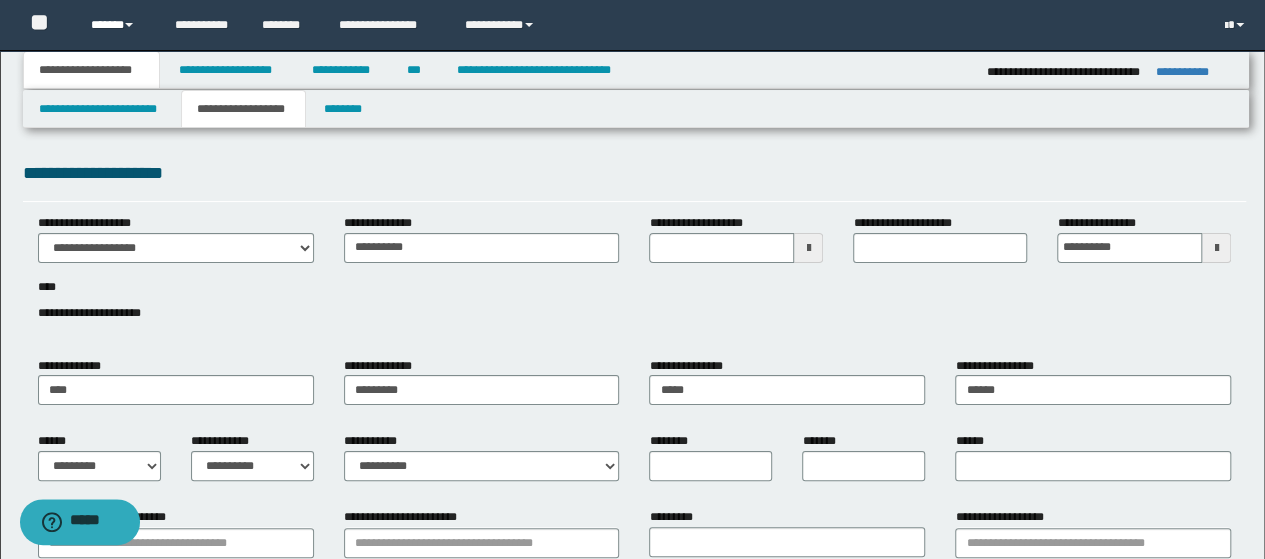 click on "******" at bounding box center (117, 25) 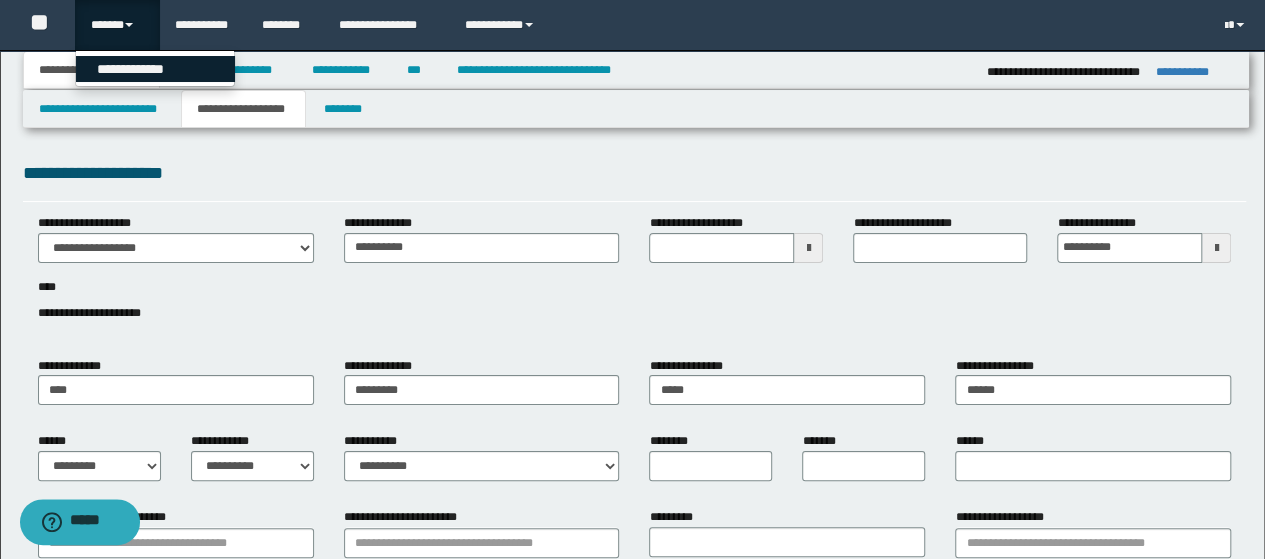 click on "**********" at bounding box center [155, 69] 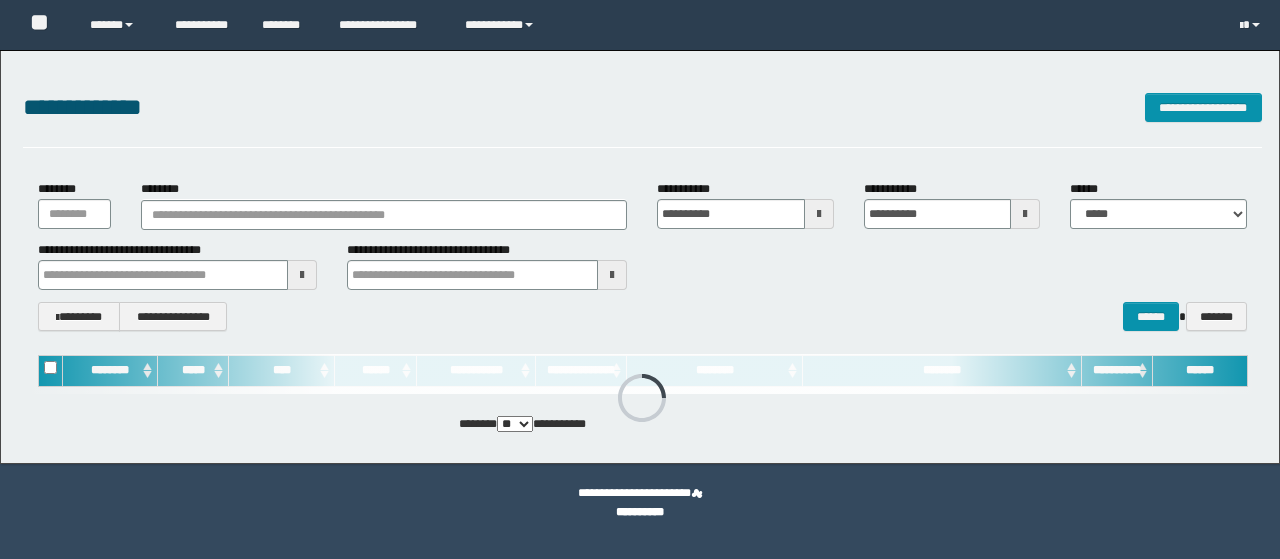 scroll, scrollTop: 0, scrollLeft: 0, axis: both 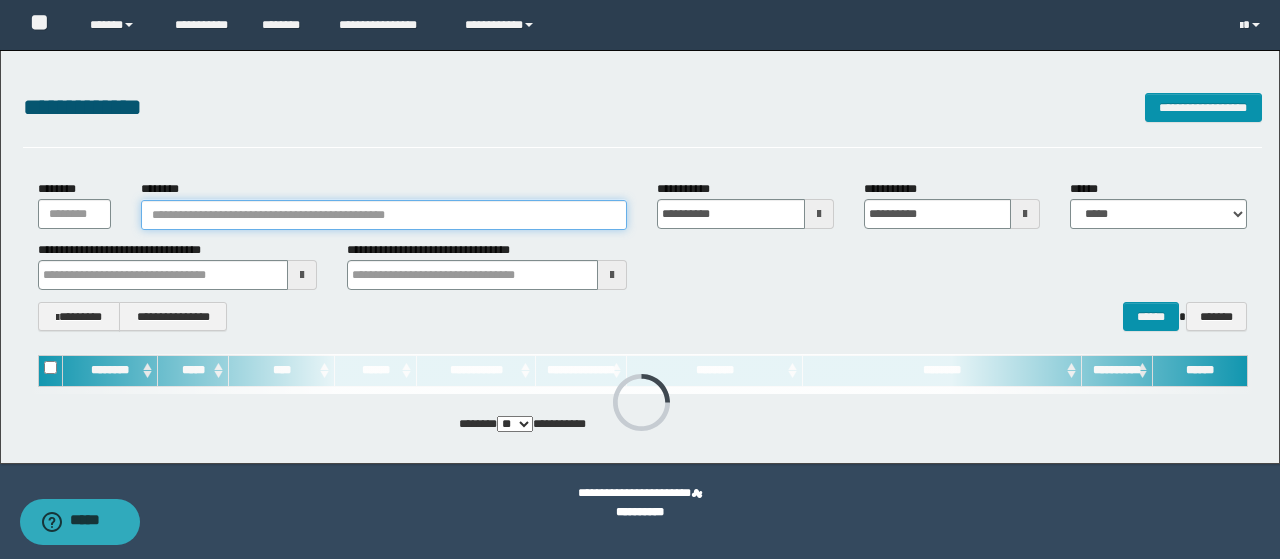 click on "********" at bounding box center (384, 215) 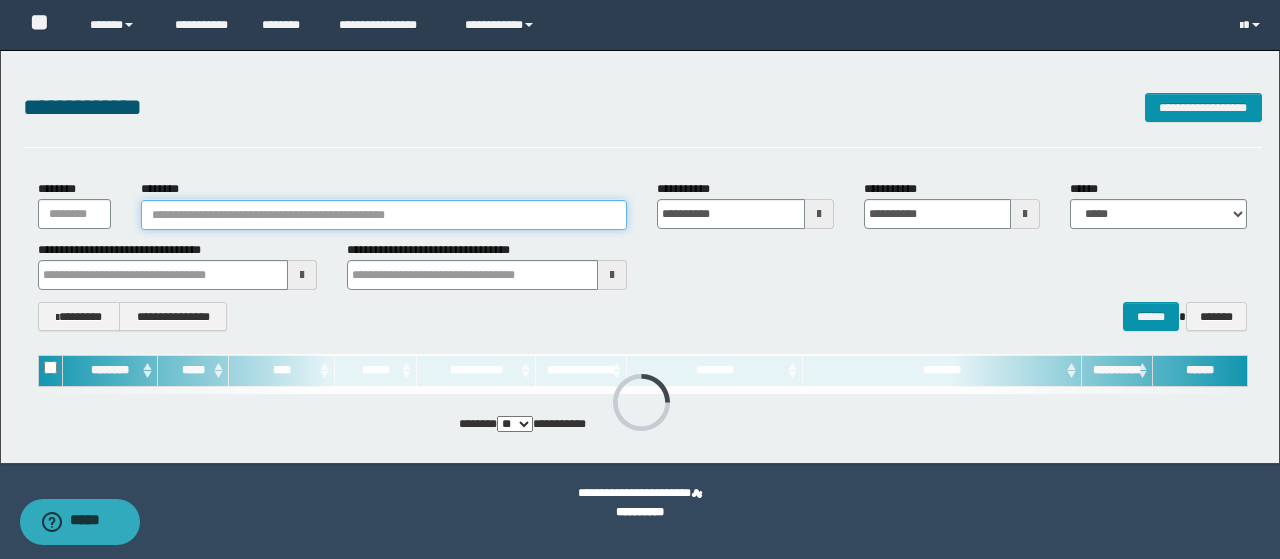 paste on "**********" 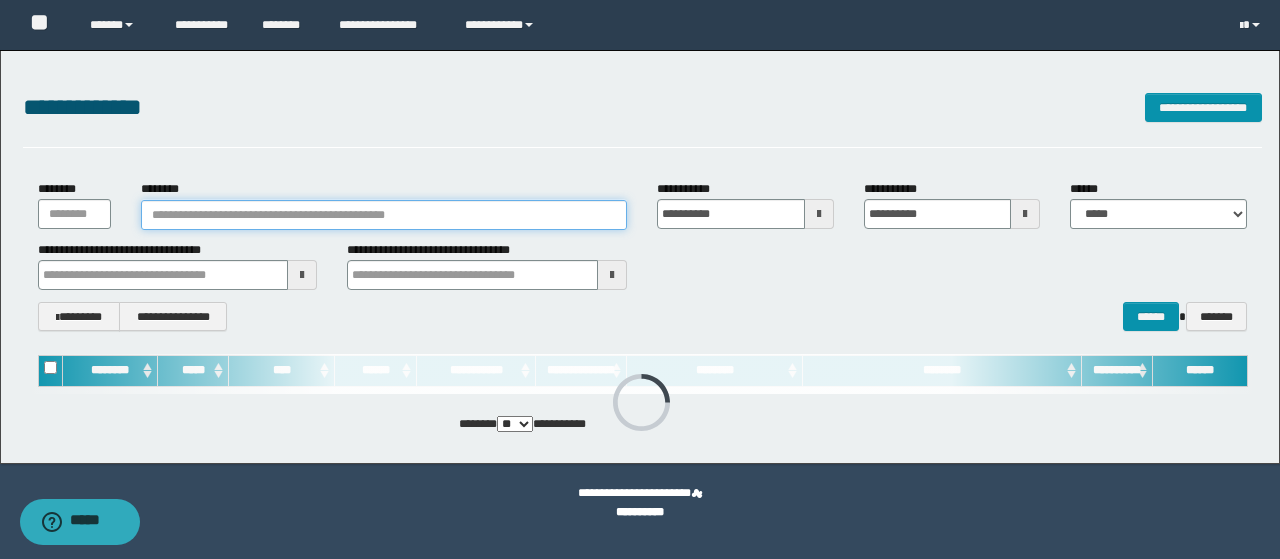 type on "**********" 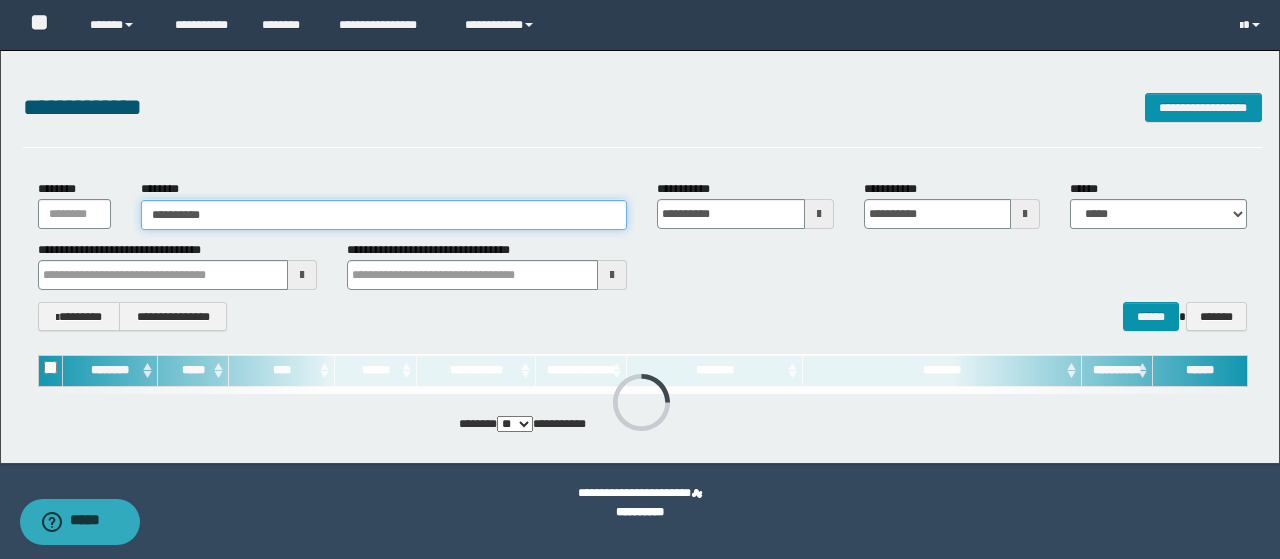 type on "**********" 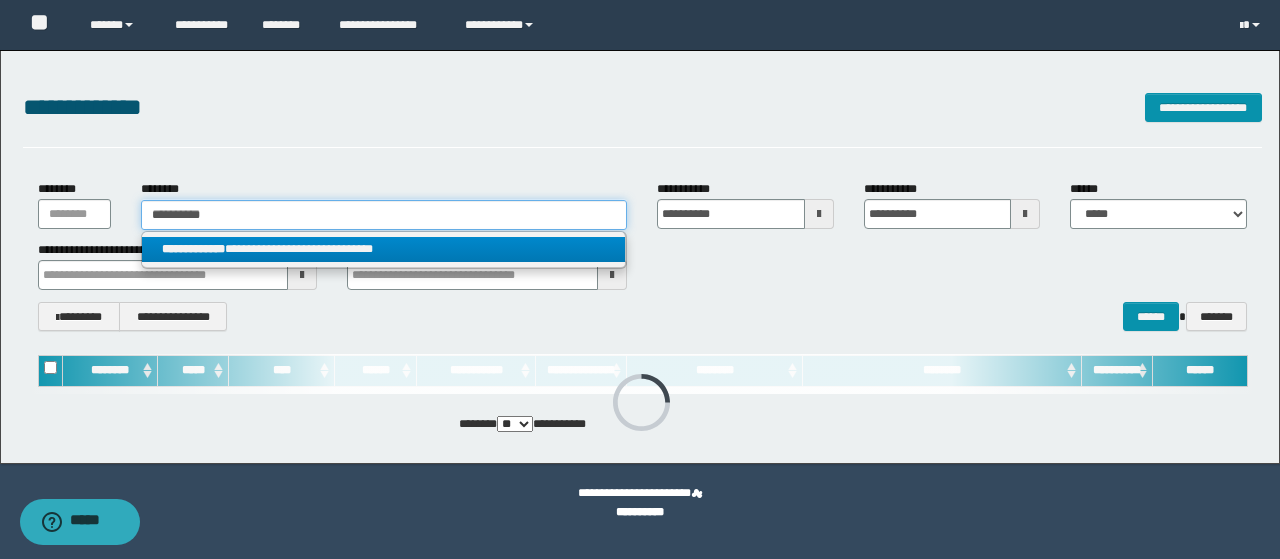 type on "**********" 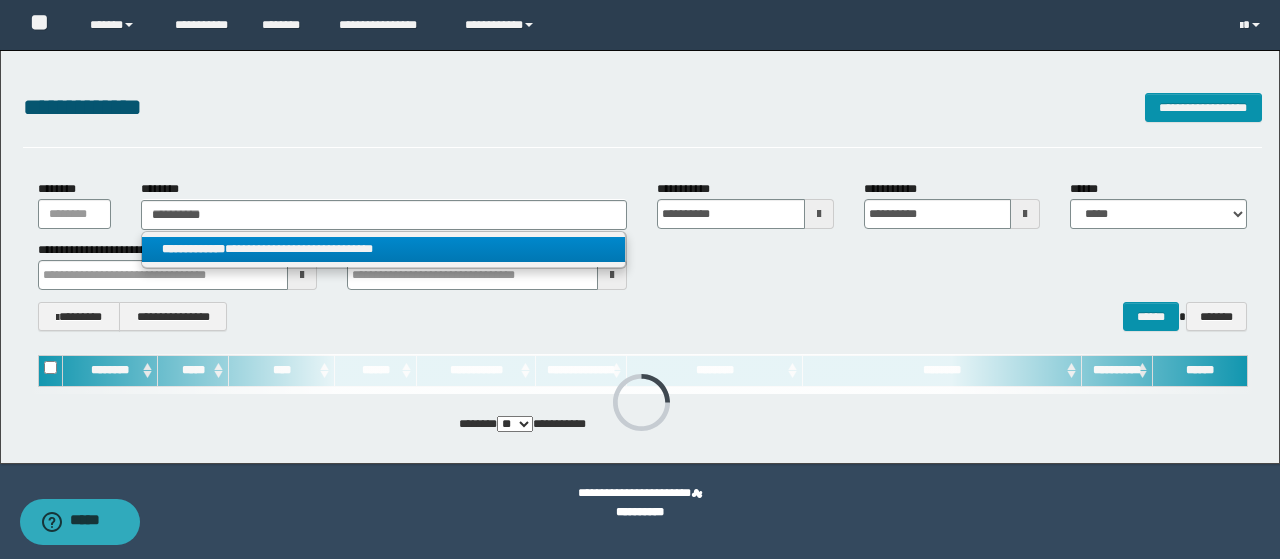 click on "**********" at bounding box center (384, 250) 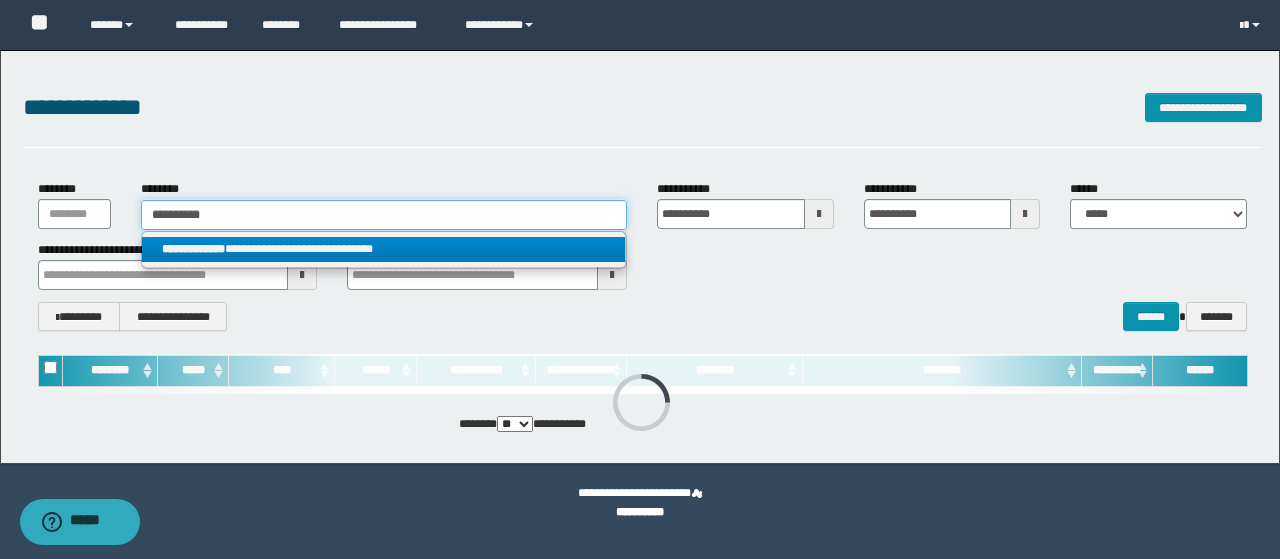 type 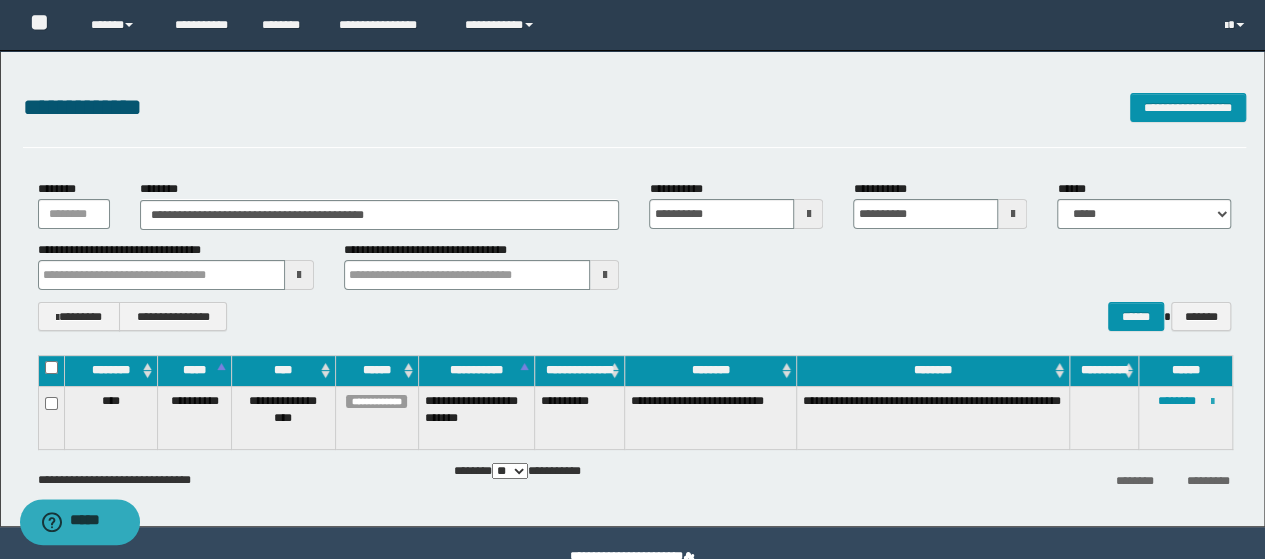 click at bounding box center [1212, 402] 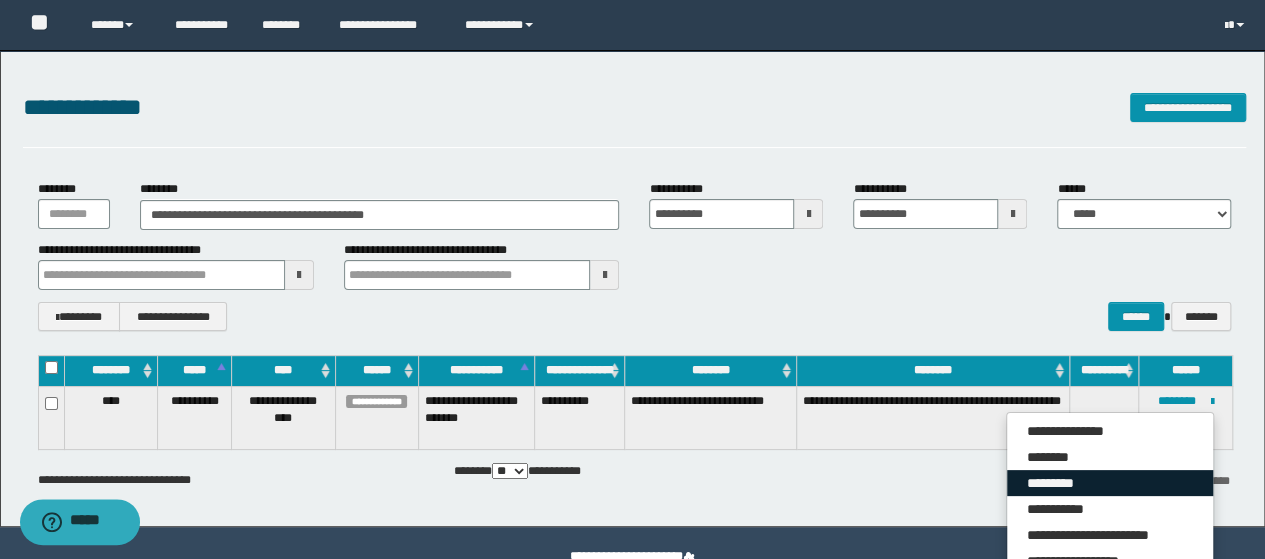 click on "*********" at bounding box center [1110, 483] 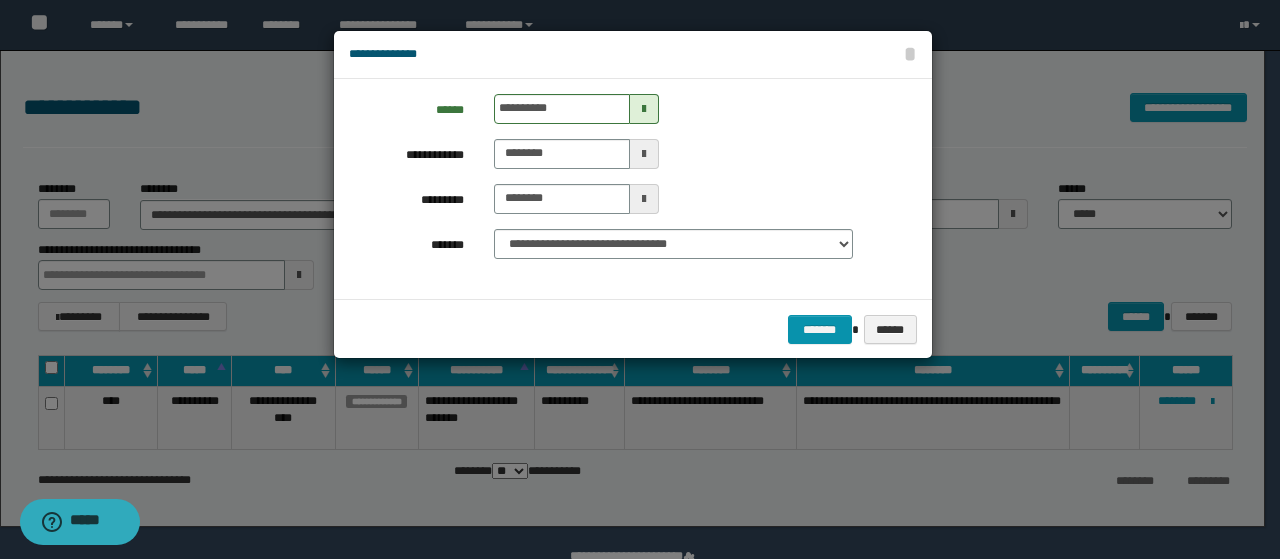 click at bounding box center (644, 109) 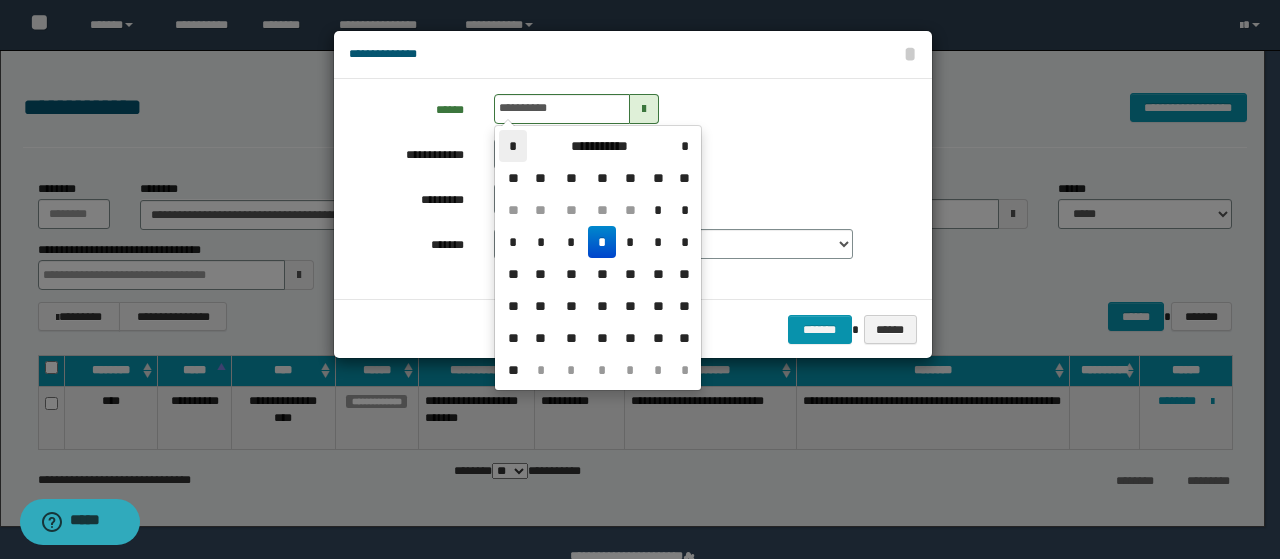 click on "*" at bounding box center [513, 146] 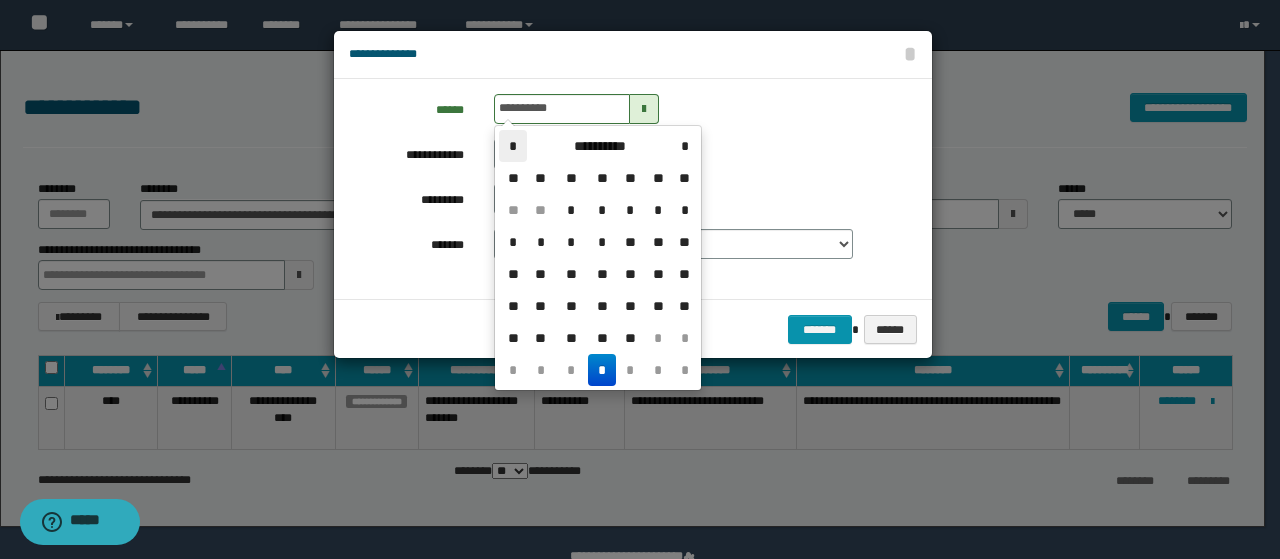 click on "*" at bounding box center [513, 146] 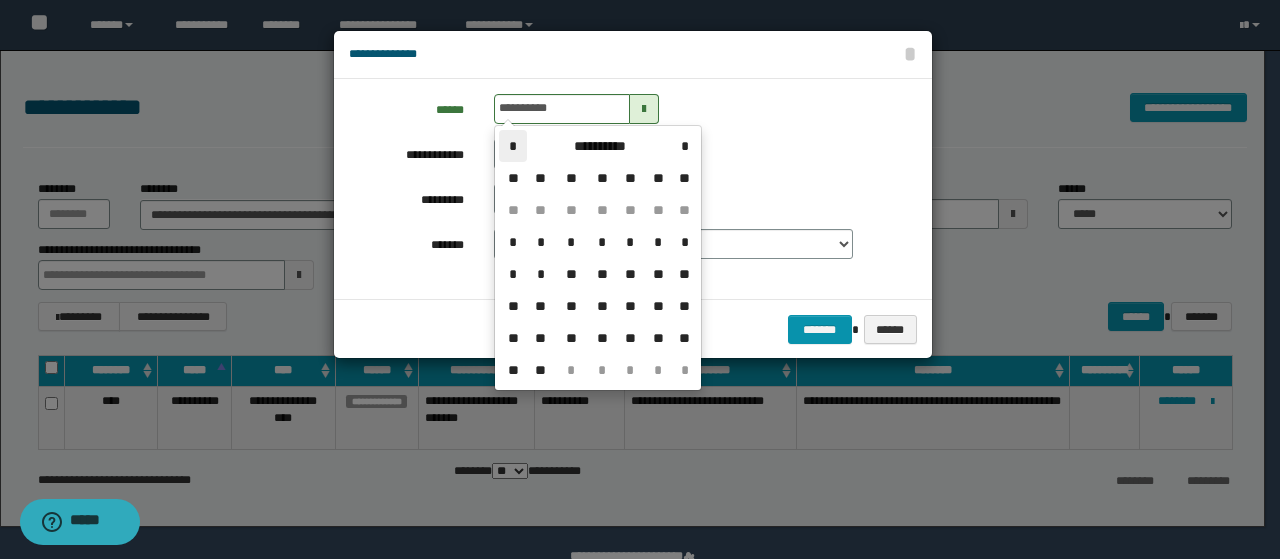 click on "*" at bounding box center [513, 146] 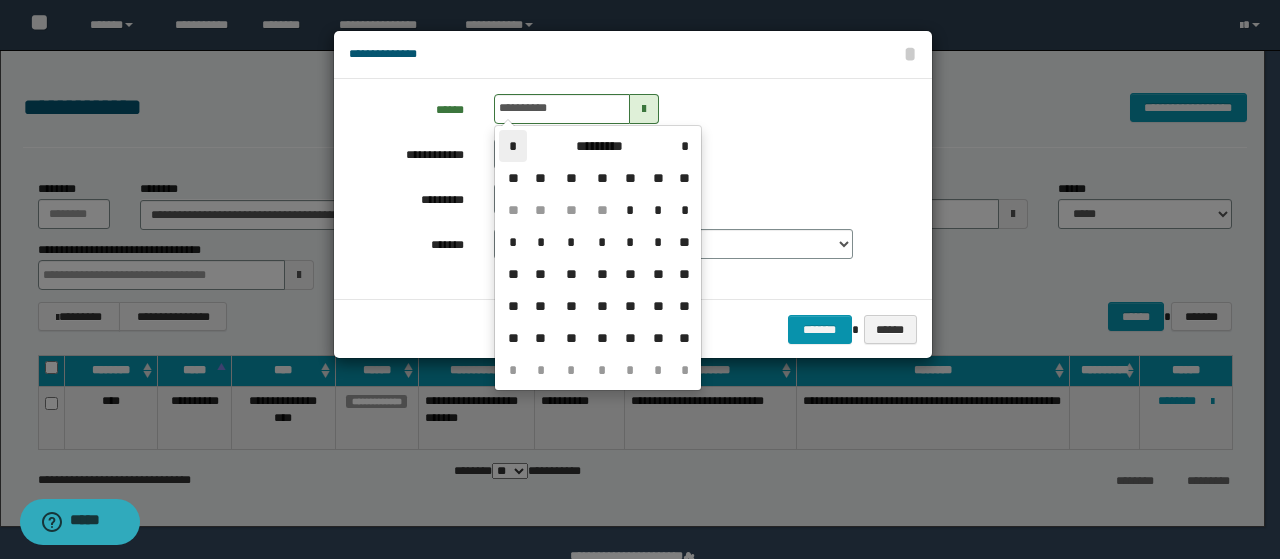 click on "*" at bounding box center [513, 146] 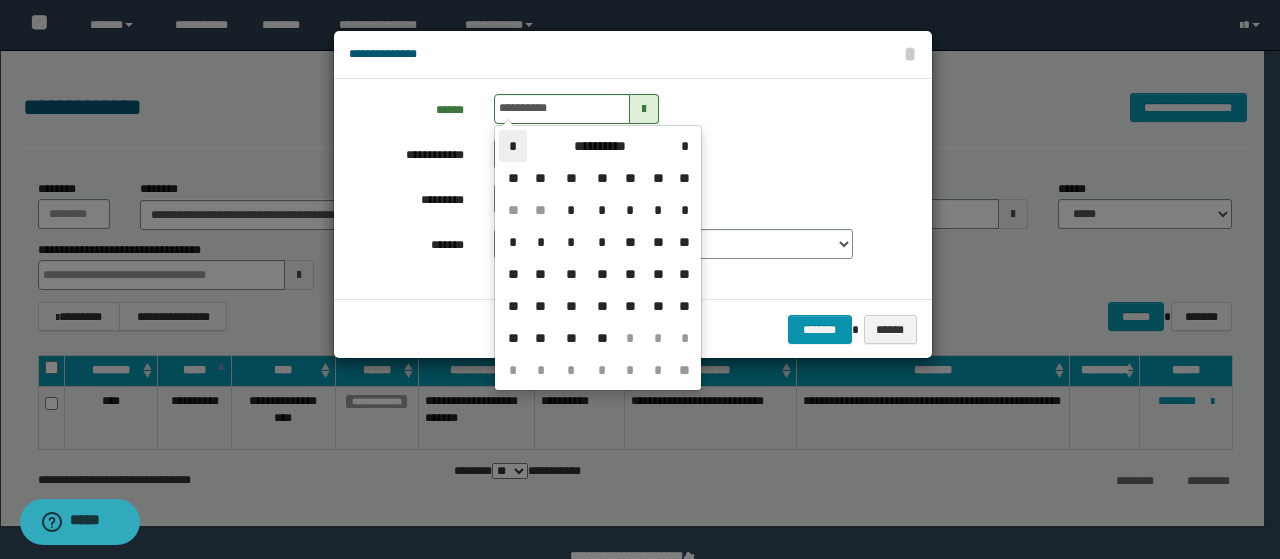 click on "*" at bounding box center [513, 146] 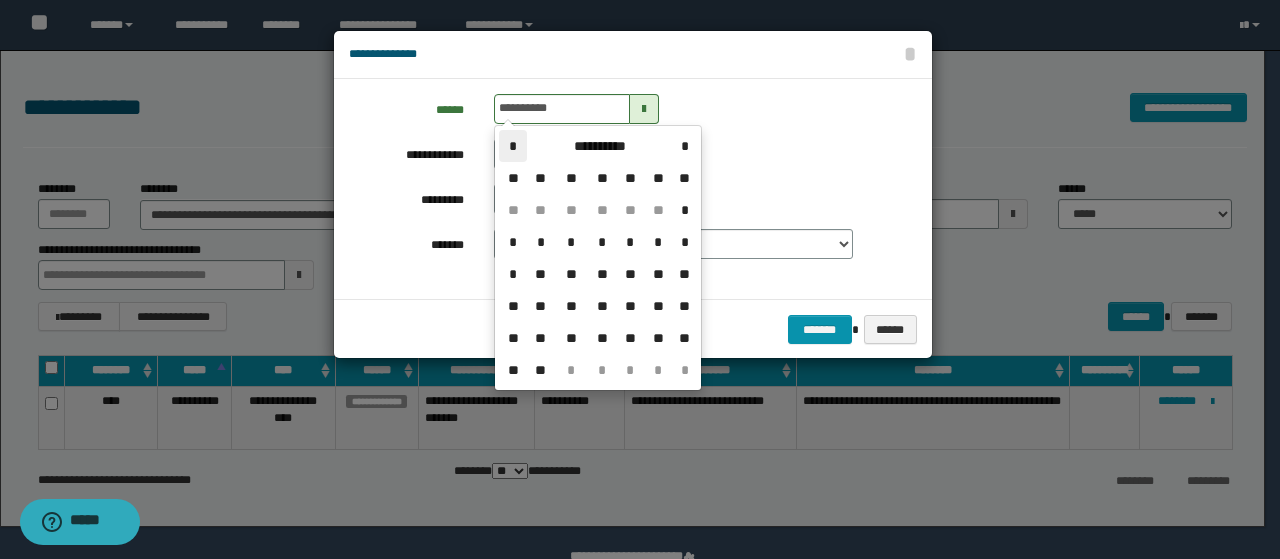 click on "*" at bounding box center (513, 146) 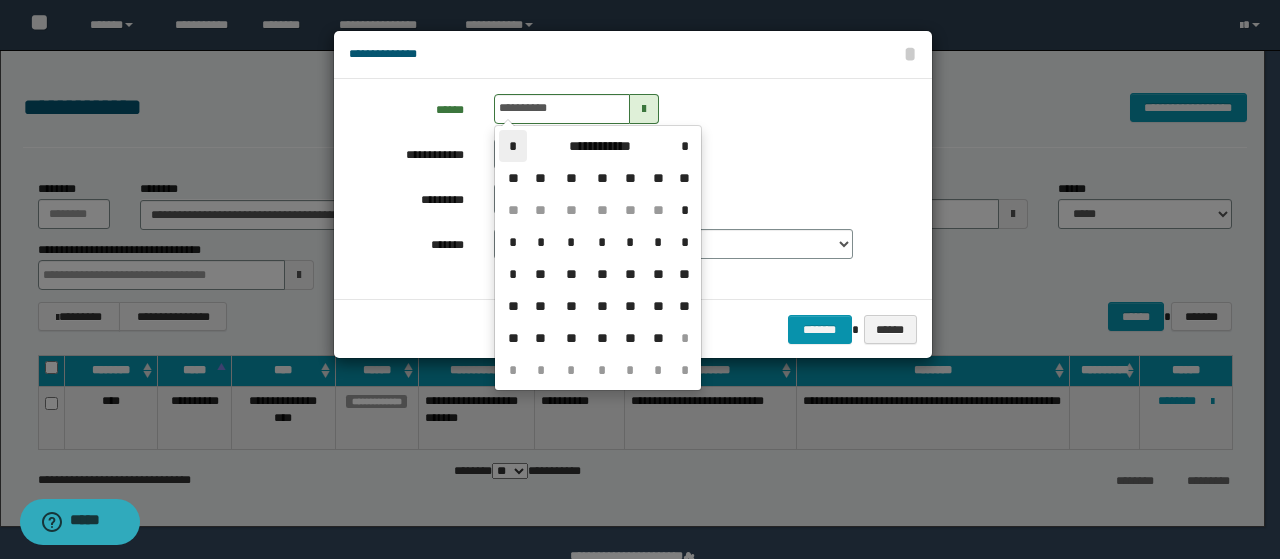 click on "*" at bounding box center (513, 146) 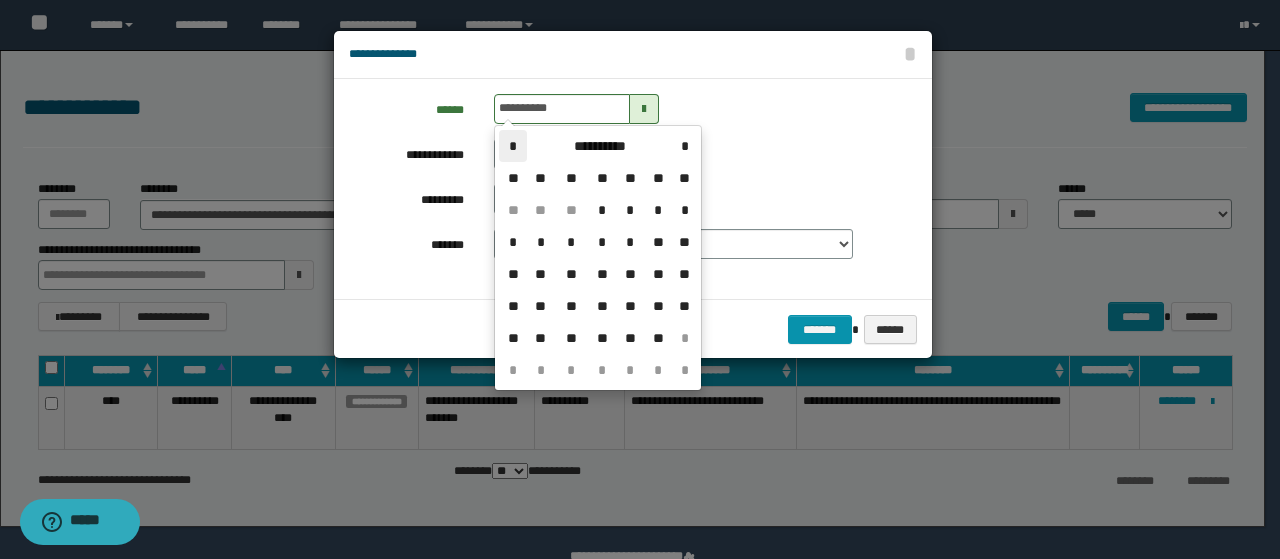 click on "*" at bounding box center (513, 146) 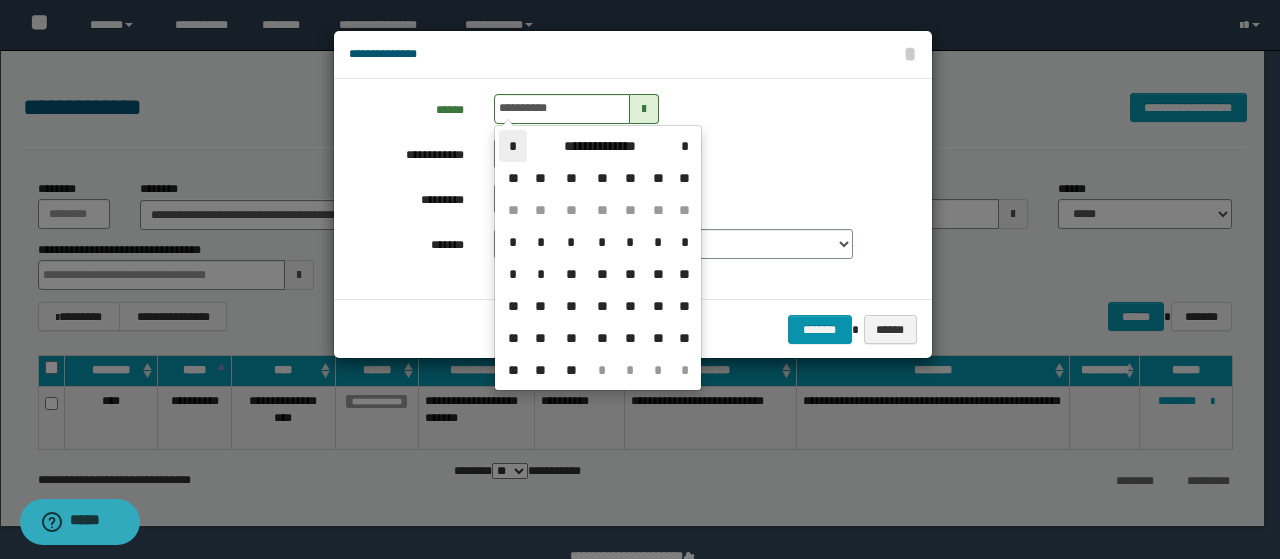 click on "*" at bounding box center (513, 146) 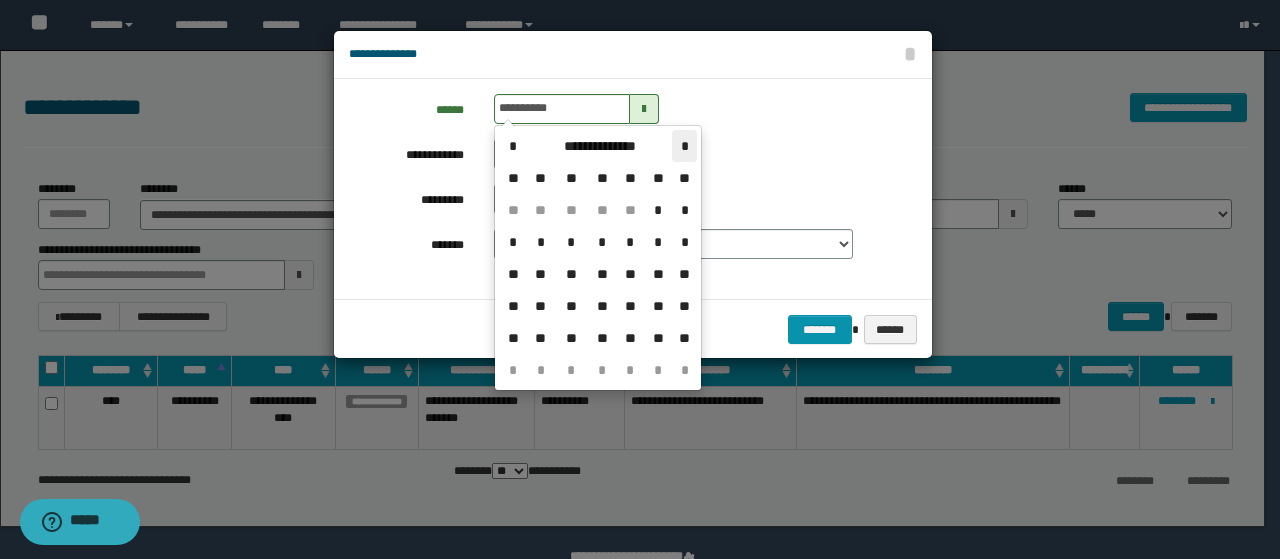 click on "*" at bounding box center [684, 146] 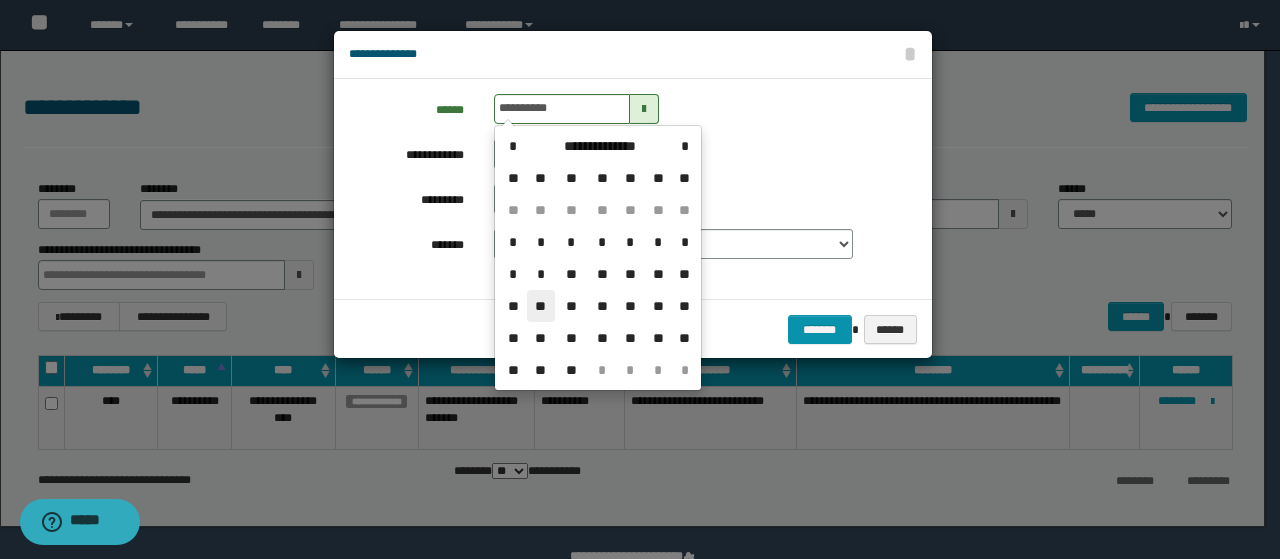 click on "**" at bounding box center [541, 306] 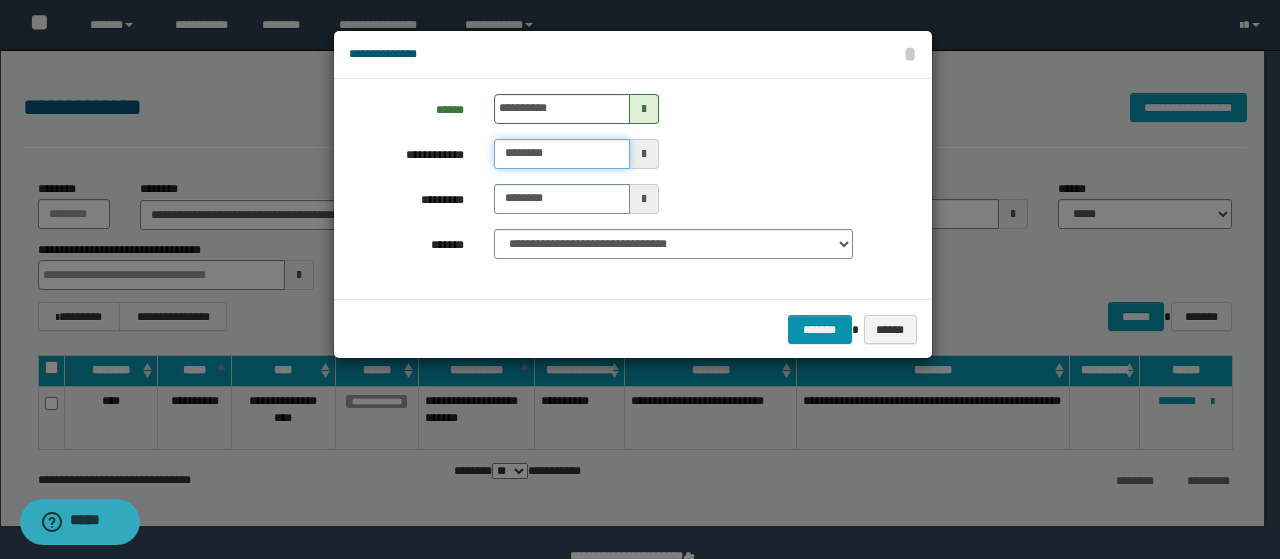 click on "********" at bounding box center (561, 154) 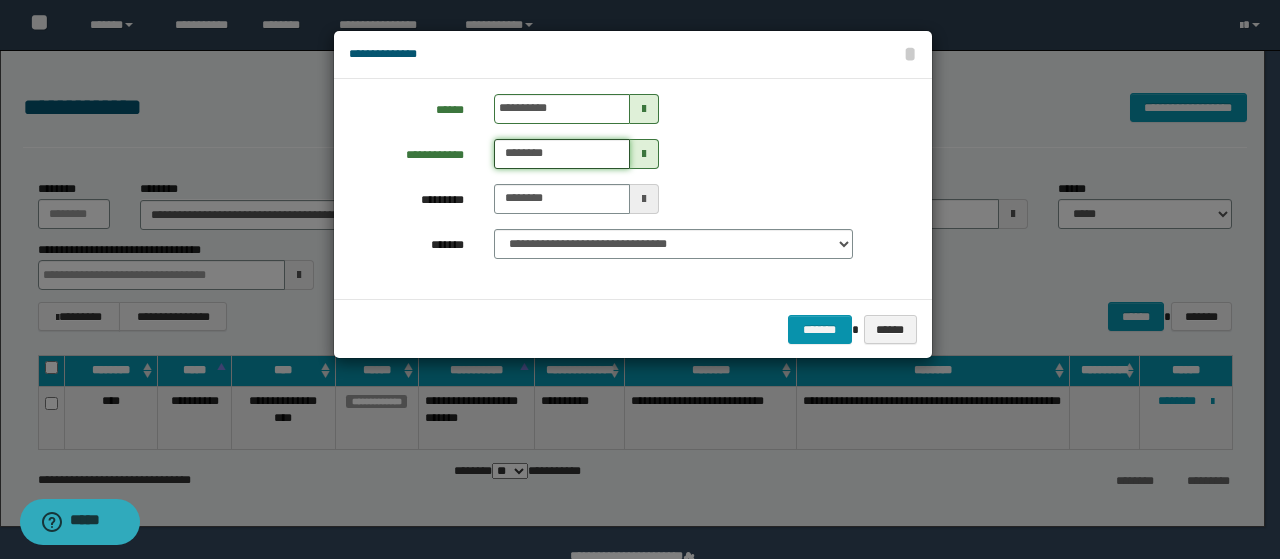 click on "********" at bounding box center (561, 154) 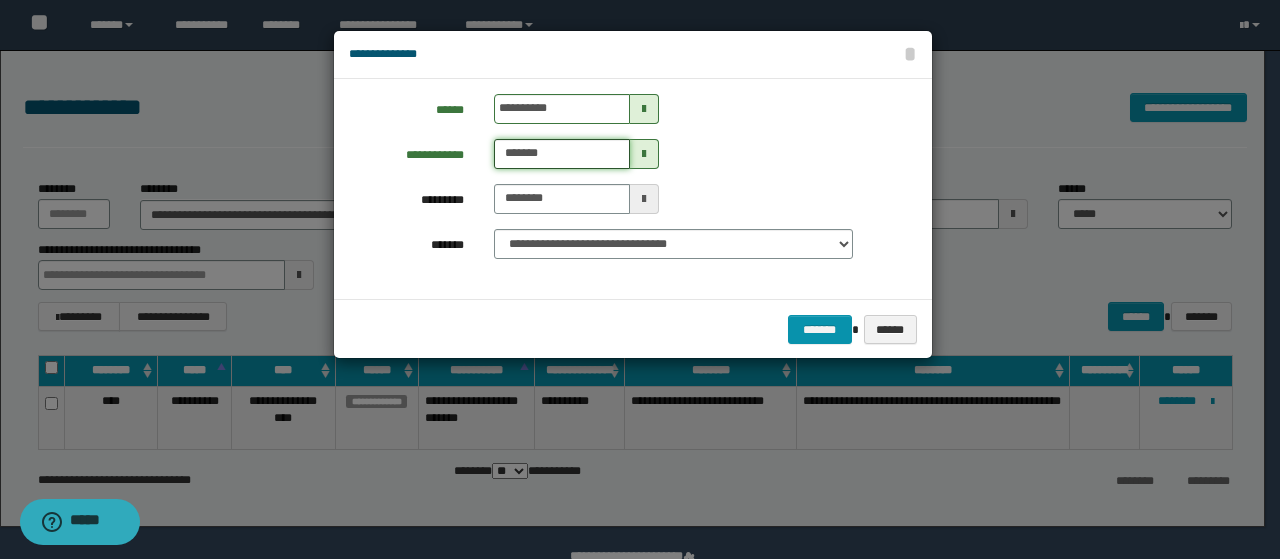type on "*******" 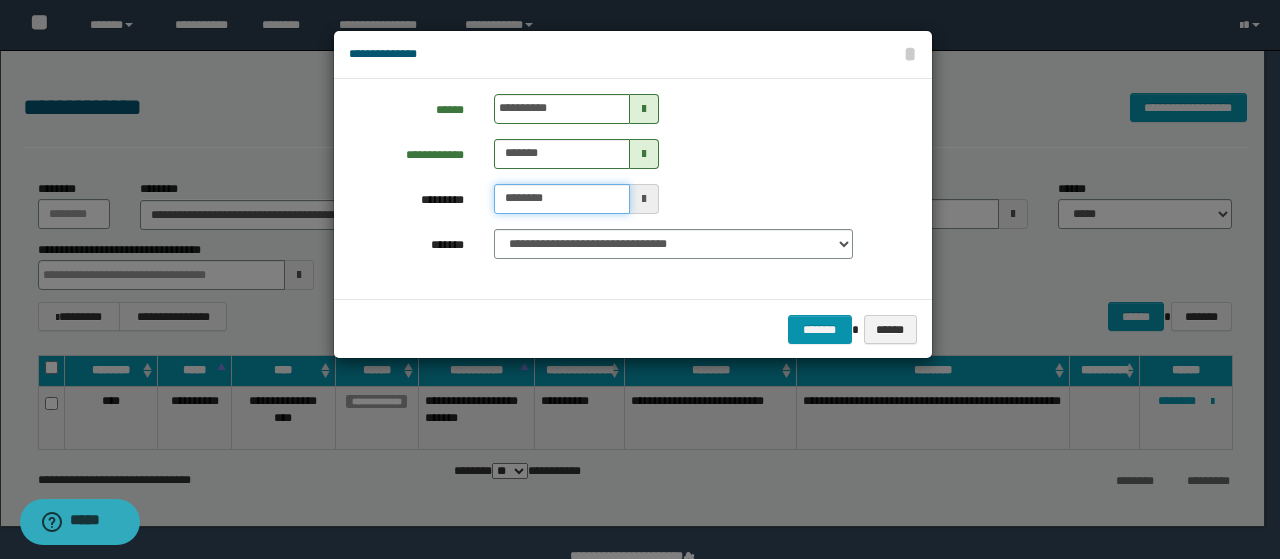 click on "********" at bounding box center [561, 199] 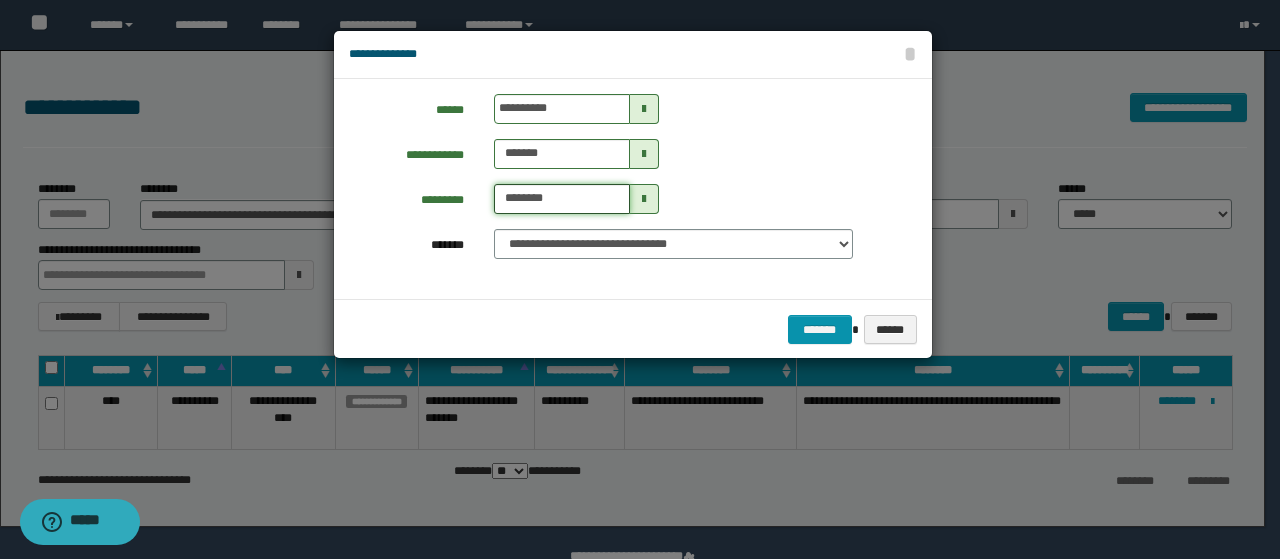 click on "********" at bounding box center (561, 199) 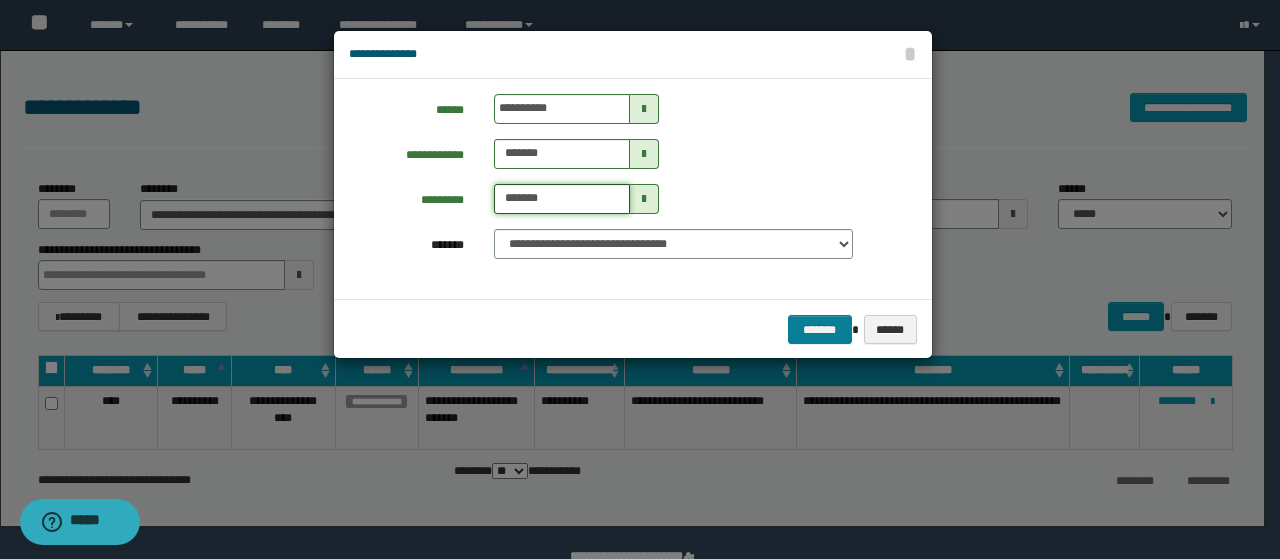 type on "*******" 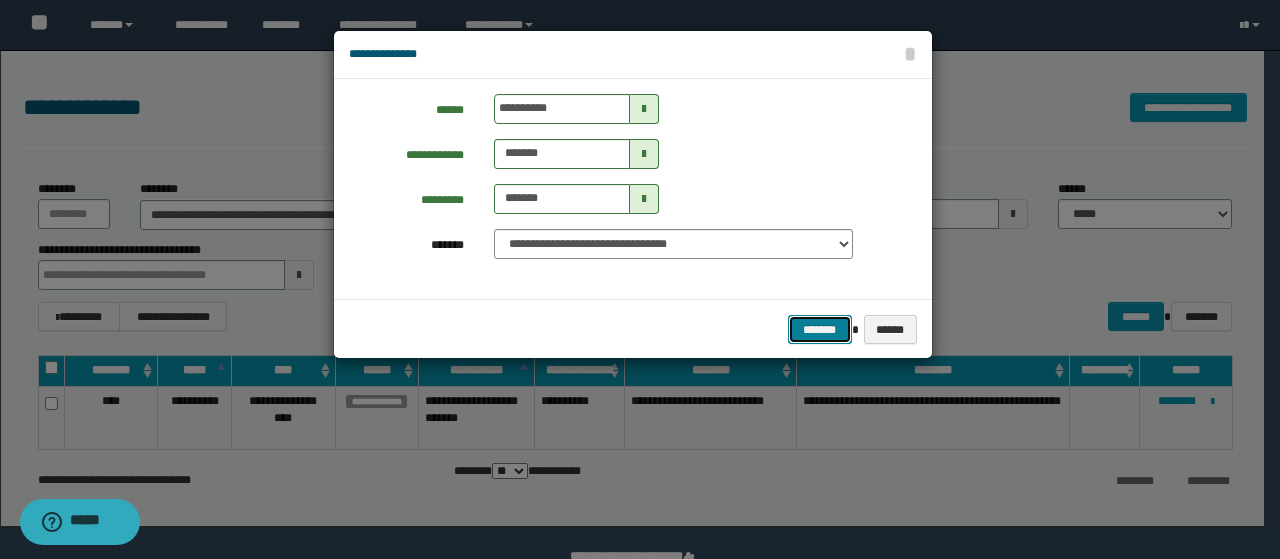 click on "*******" at bounding box center [820, 329] 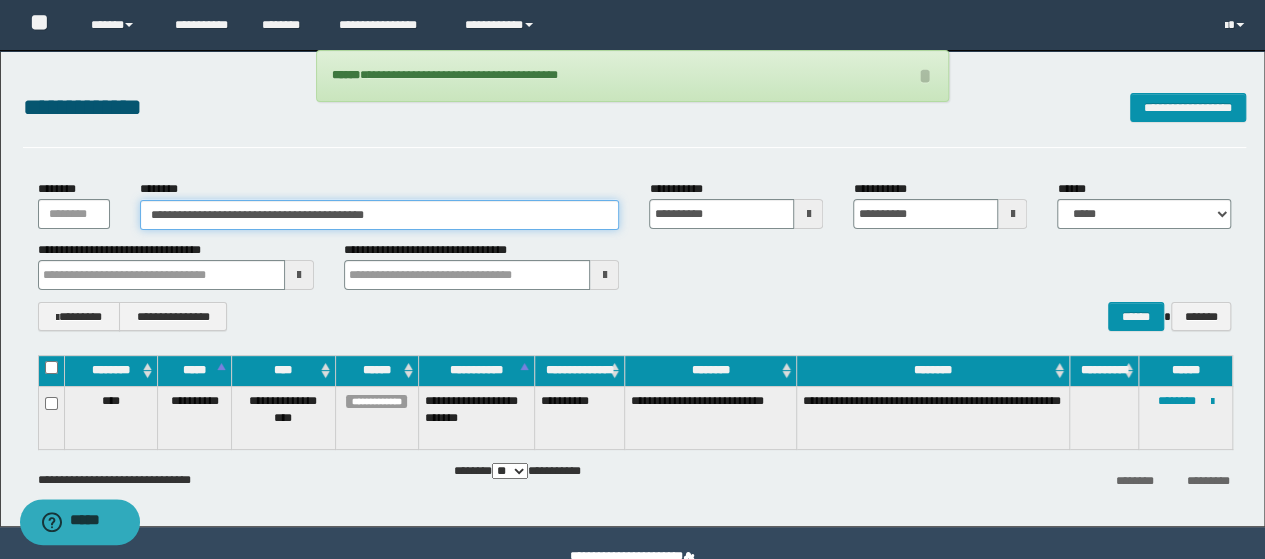 click on "**********" at bounding box center (380, 215) 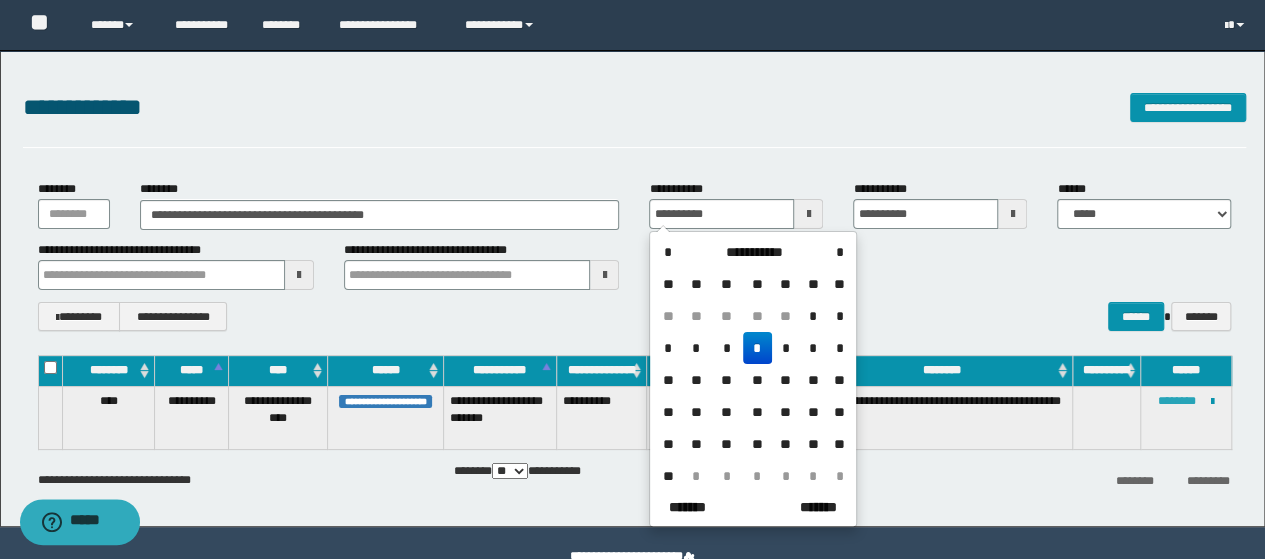 click on "********" at bounding box center (1177, 401) 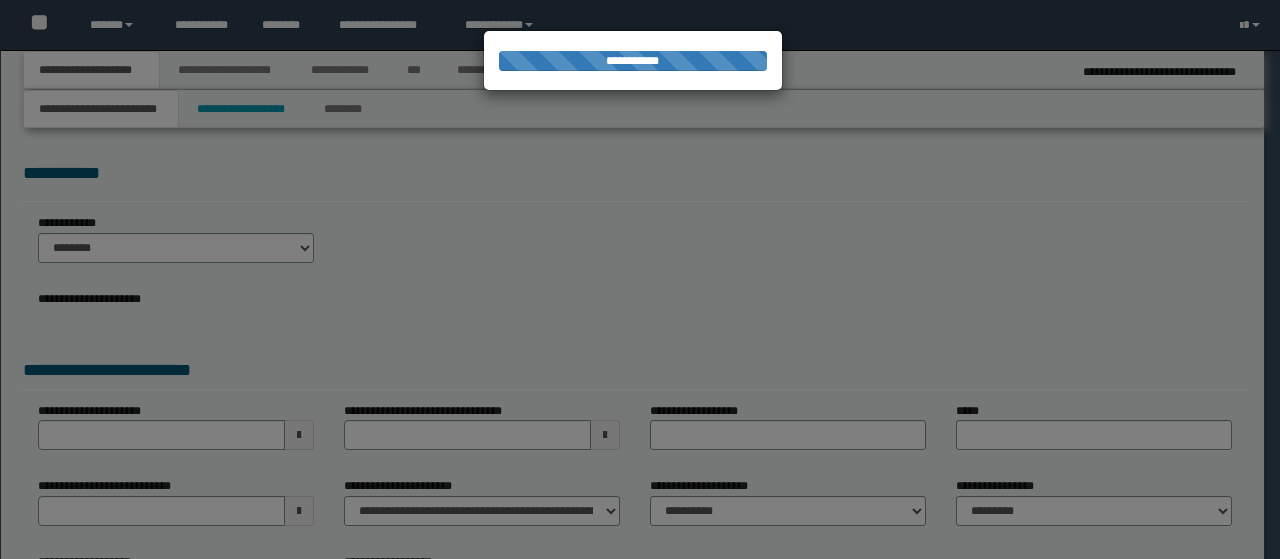 scroll, scrollTop: 0, scrollLeft: 0, axis: both 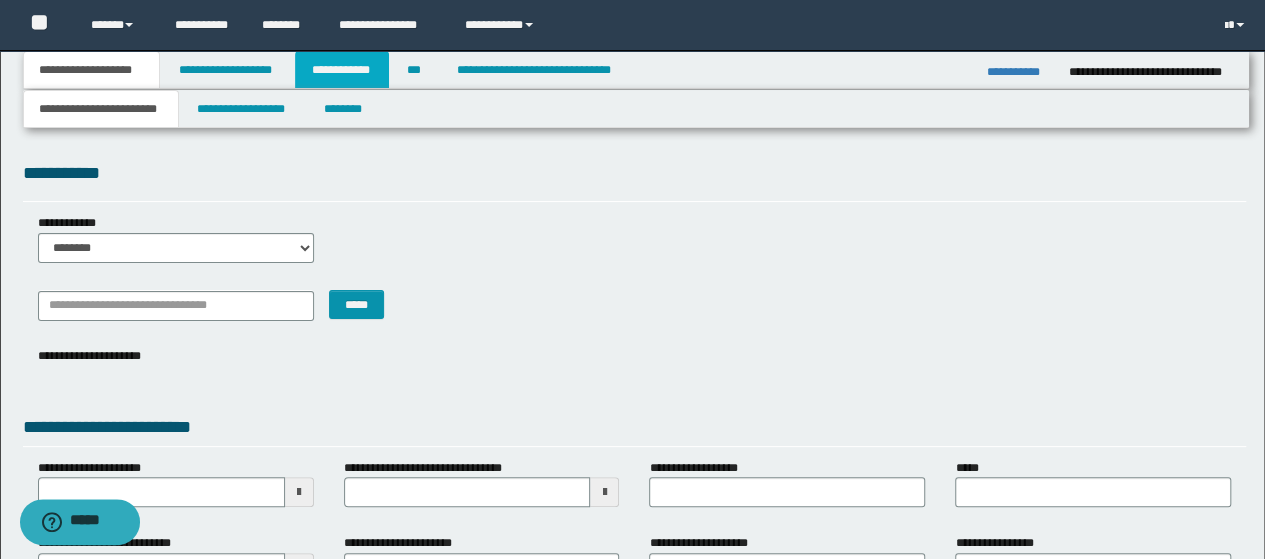 click on "**********" at bounding box center [342, 70] 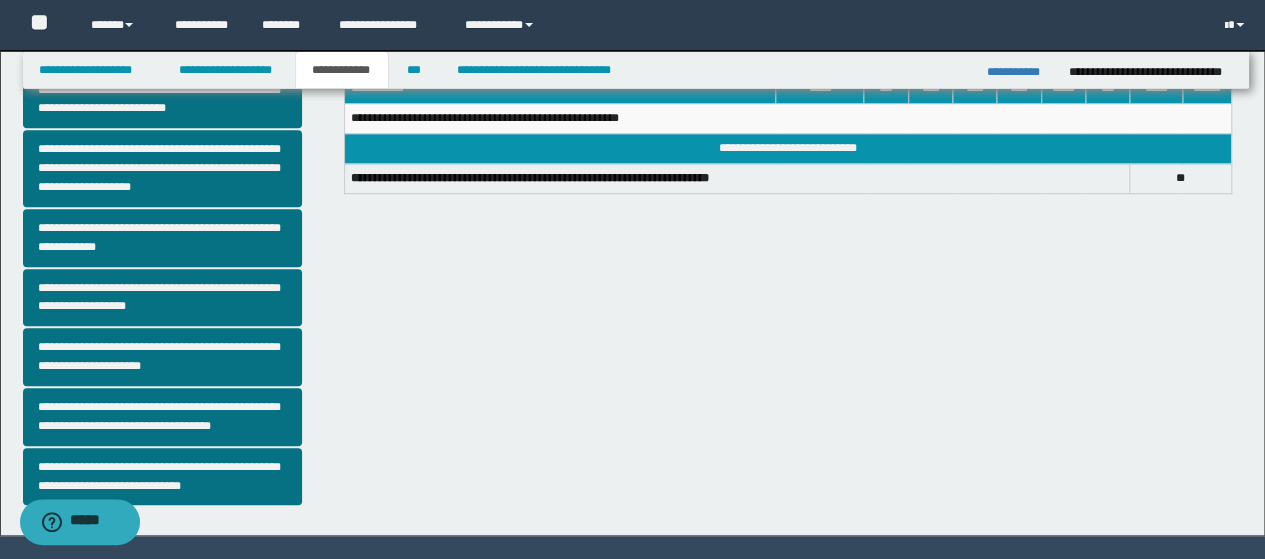 scroll, scrollTop: 589, scrollLeft: 0, axis: vertical 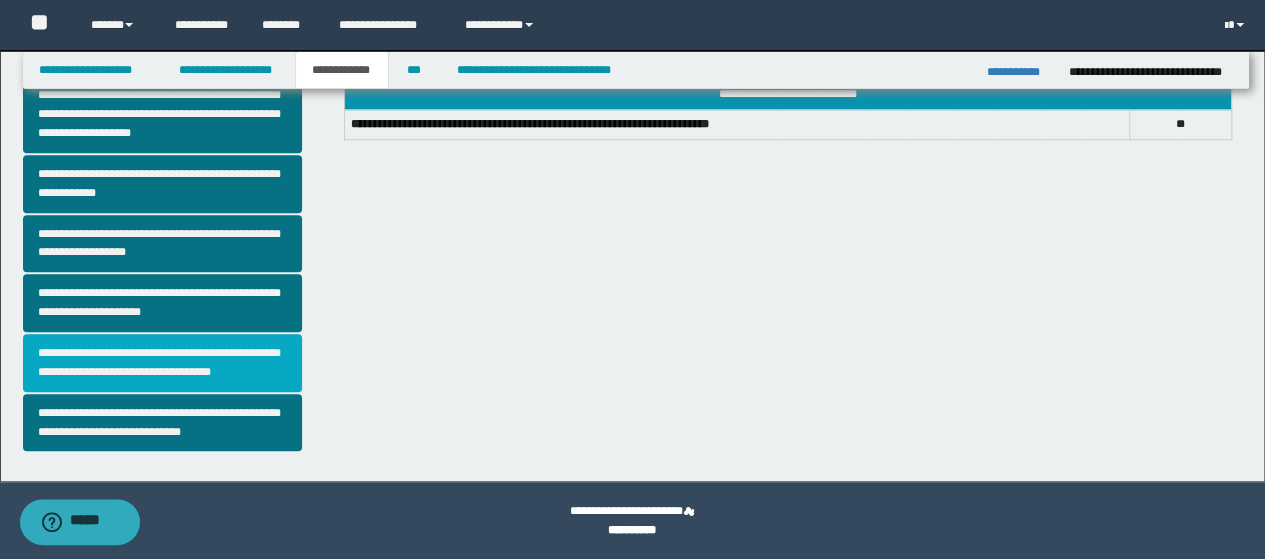 click on "**********" at bounding box center (162, 363) 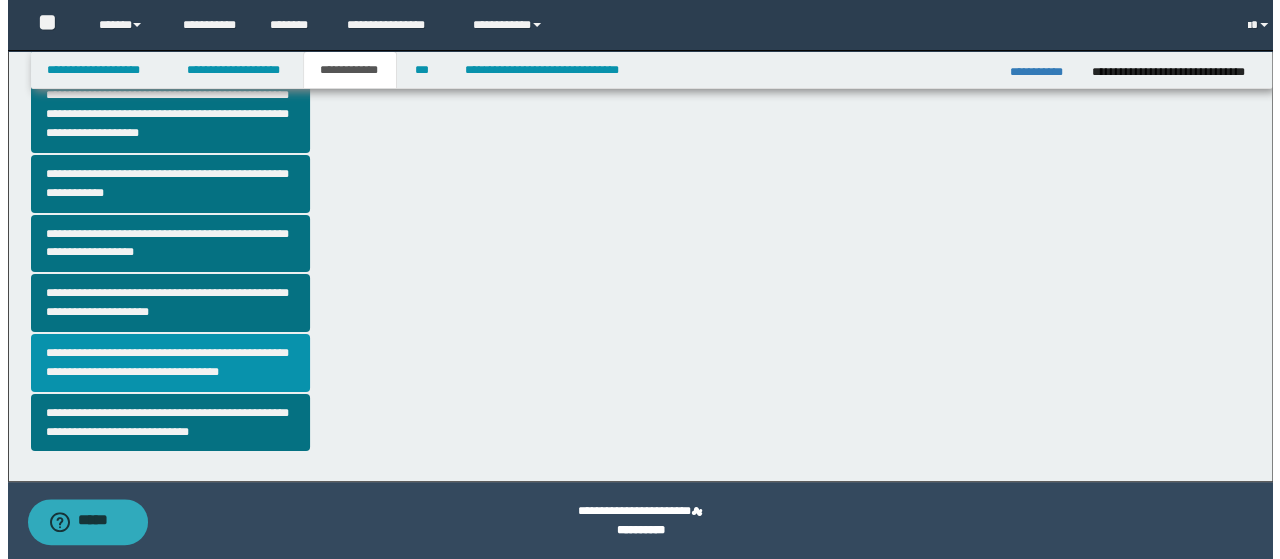 scroll, scrollTop: 0, scrollLeft: 0, axis: both 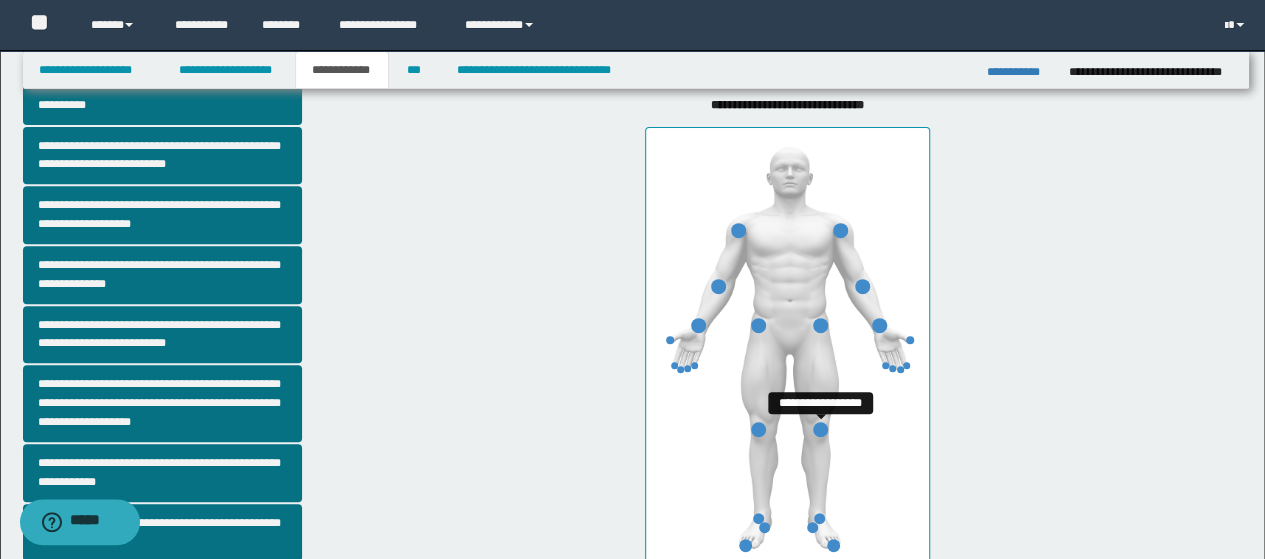 click at bounding box center [820, 429] 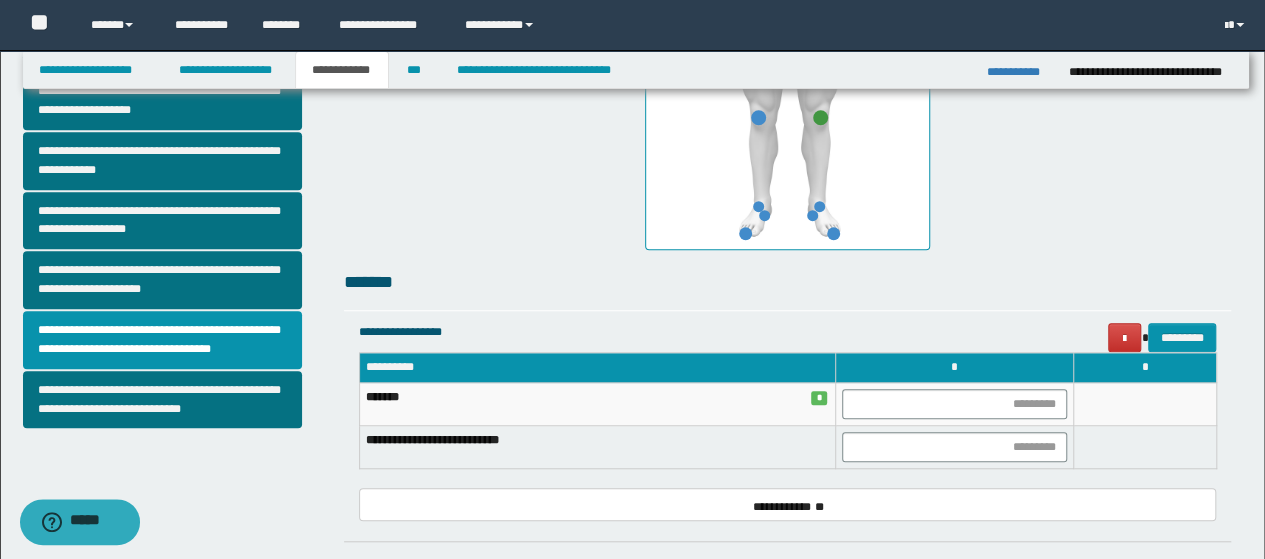 scroll, scrollTop: 600, scrollLeft: 0, axis: vertical 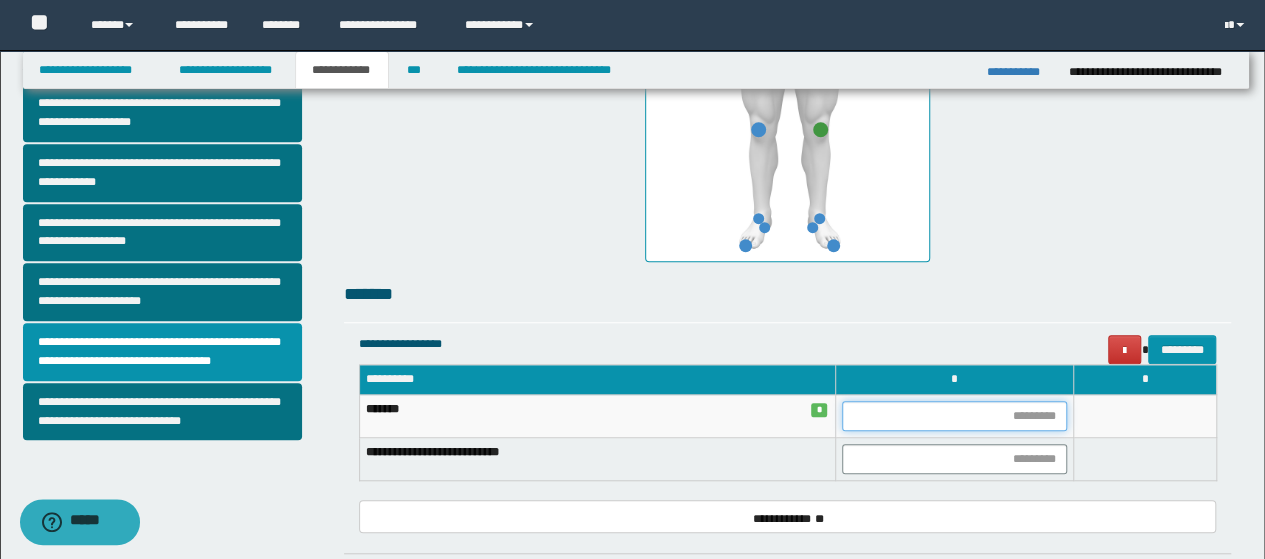 click at bounding box center [954, 416] 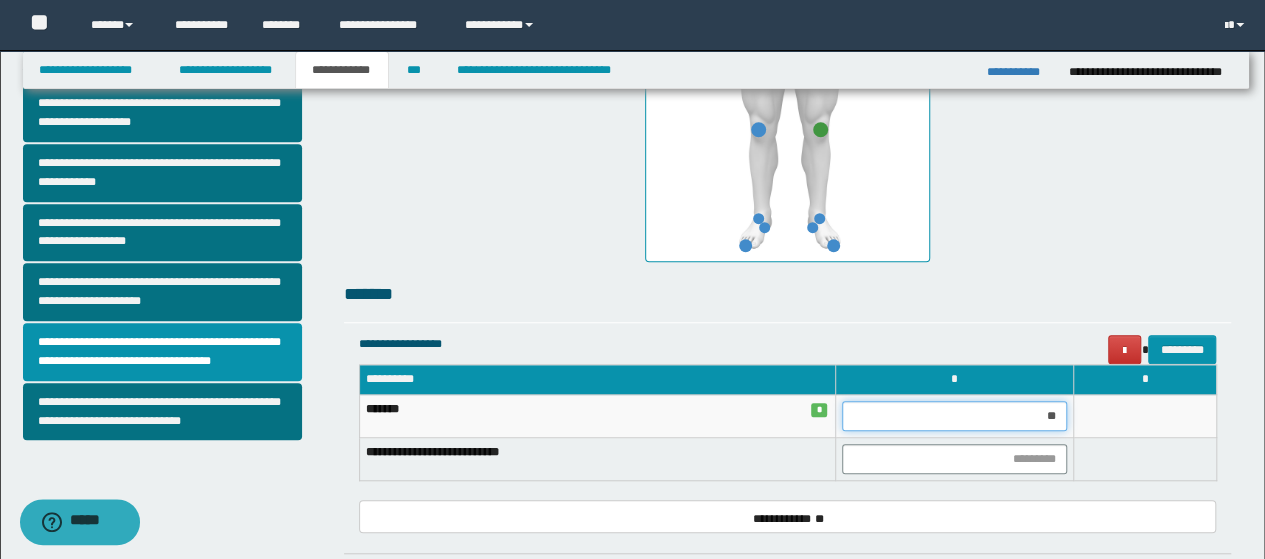 type on "***" 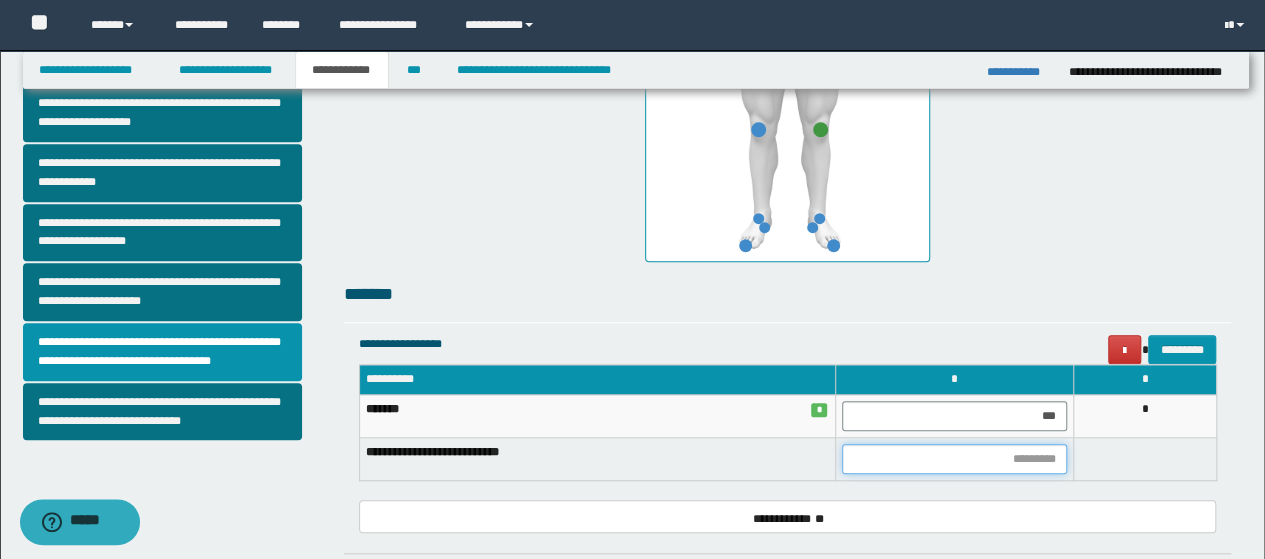 click at bounding box center [954, 459] 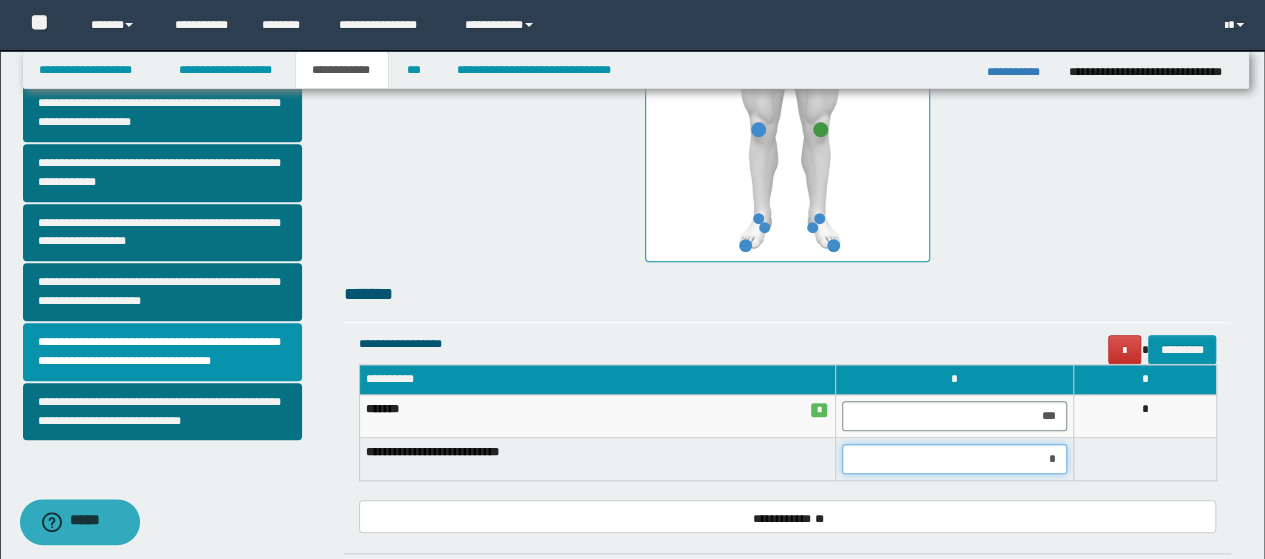 type on "**" 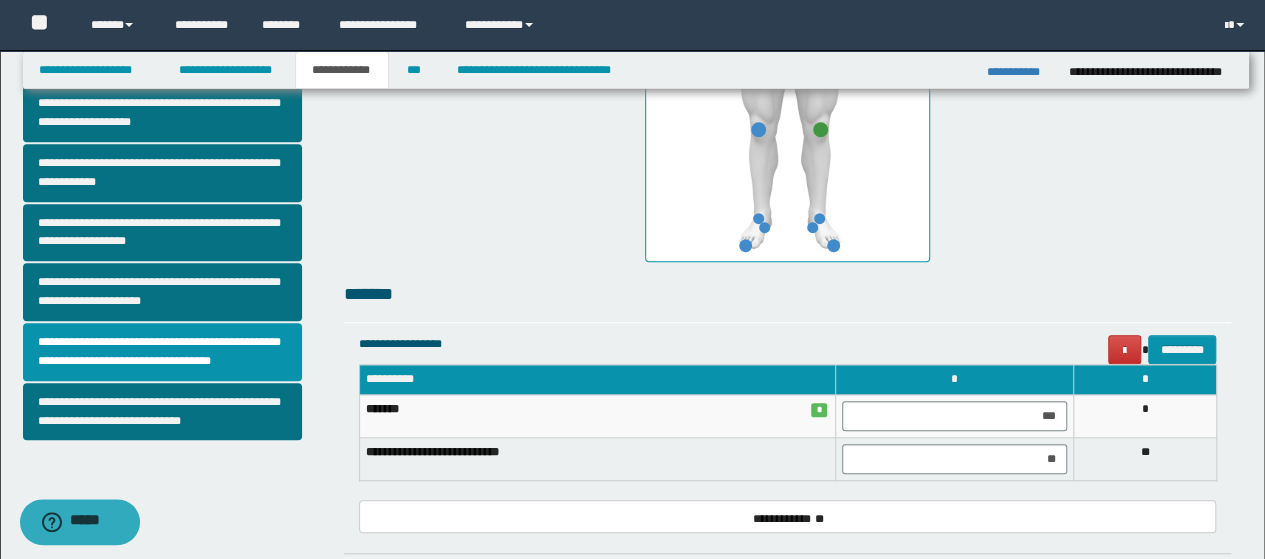 click on "**" at bounding box center (1144, 459) 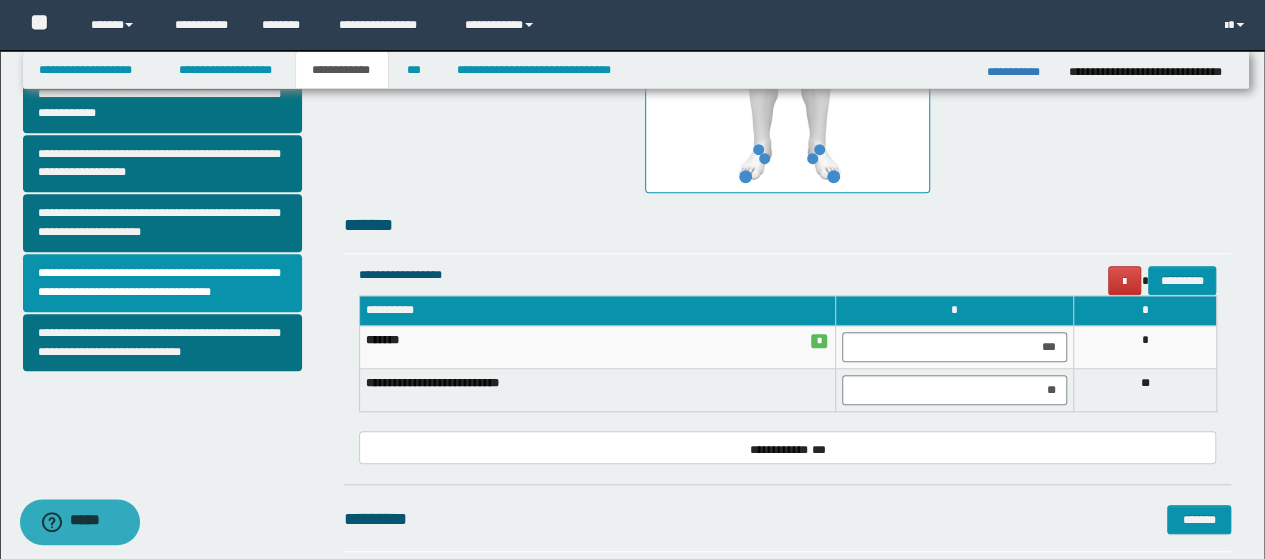 scroll, scrollTop: 700, scrollLeft: 0, axis: vertical 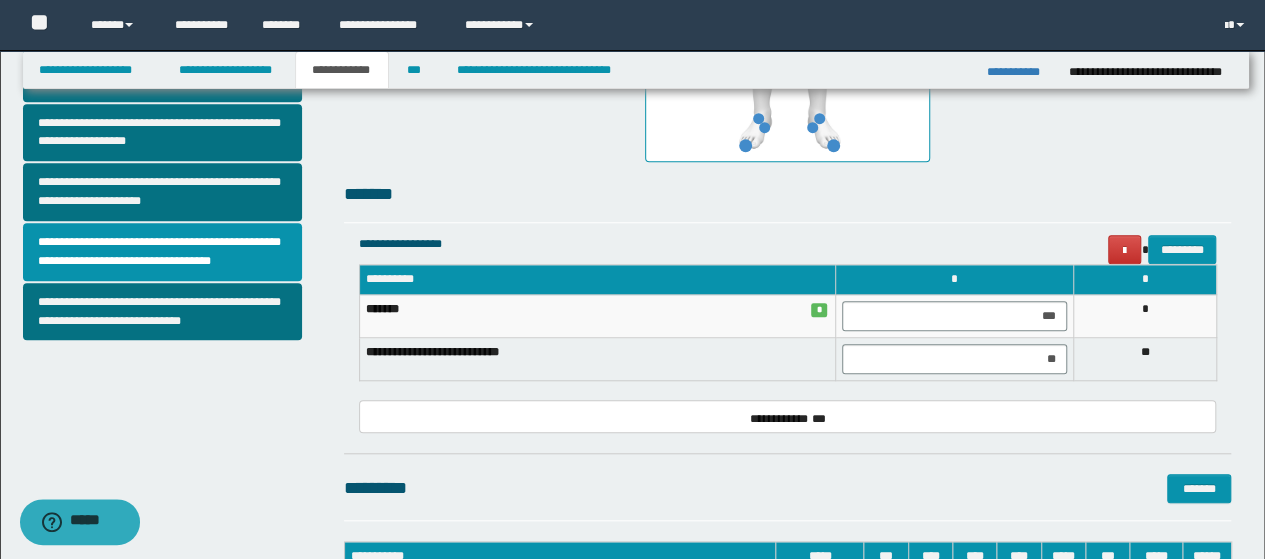 click on "*********
*******" at bounding box center [788, 488] 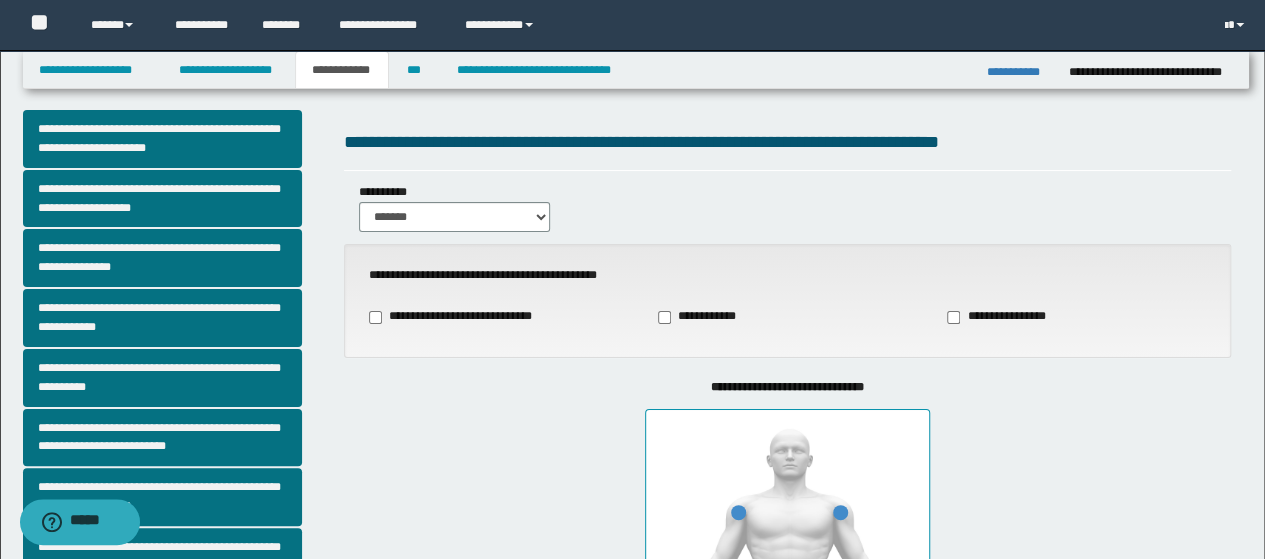 scroll, scrollTop: 0, scrollLeft: 0, axis: both 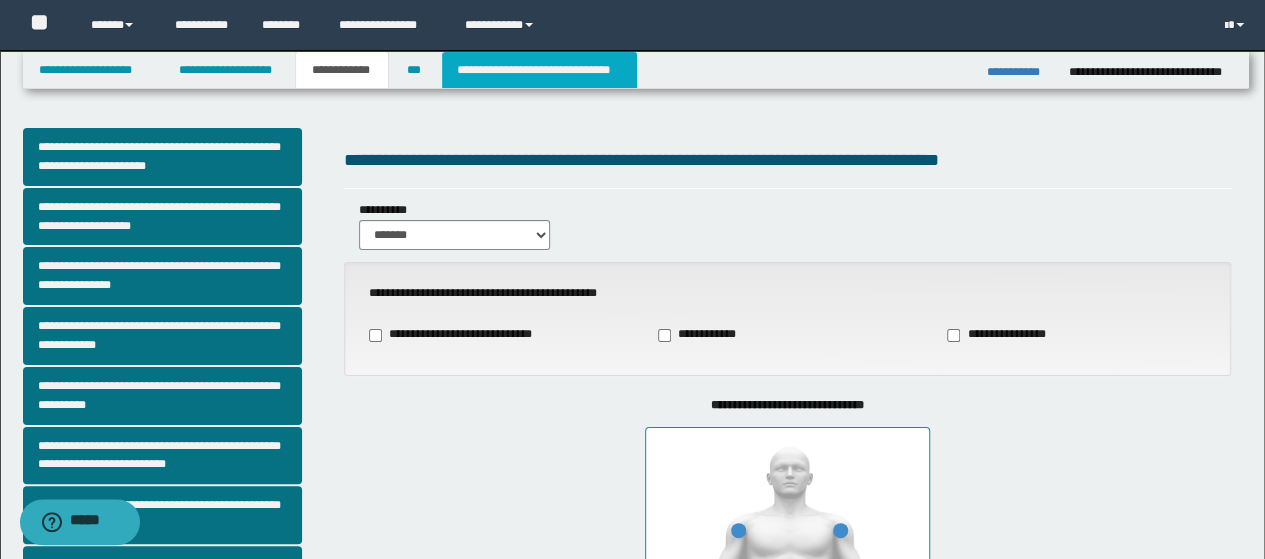click on "**********" at bounding box center (539, 70) 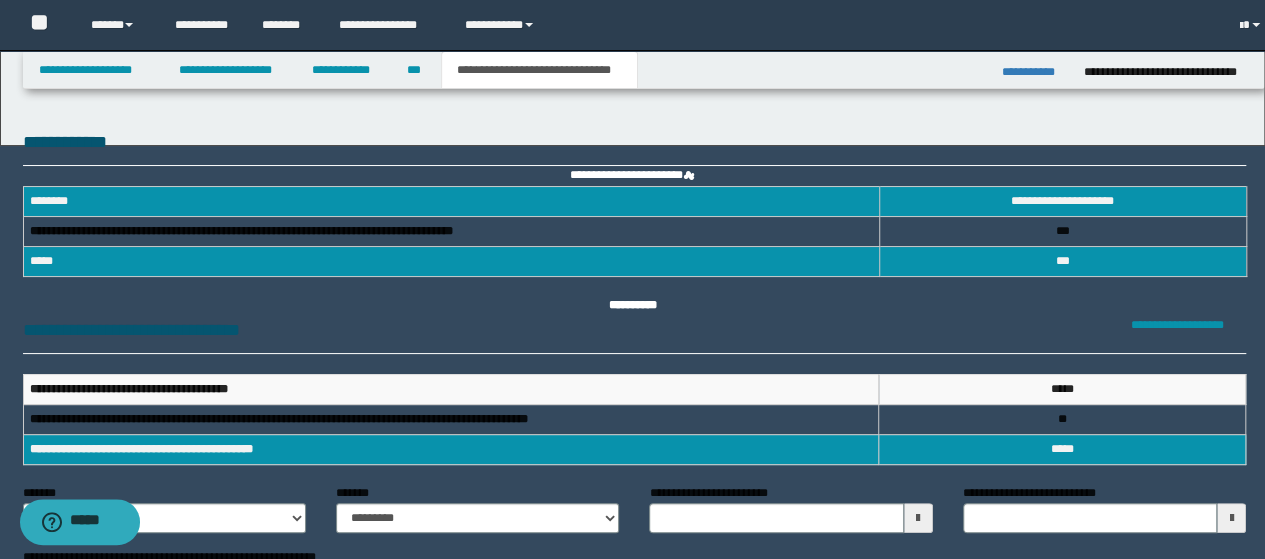 scroll, scrollTop: 0, scrollLeft: 0, axis: both 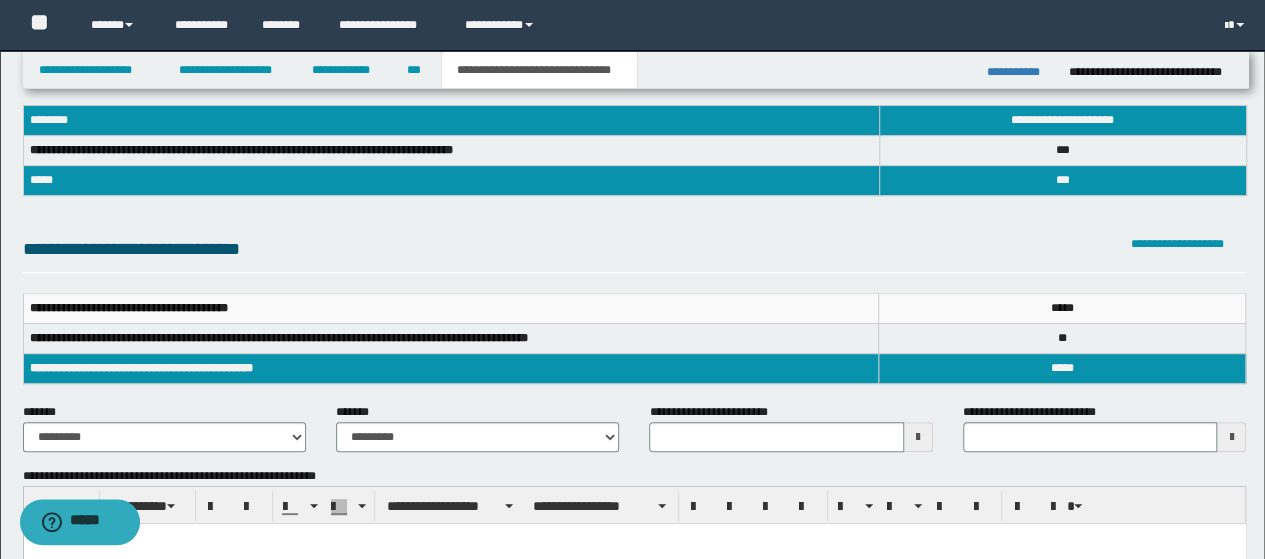 type 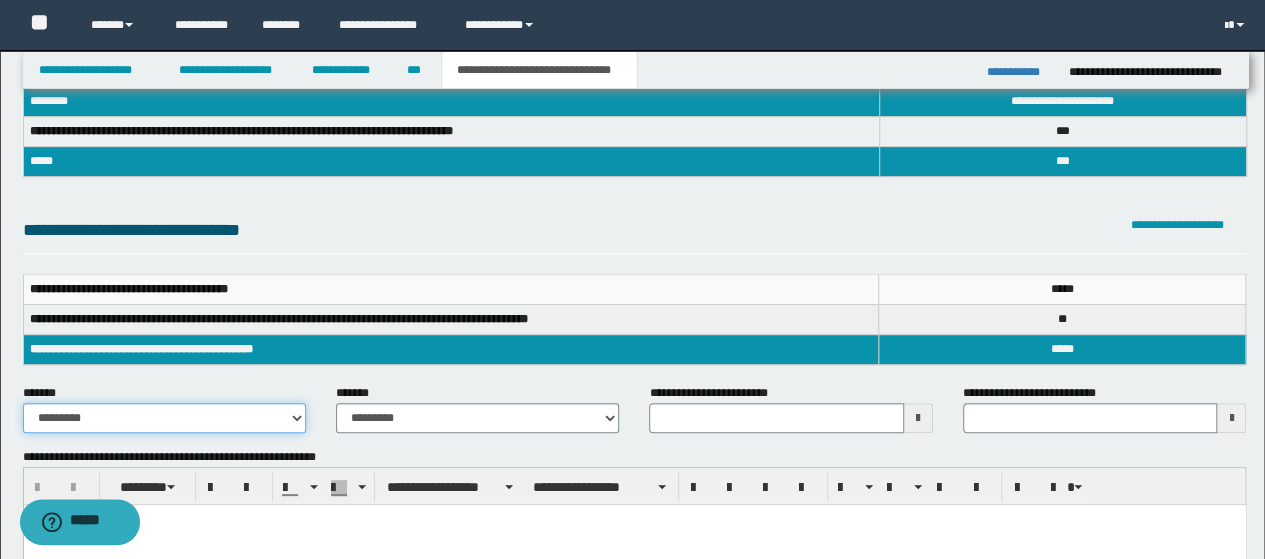 click on "**********" at bounding box center (164, 418) 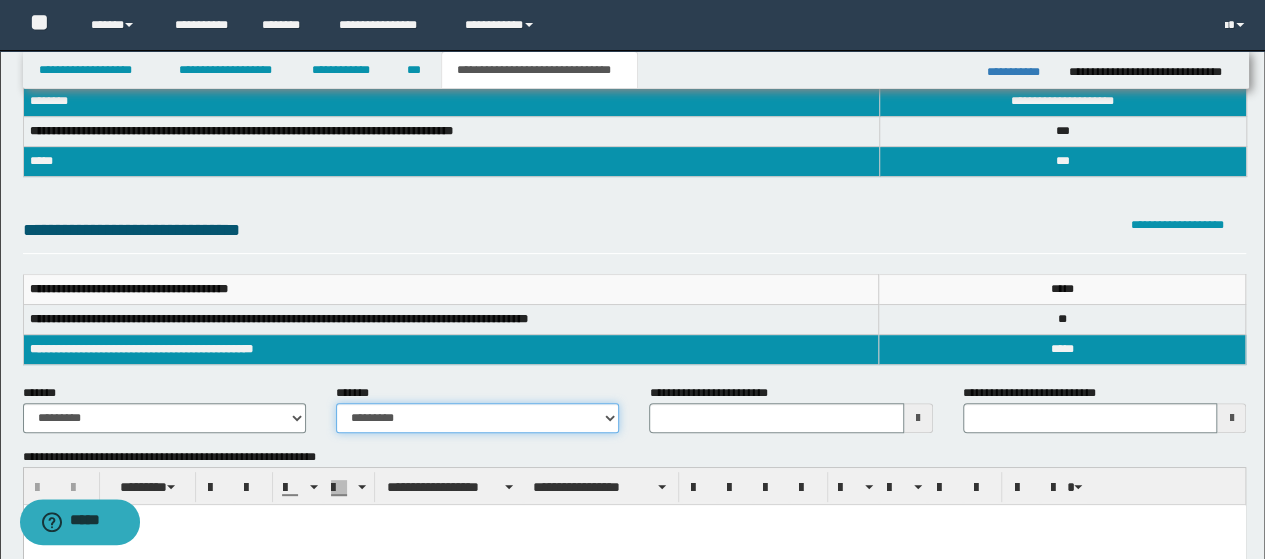 drag, startPoint x: 389, startPoint y: 418, endPoint x: 389, endPoint y: 435, distance: 17 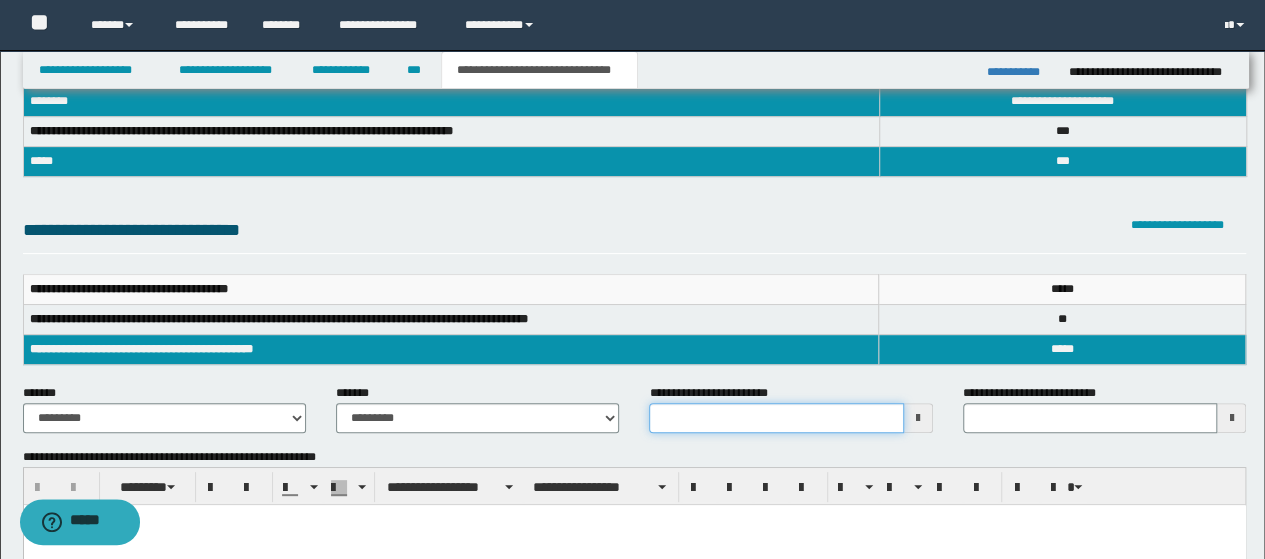 click on "**********" at bounding box center [776, 418] 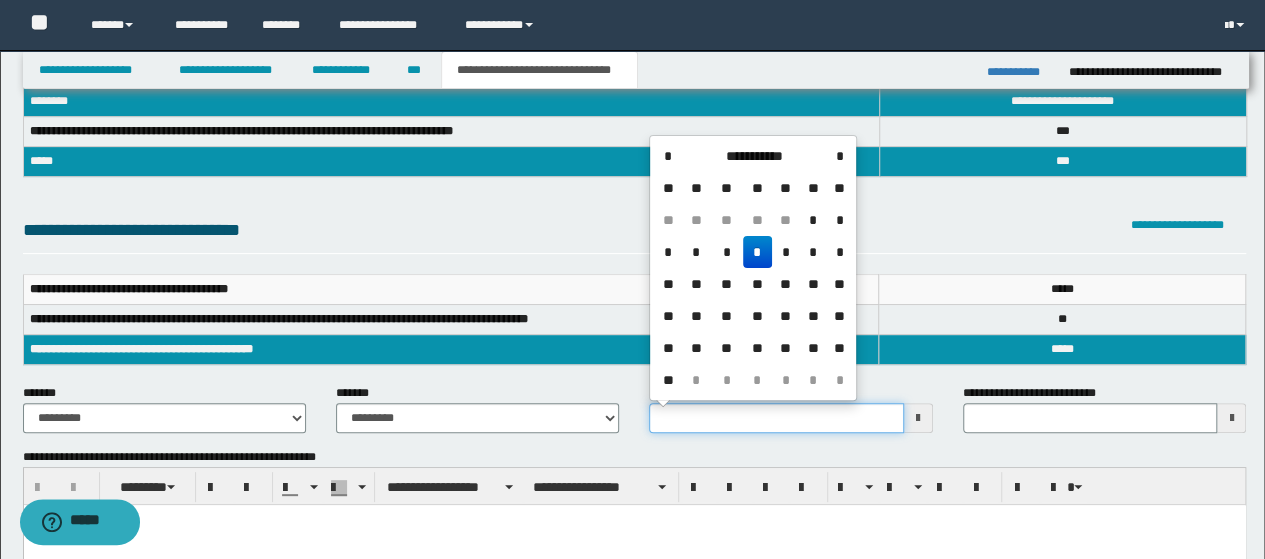 click on "**********" at bounding box center [776, 418] 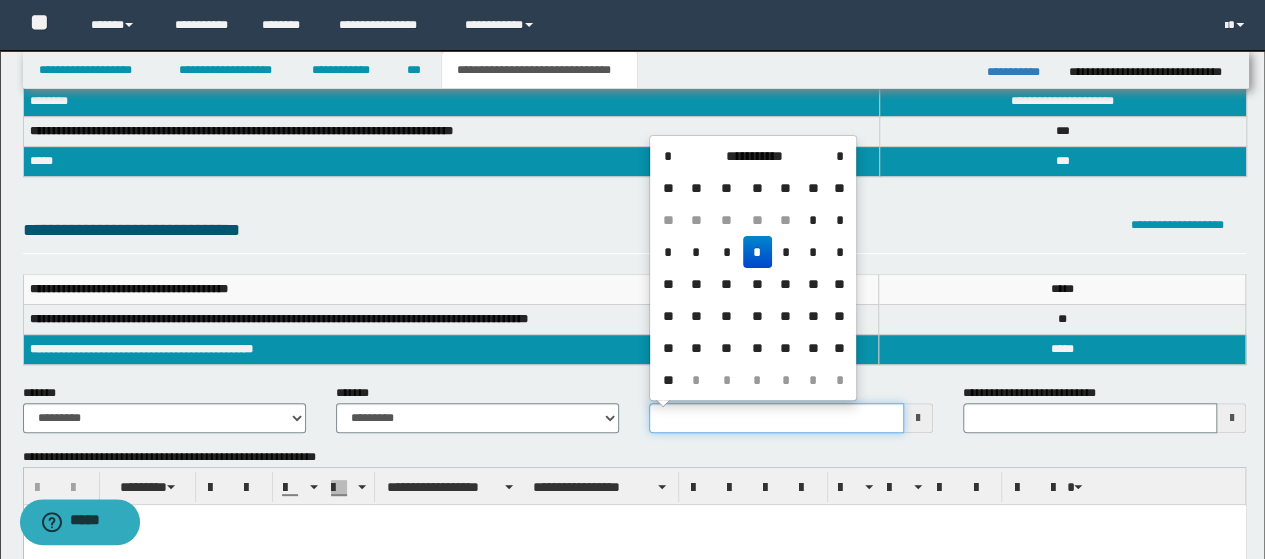 type on "**********" 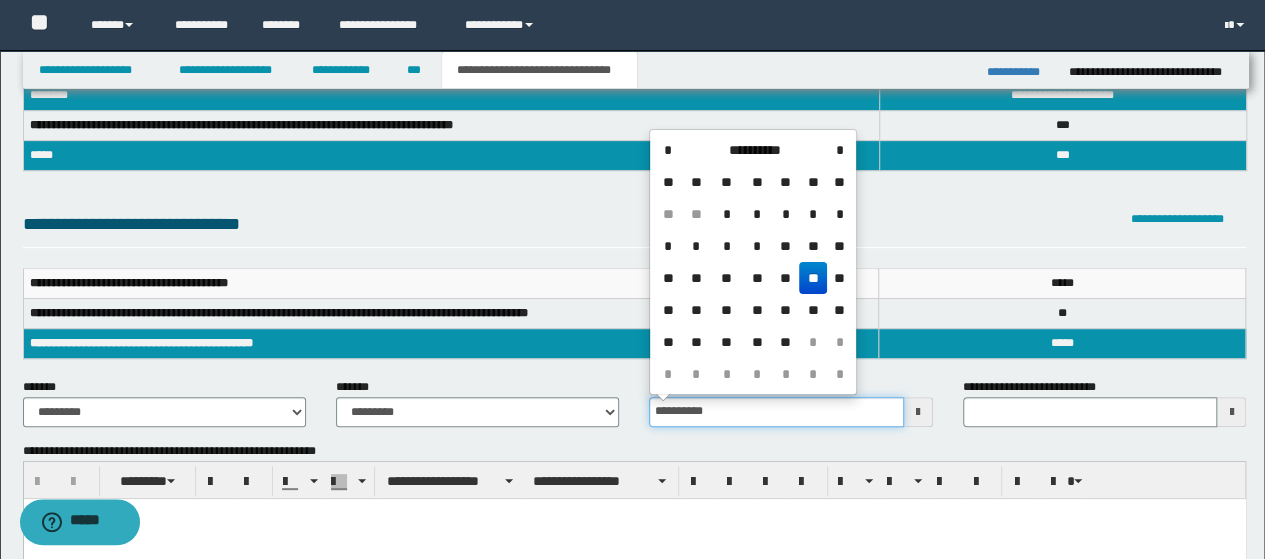 scroll, scrollTop: 300, scrollLeft: 0, axis: vertical 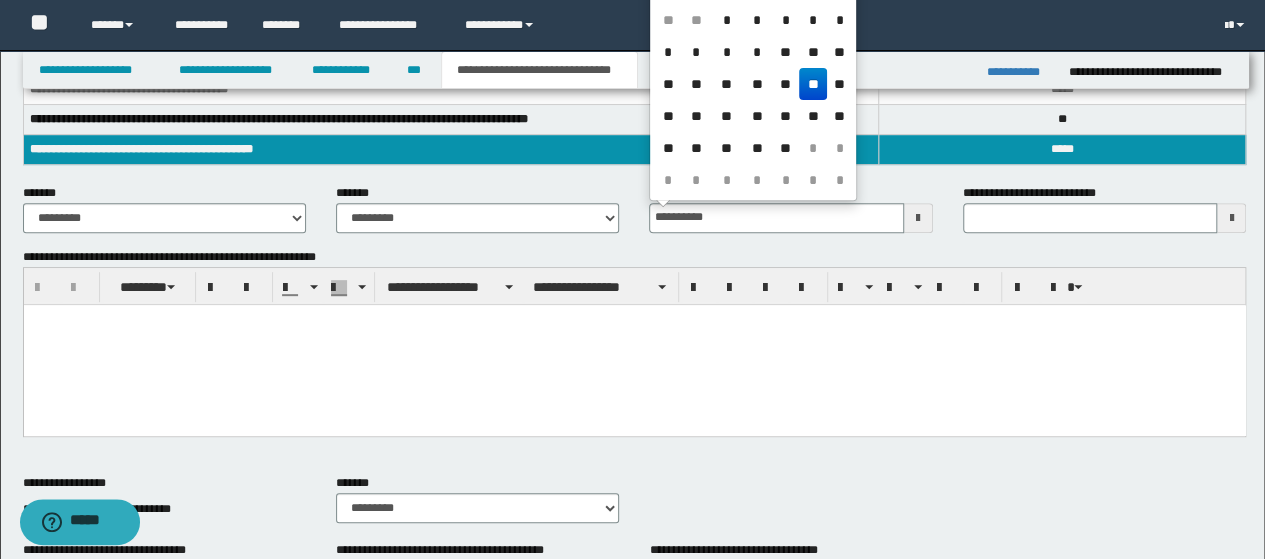 click at bounding box center (634, 344) 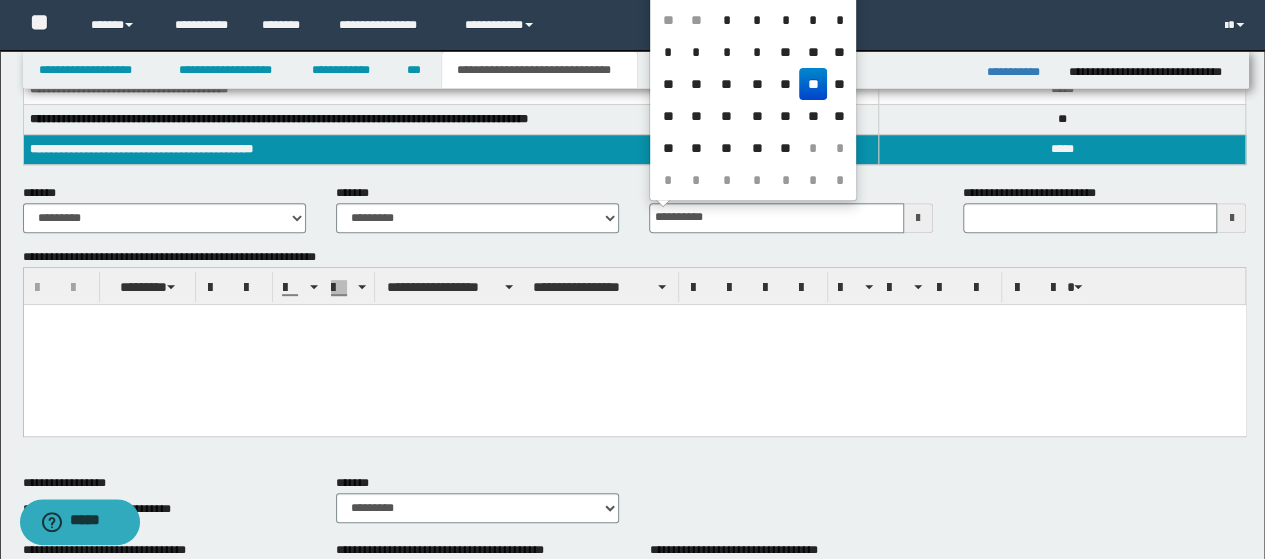 type 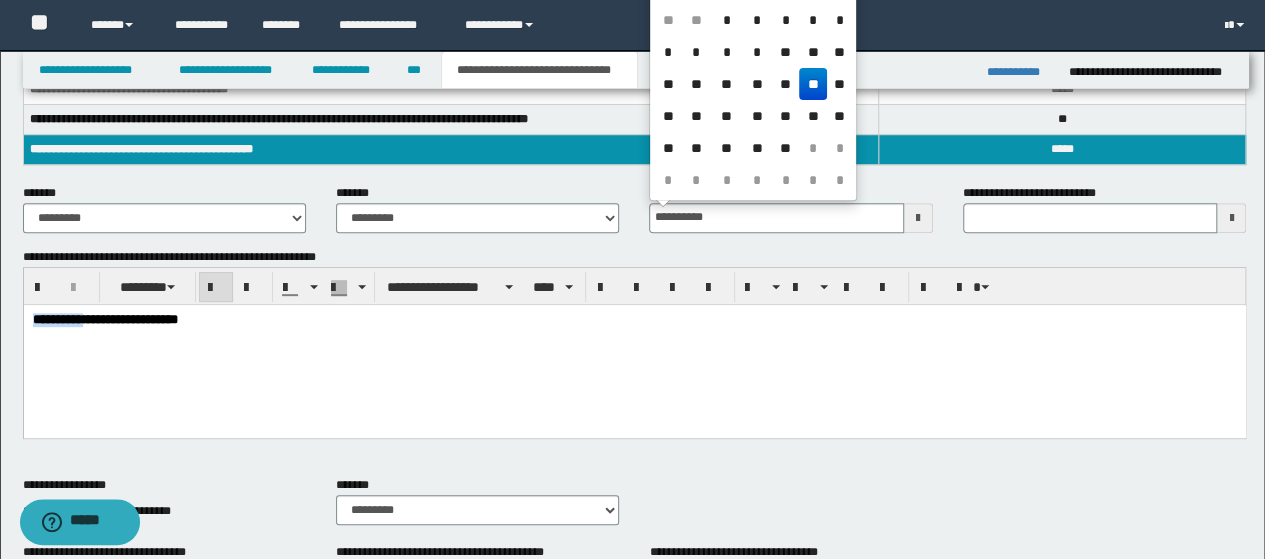 drag, startPoint x: 104, startPoint y: 316, endPoint x: 35, endPoint y: 629, distance: 320.5152 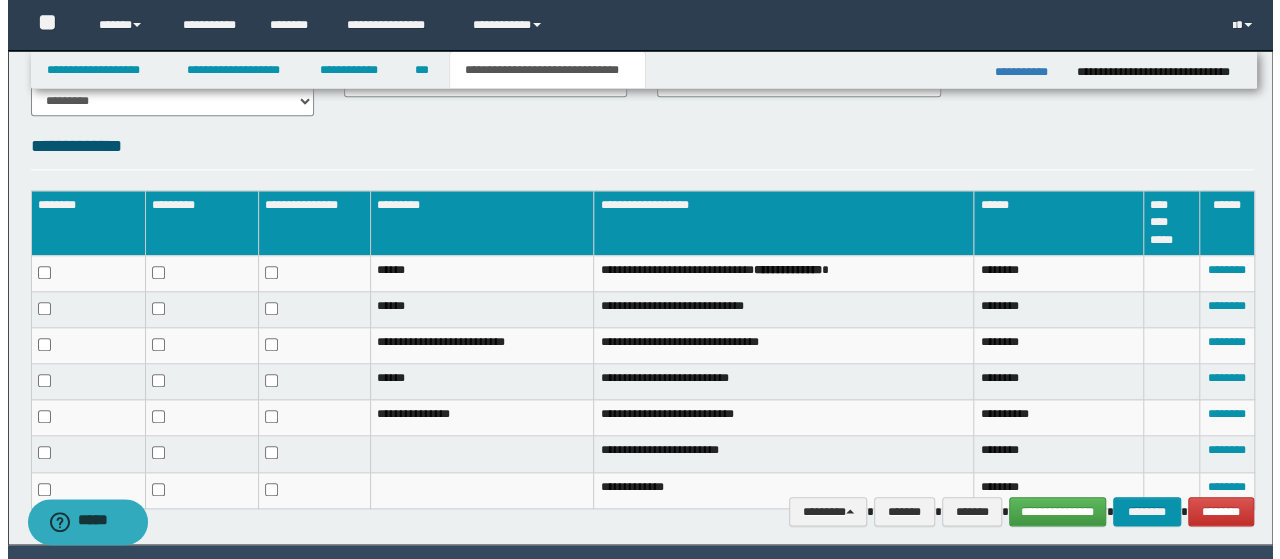 scroll, scrollTop: 984, scrollLeft: 0, axis: vertical 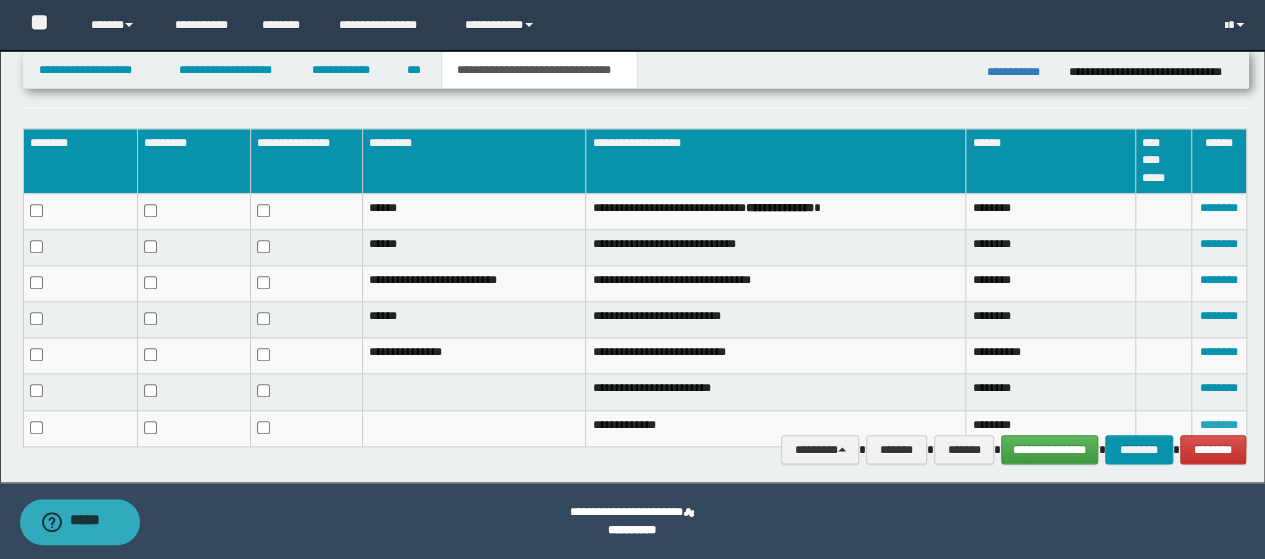 type on "**********" 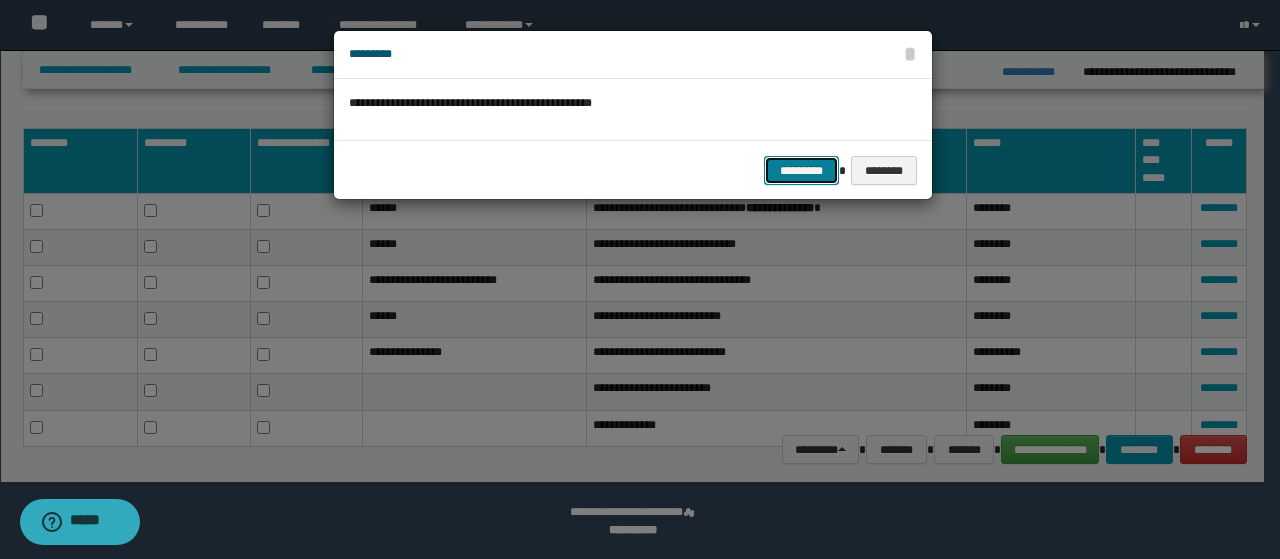 click on "*********" at bounding box center [801, 170] 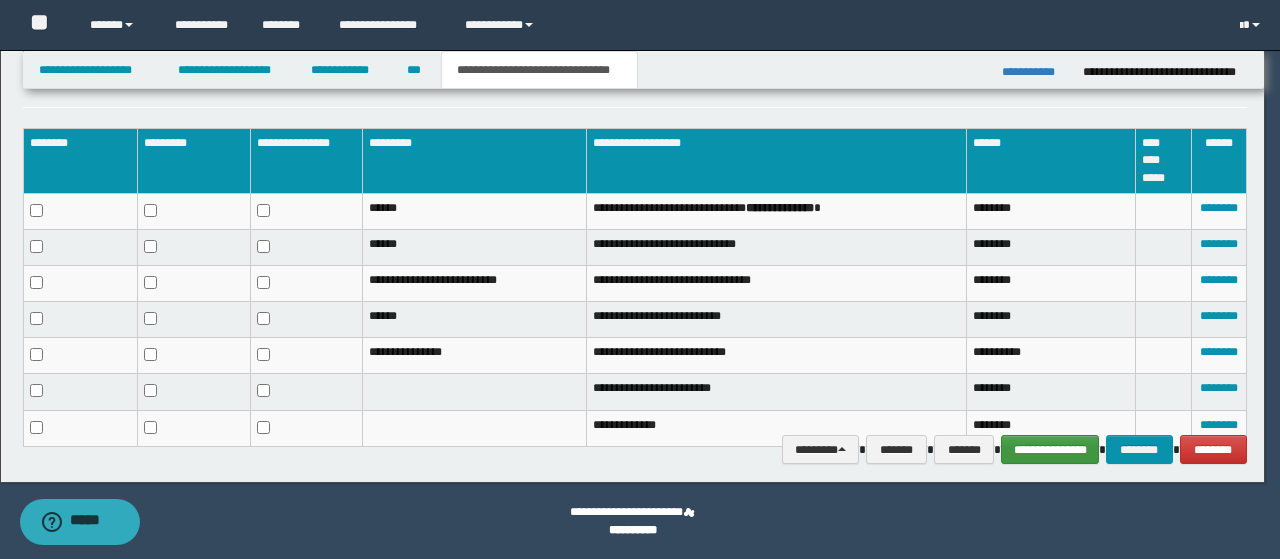 scroll, scrollTop: 969, scrollLeft: 0, axis: vertical 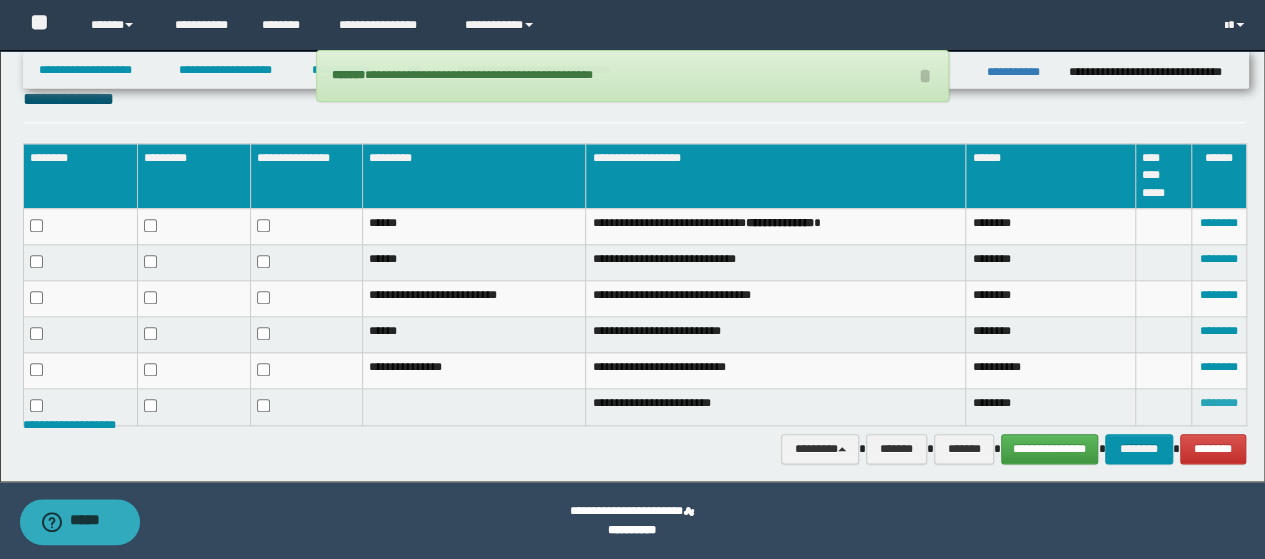 click on "********" at bounding box center (1219, 403) 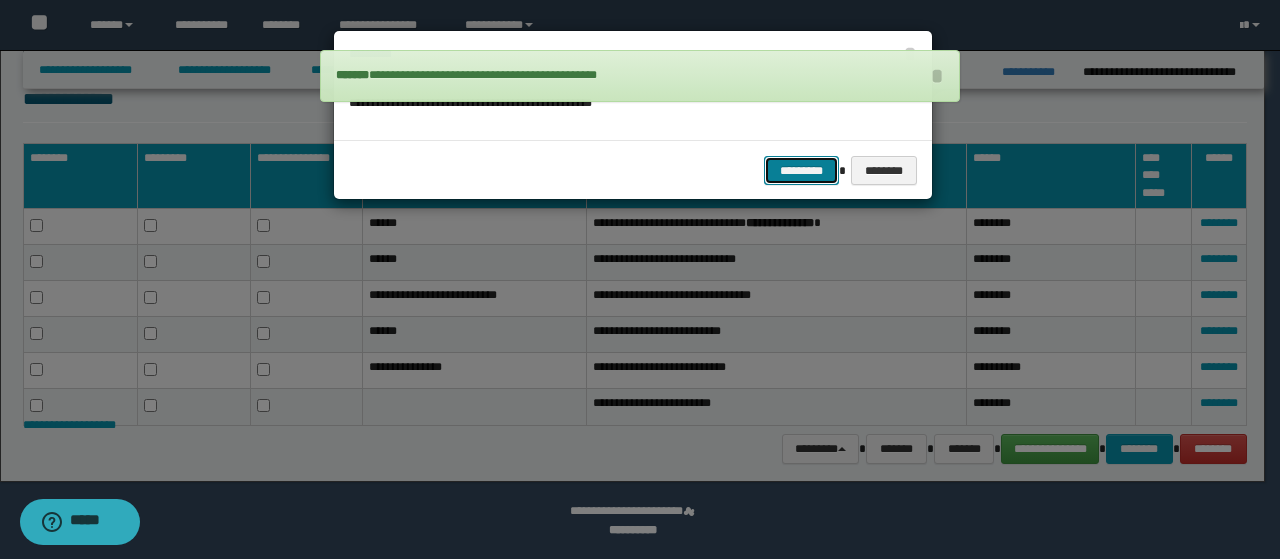 click on "*********" at bounding box center (801, 170) 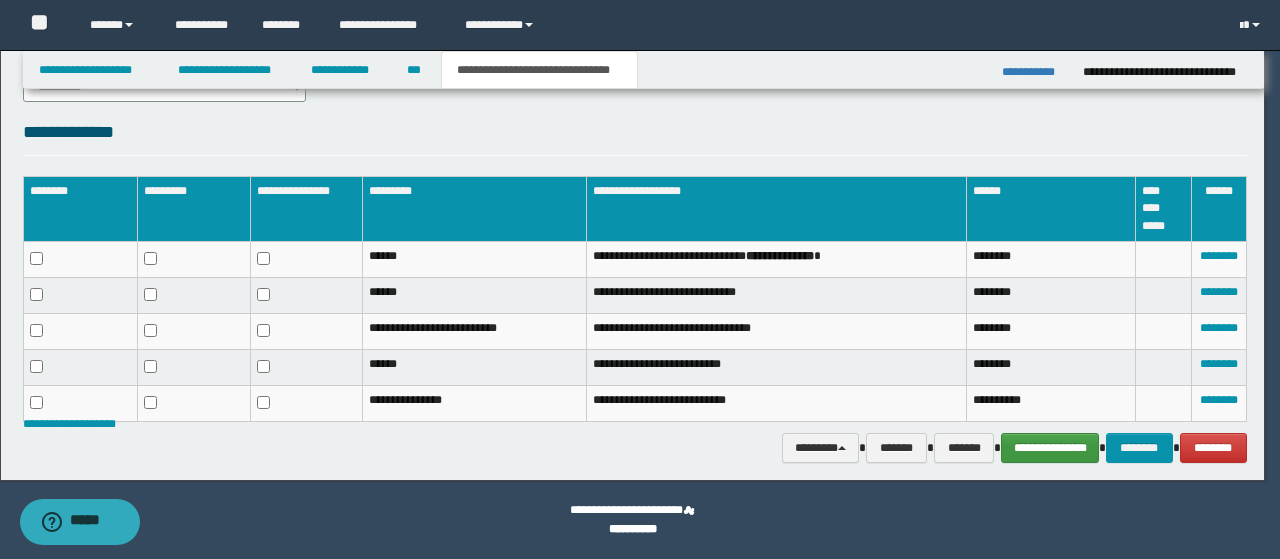 scroll, scrollTop: 935, scrollLeft: 0, axis: vertical 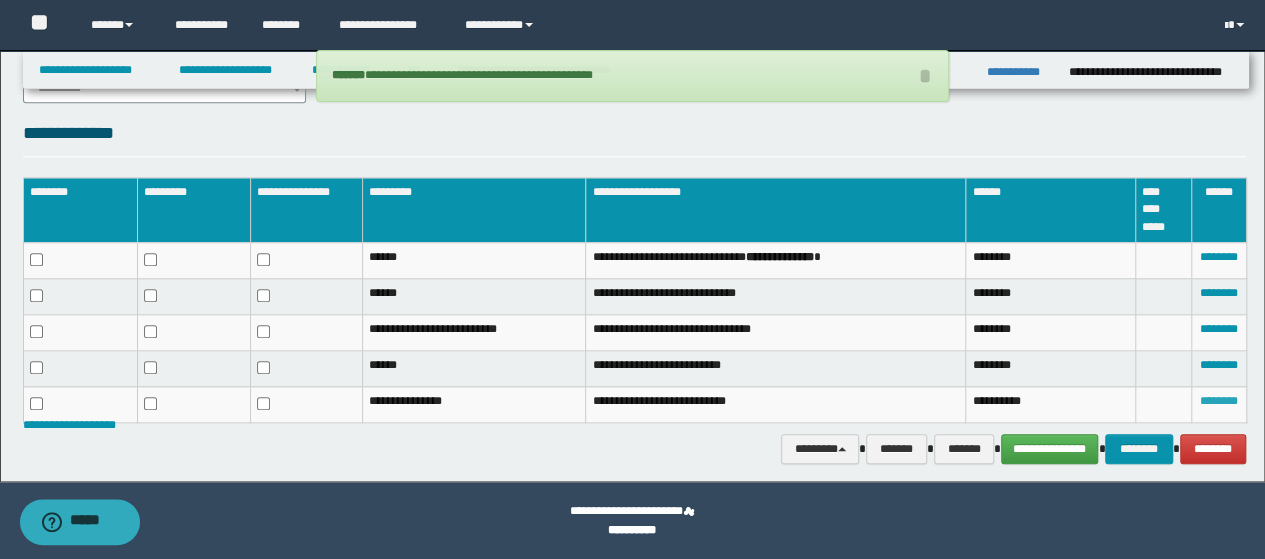 click on "********" at bounding box center (1219, 401) 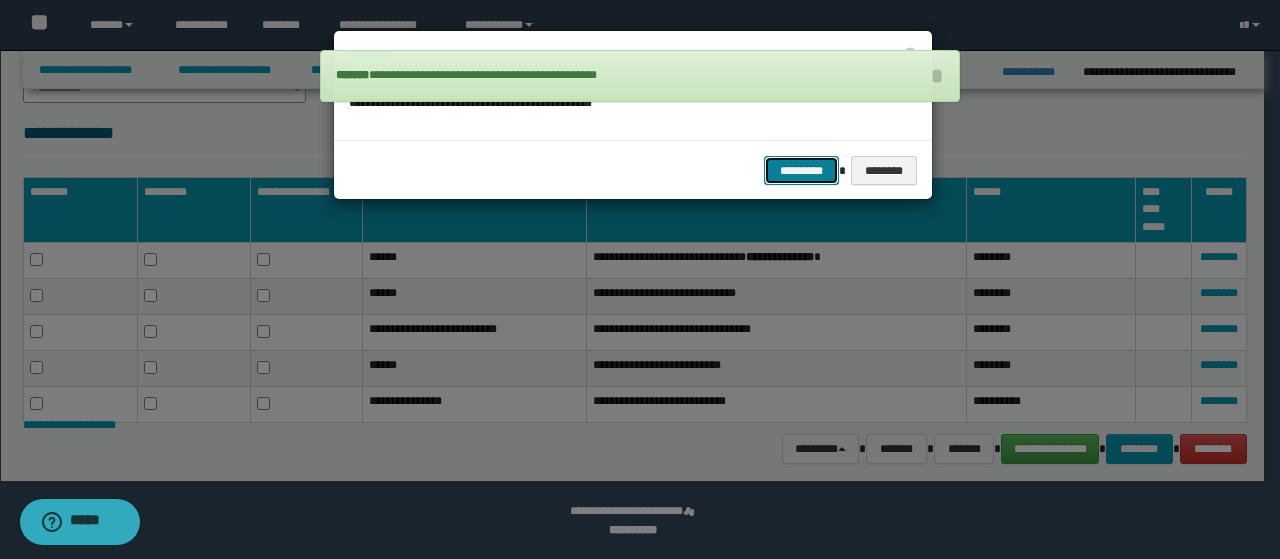 click on "*********" at bounding box center [801, 170] 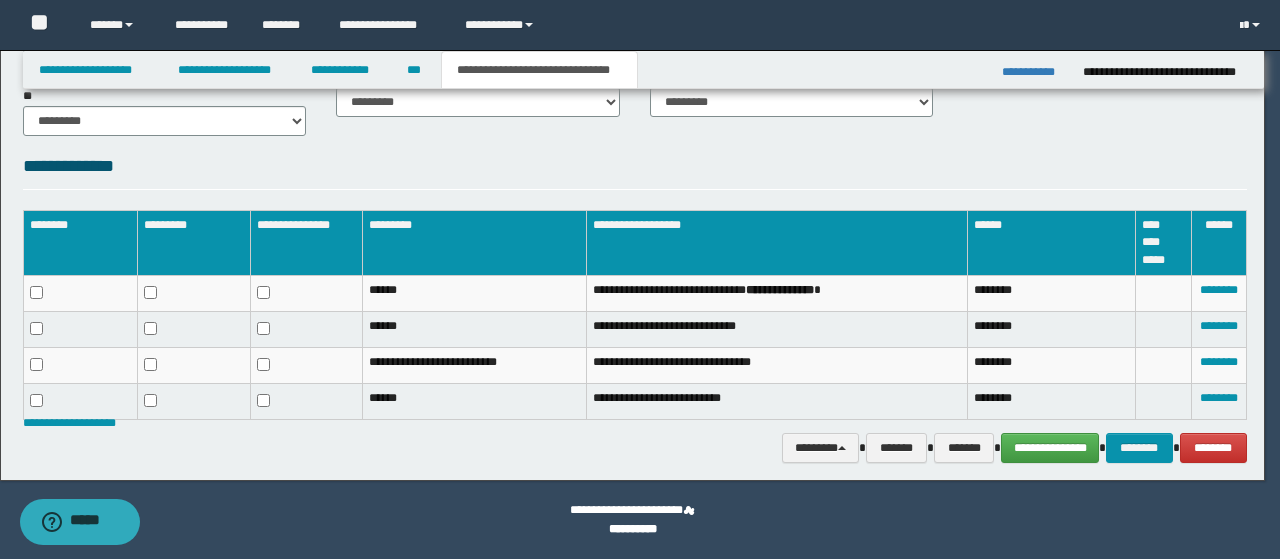 scroll, scrollTop: 901, scrollLeft: 0, axis: vertical 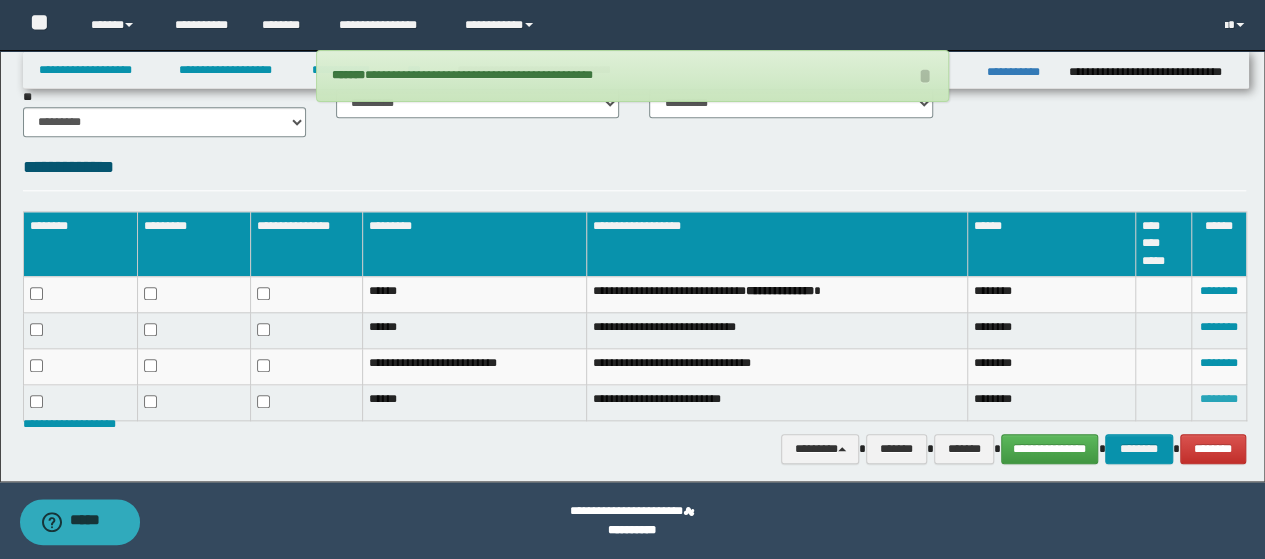 click on "********" at bounding box center [1219, 399] 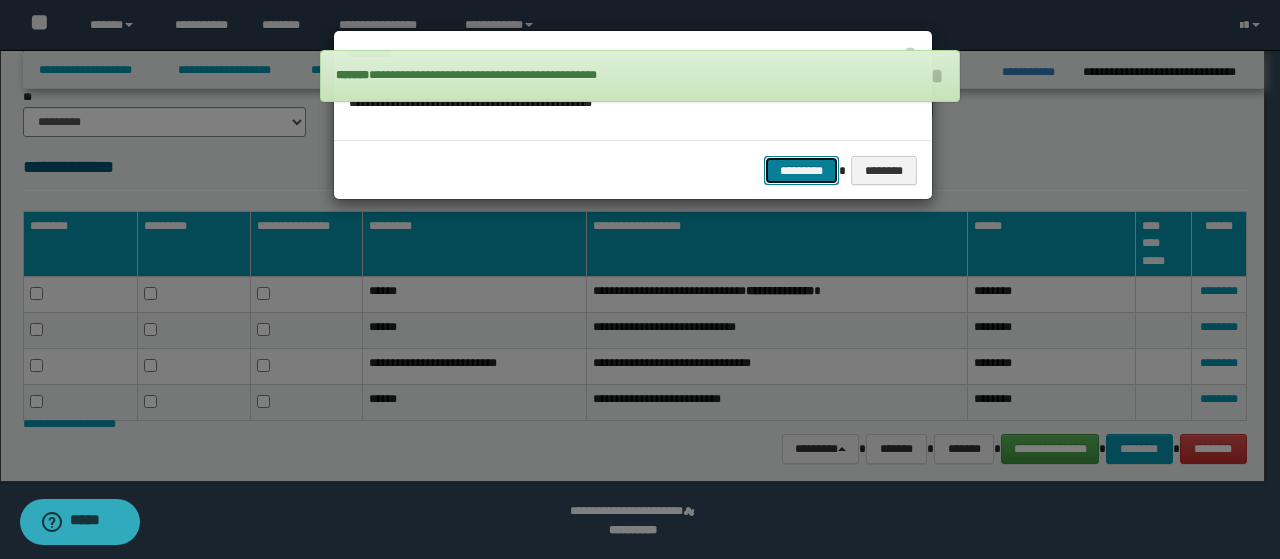click on "*********" at bounding box center (801, 170) 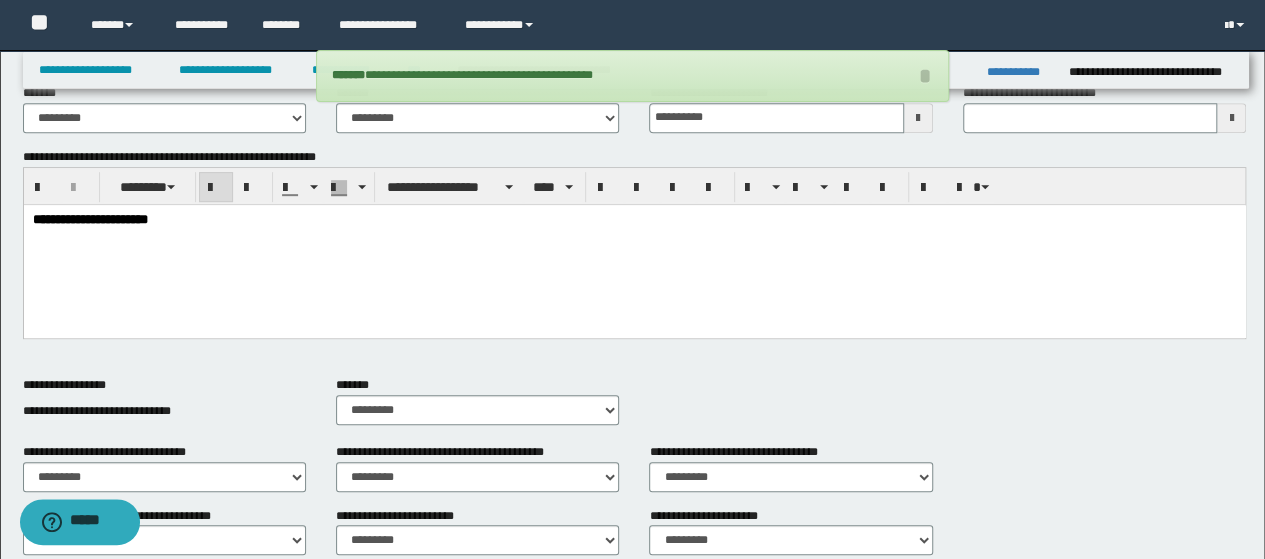 scroll, scrollTop: 267, scrollLeft: 0, axis: vertical 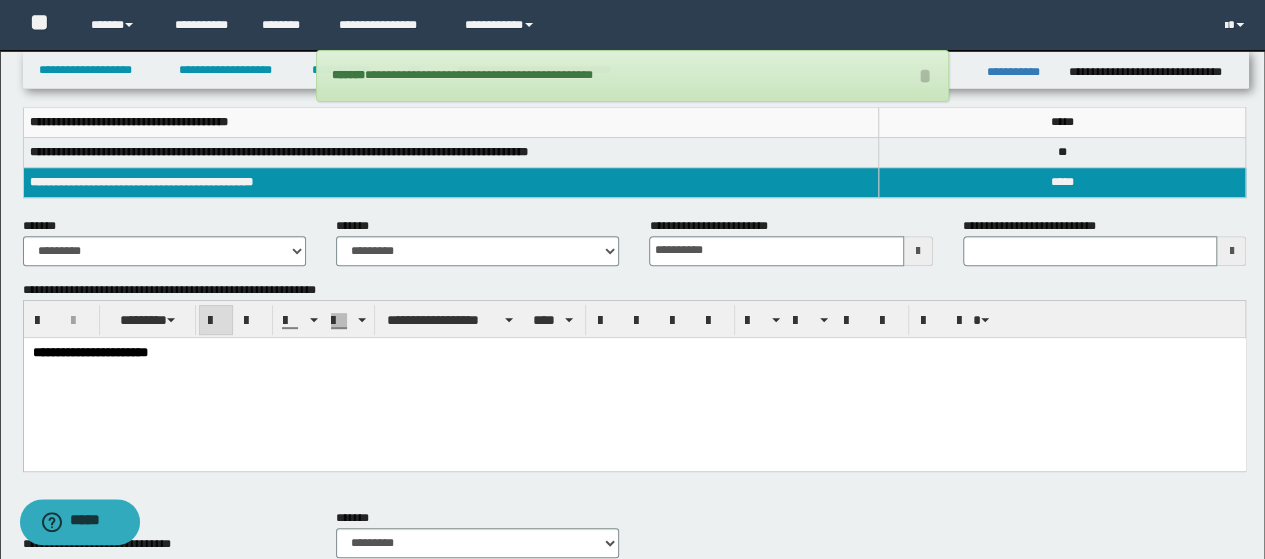 click on "**********" at bounding box center (634, 377) 